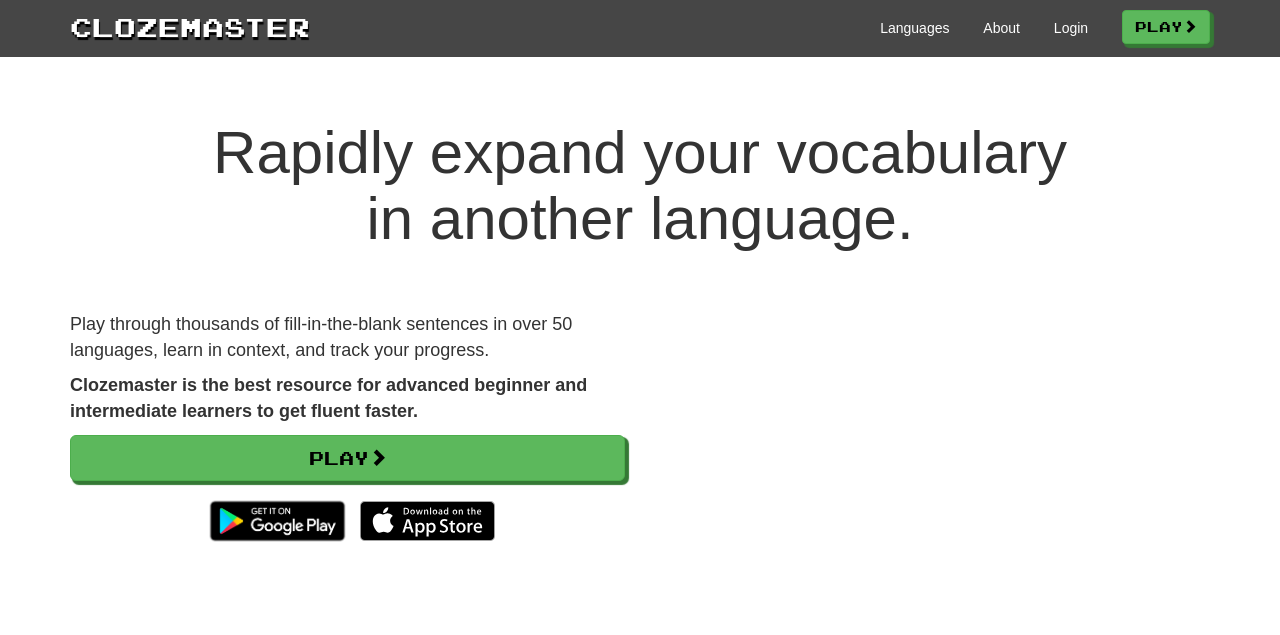 scroll, scrollTop: 0, scrollLeft: 0, axis: both 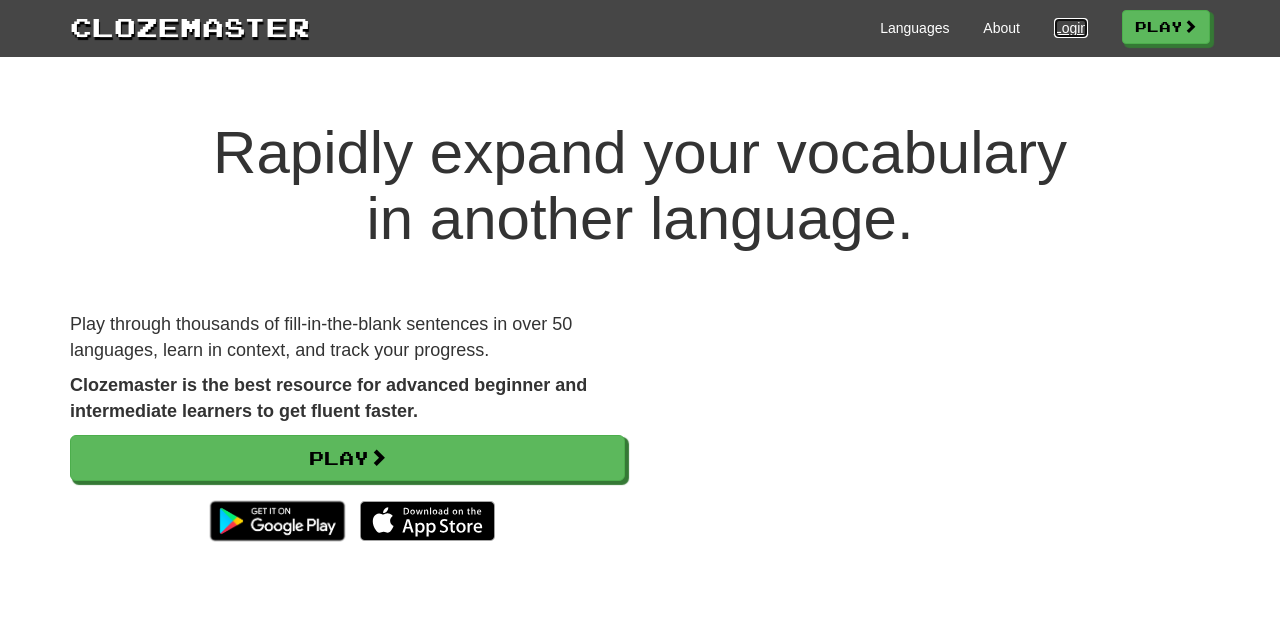 click on "Login" at bounding box center (1071, 28) 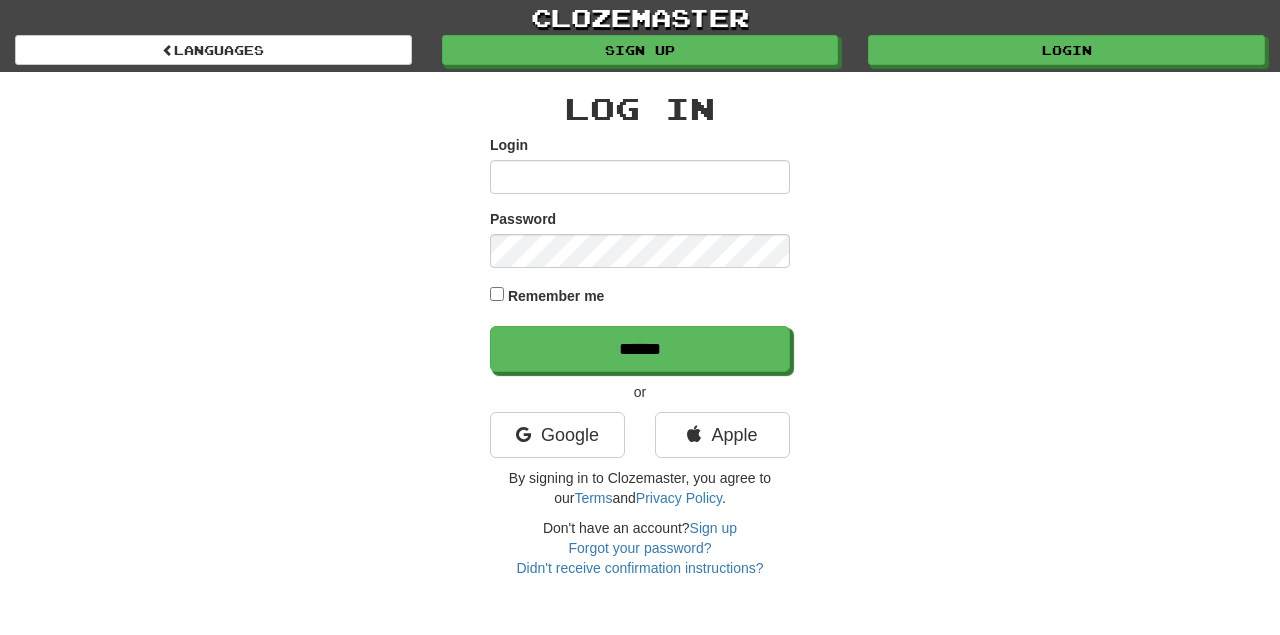 scroll, scrollTop: 0, scrollLeft: 0, axis: both 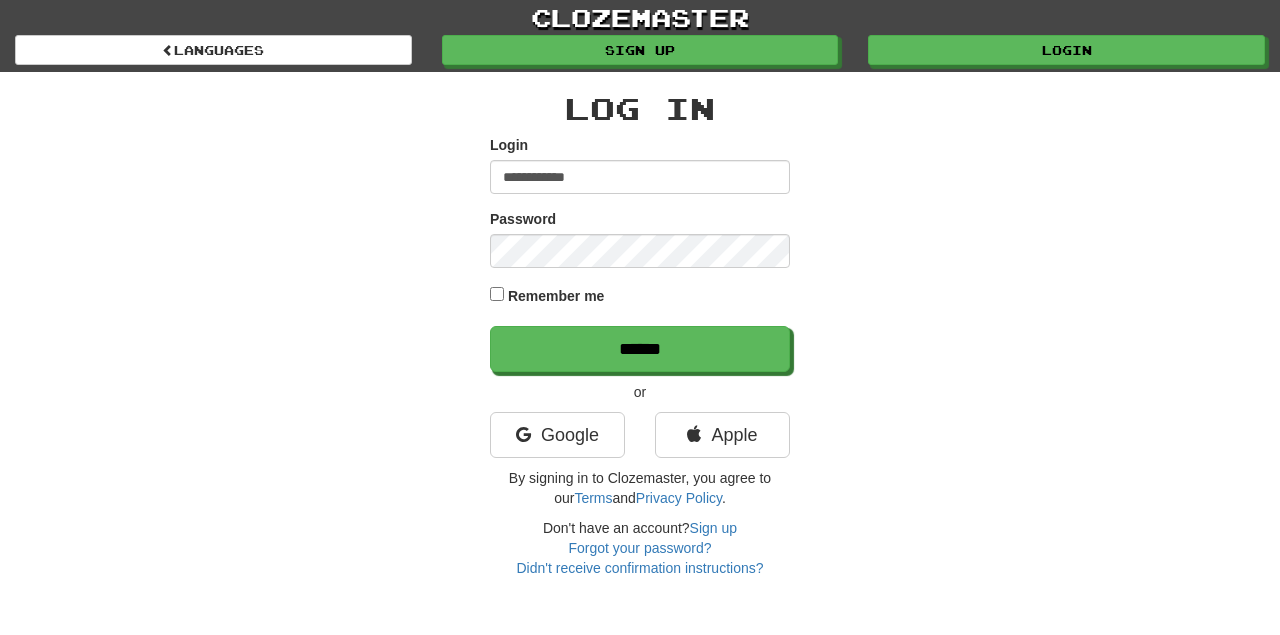 type on "**********" 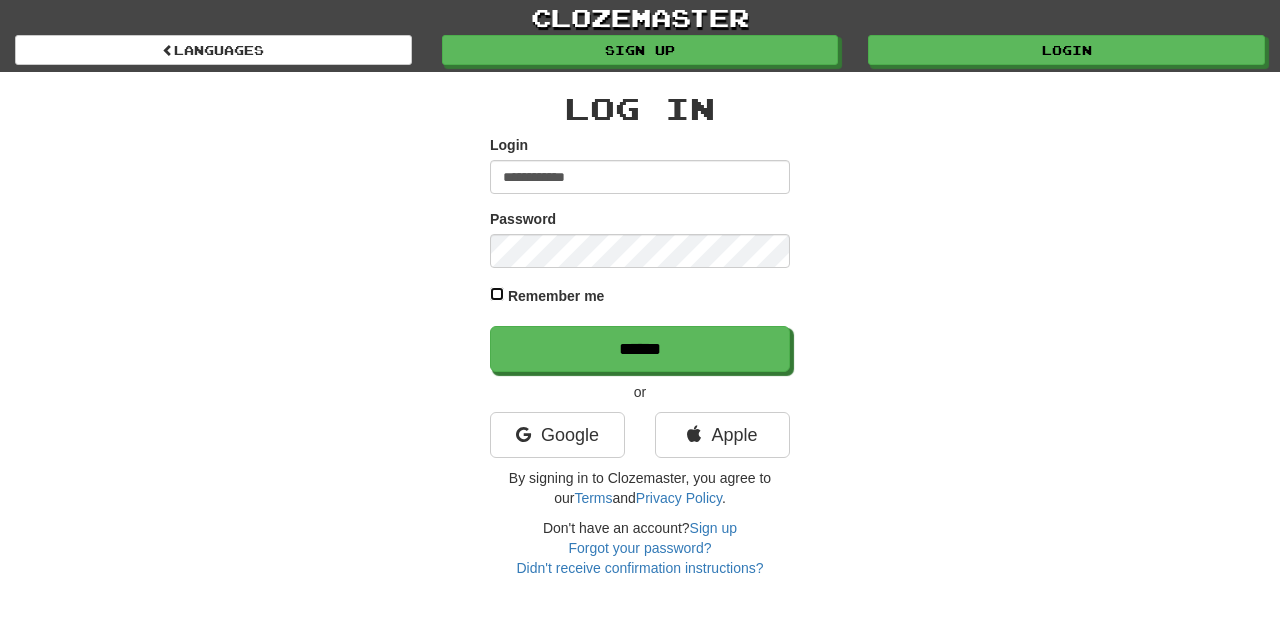 click on "******" at bounding box center [640, 349] 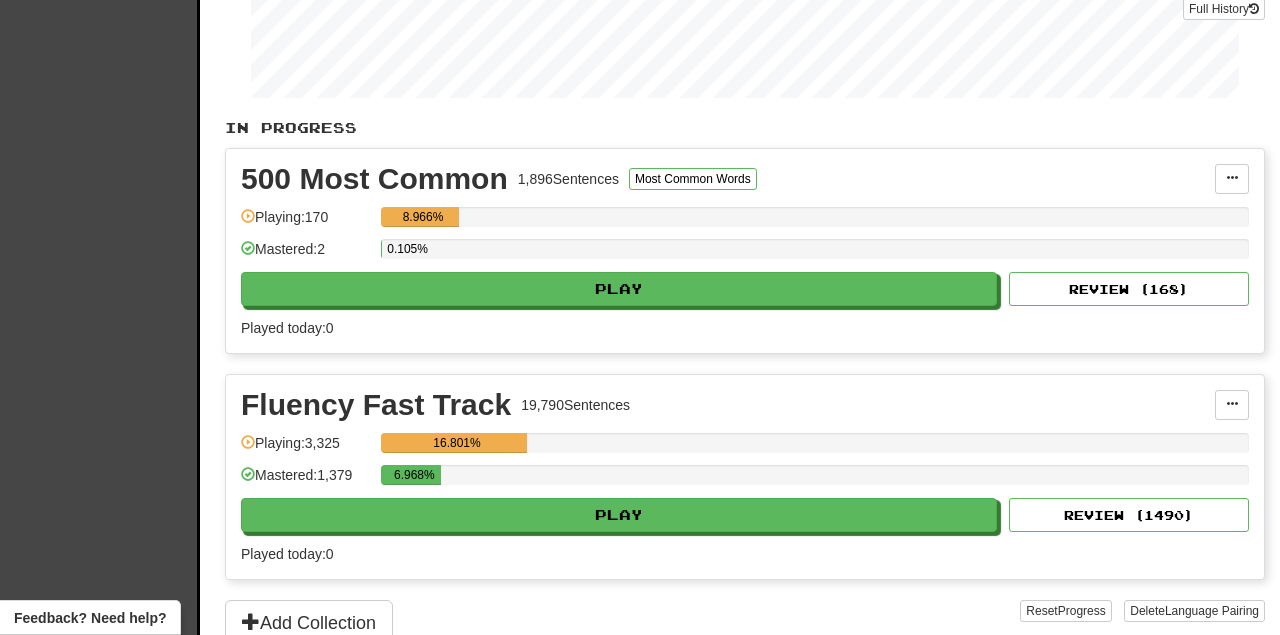 scroll, scrollTop: 520, scrollLeft: 0, axis: vertical 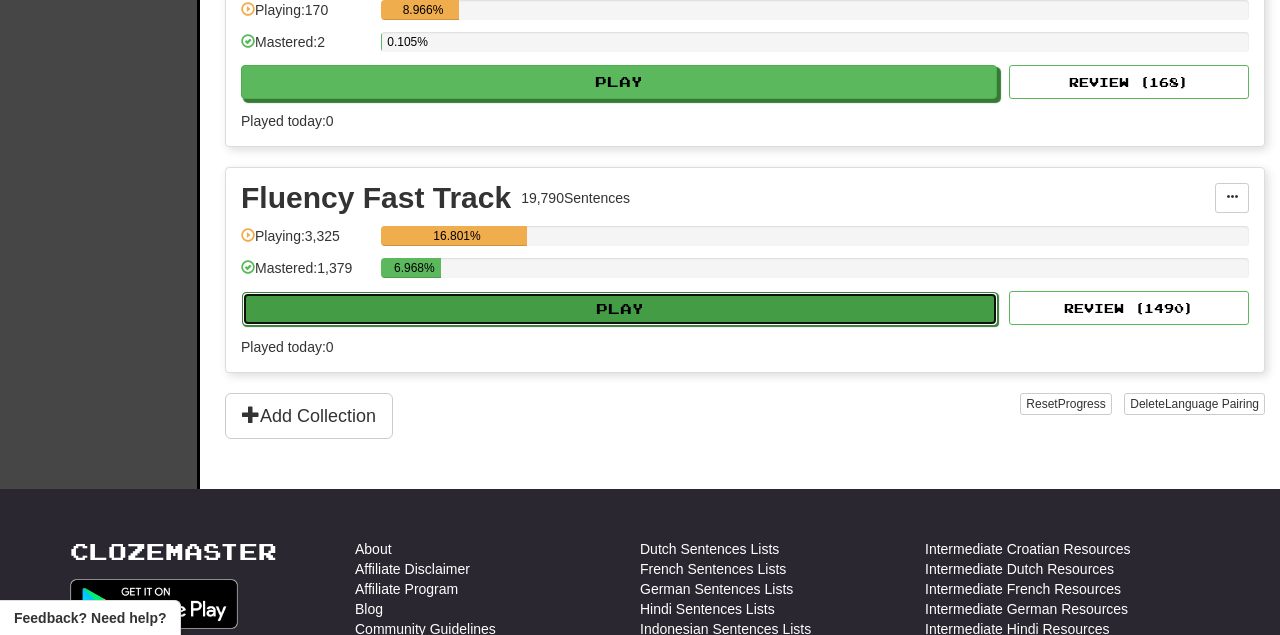 click on "Play" at bounding box center [620, 309] 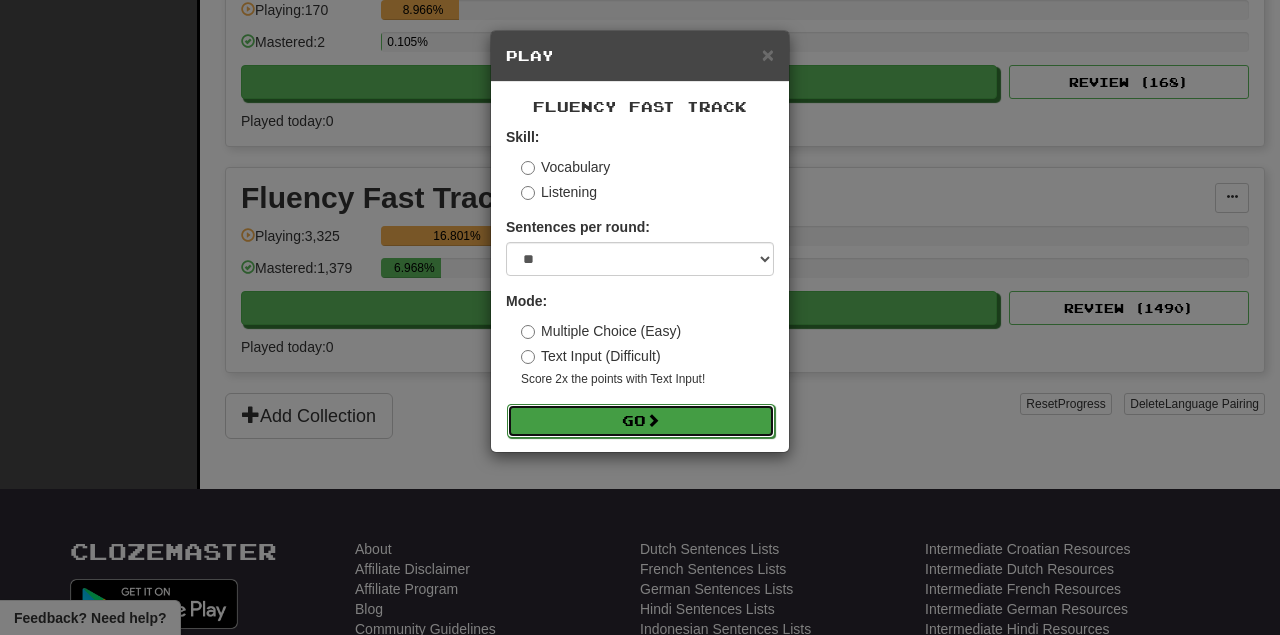 click on "Go" at bounding box center (641, 421) 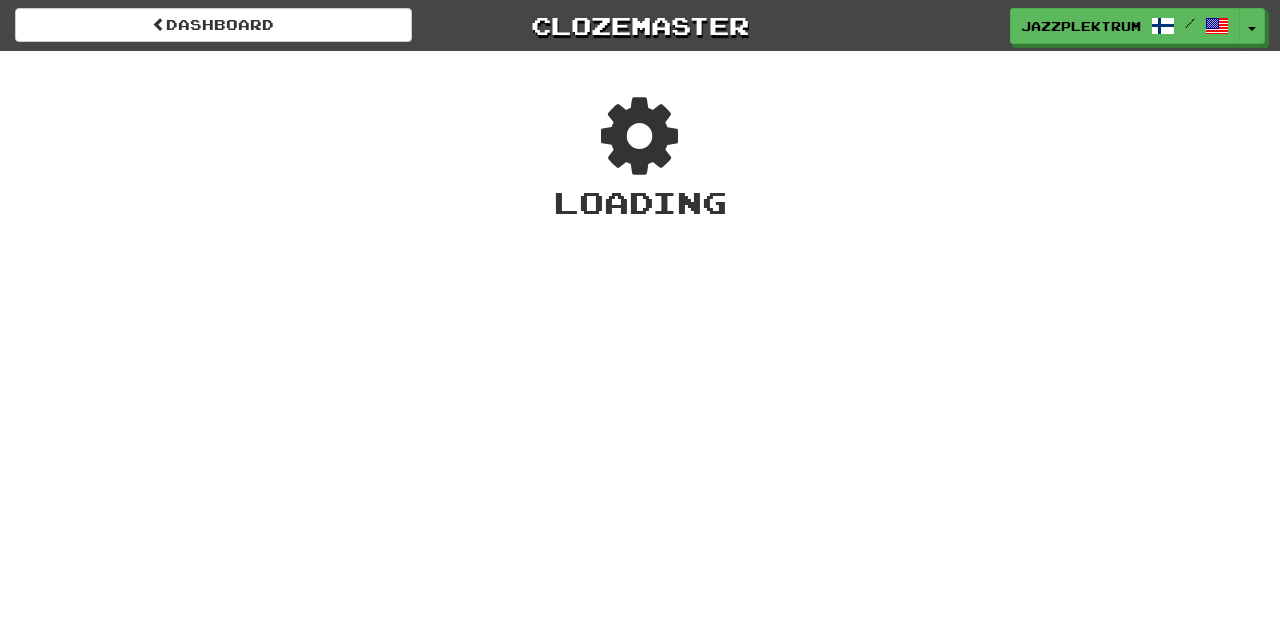 scroll, scrollTop: 0, scrollLeft: 0, axis: both 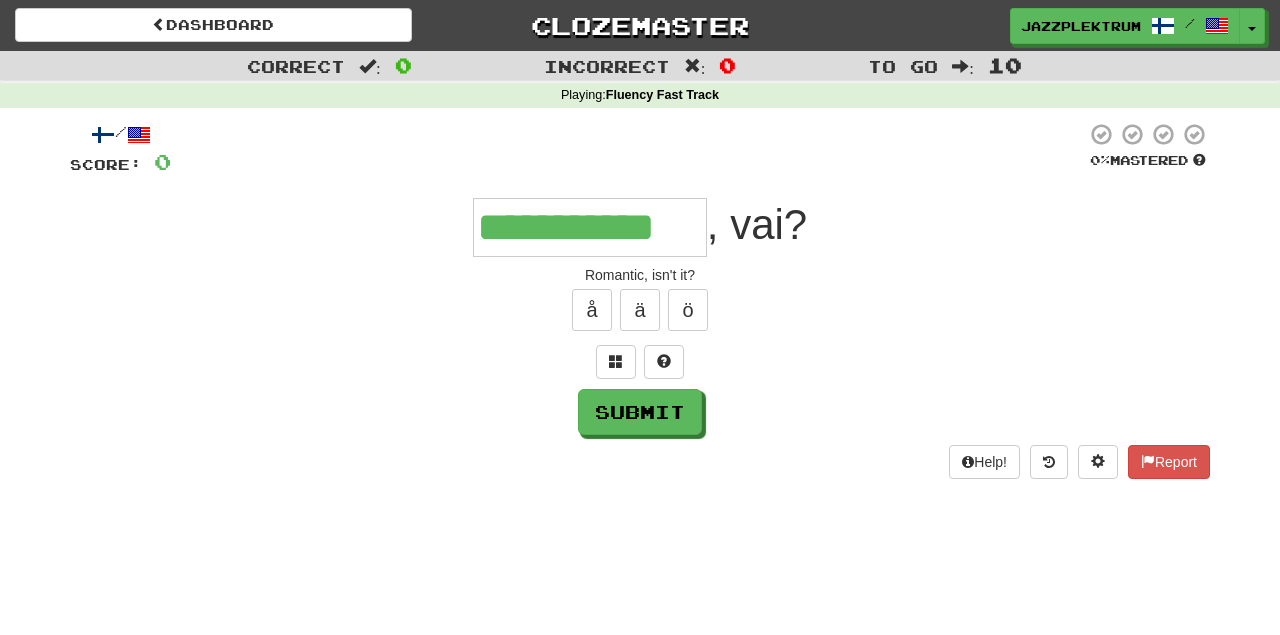 type on "**********" 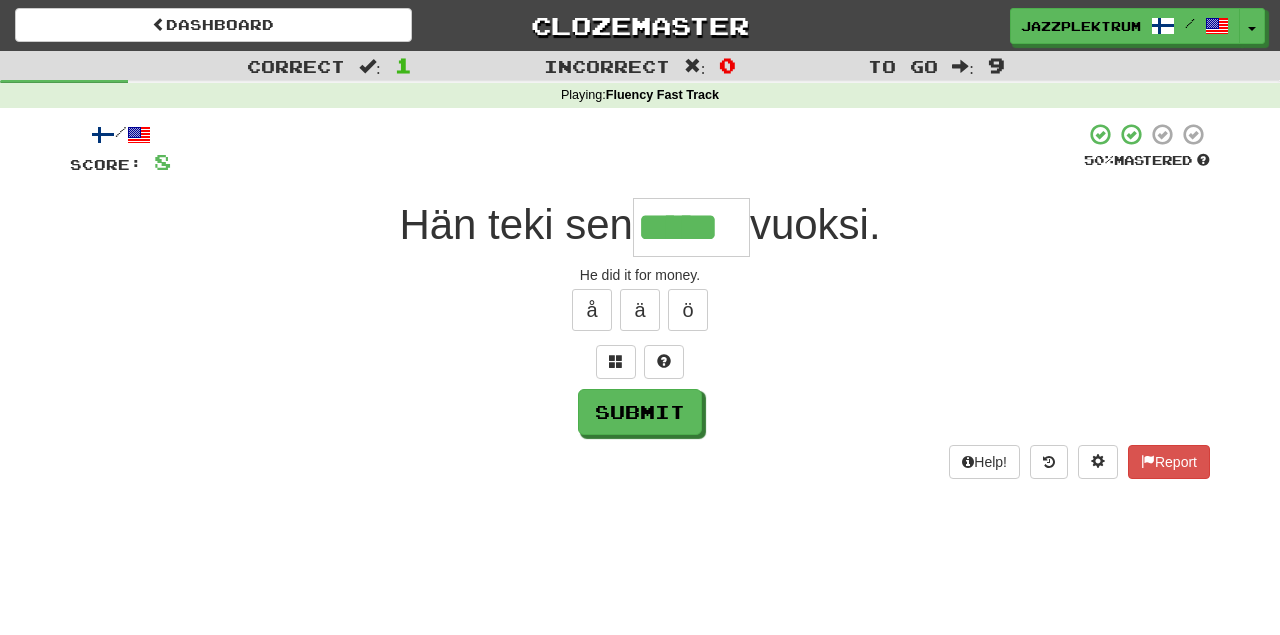 type on "*****" 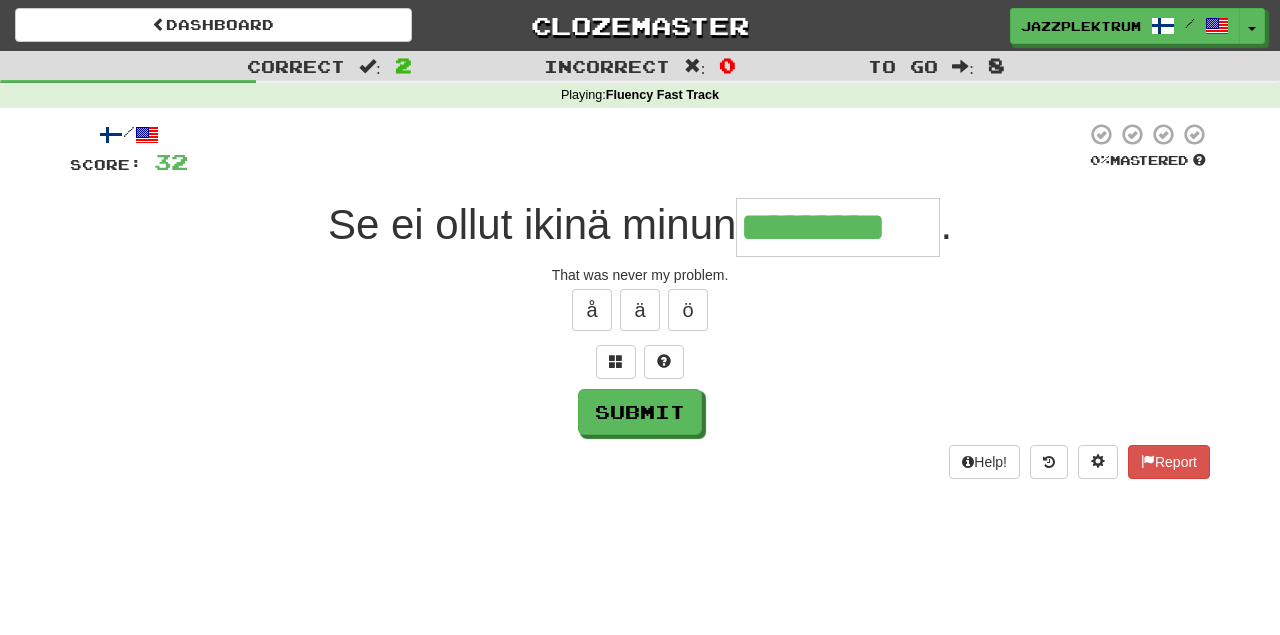 type on "*********" 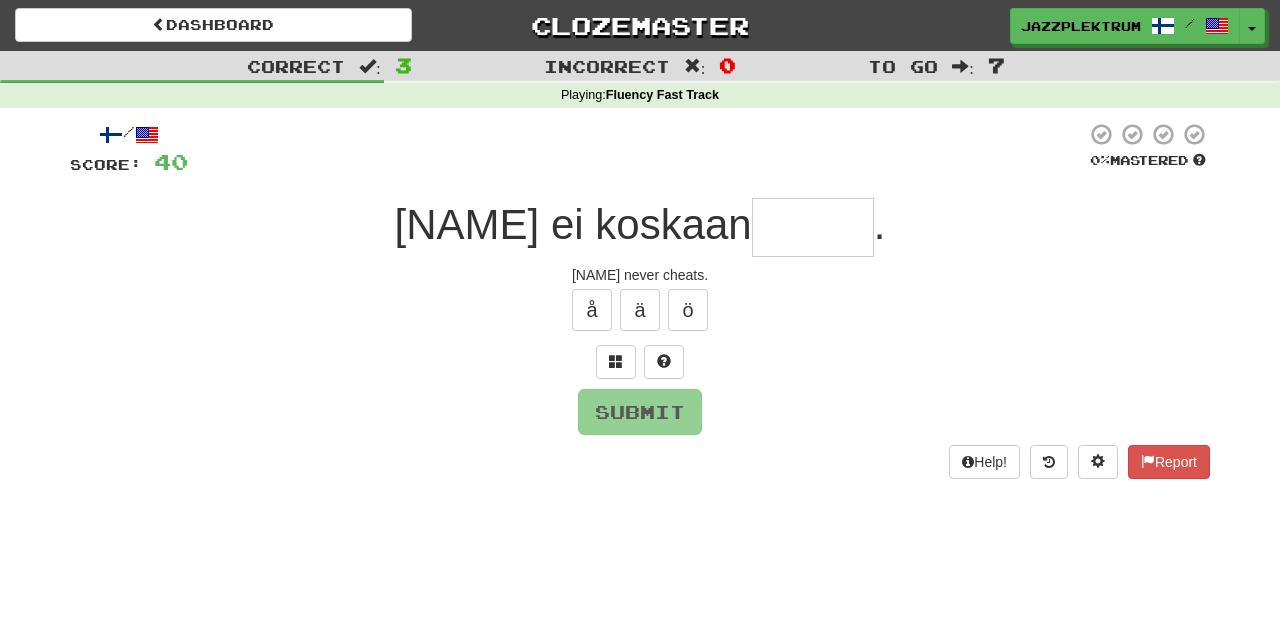 type on "*" 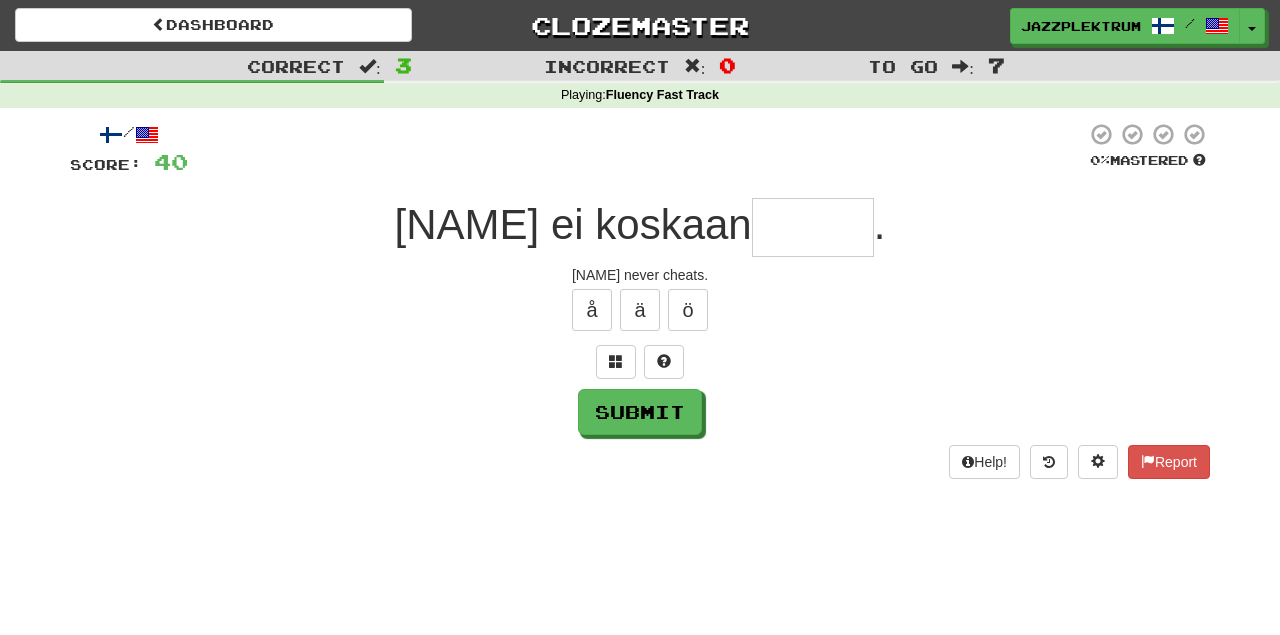 type on "*" 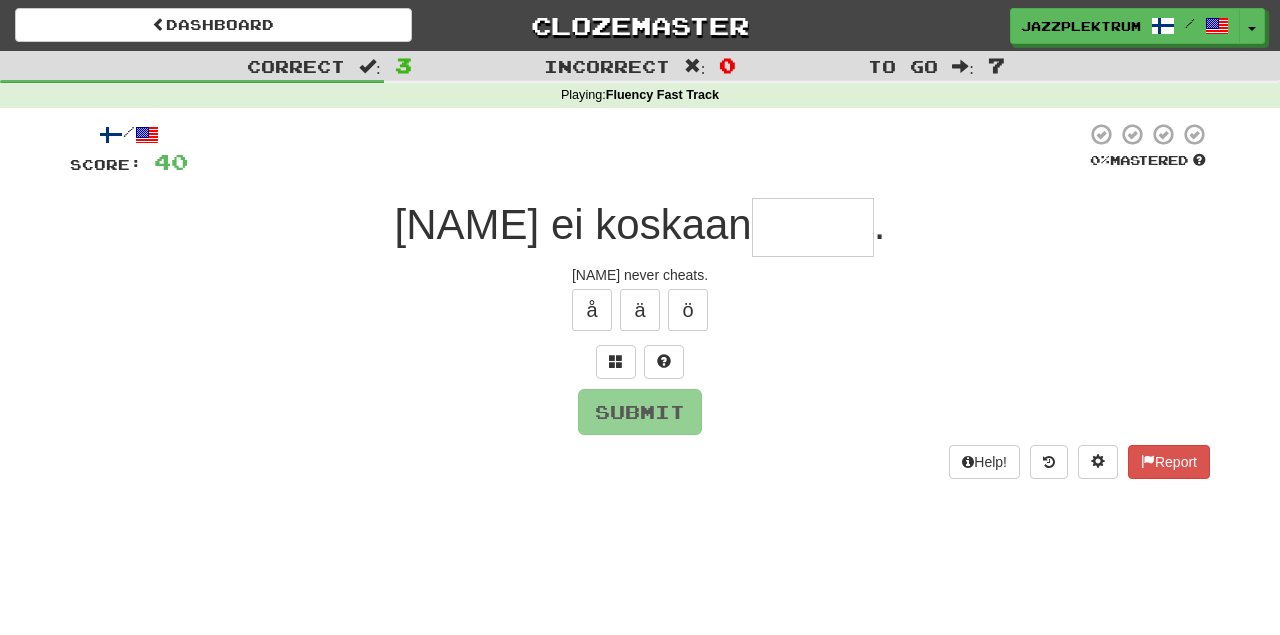 type on "*" 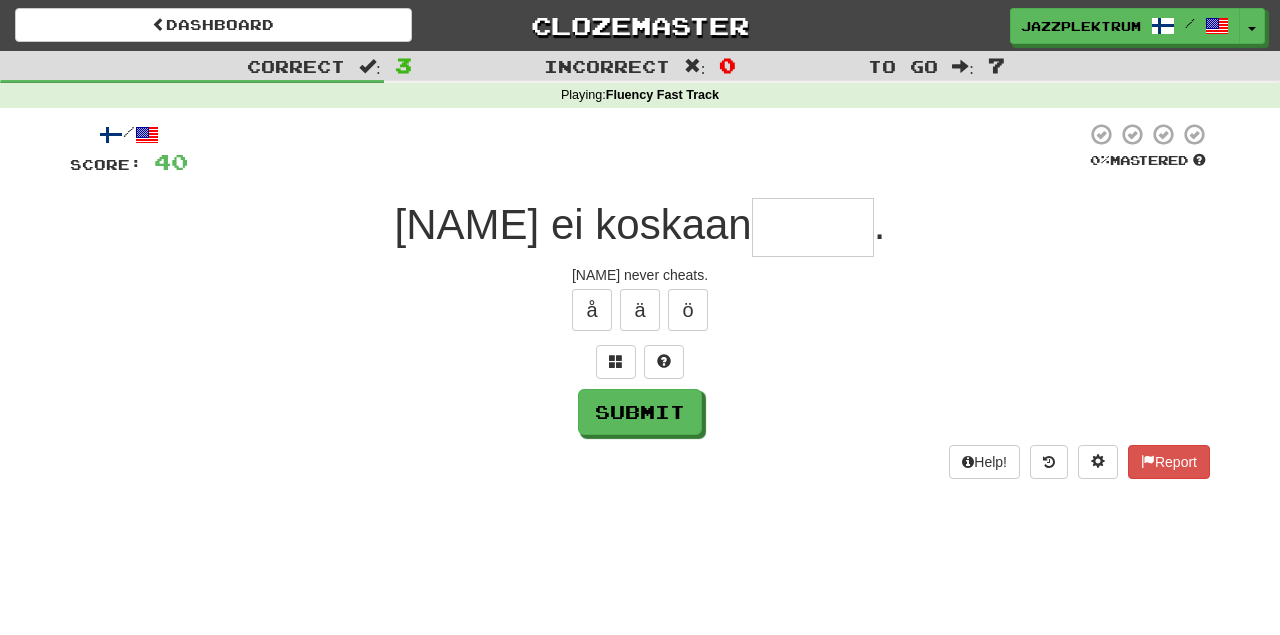 type on "*" 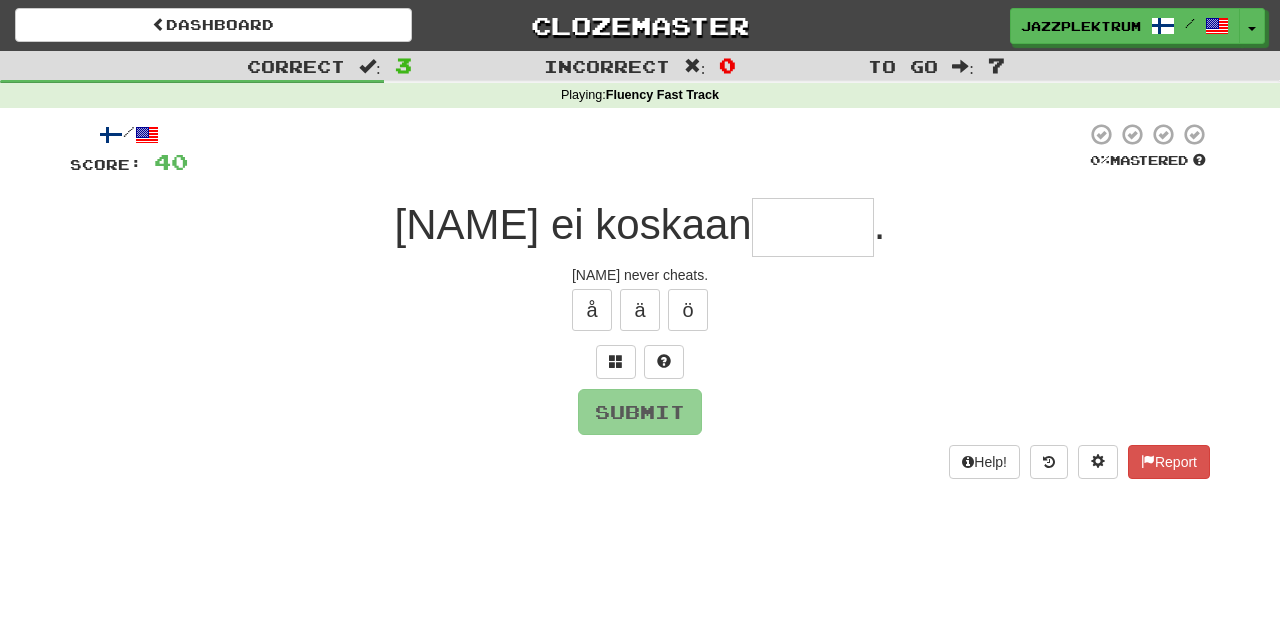 type on "*" 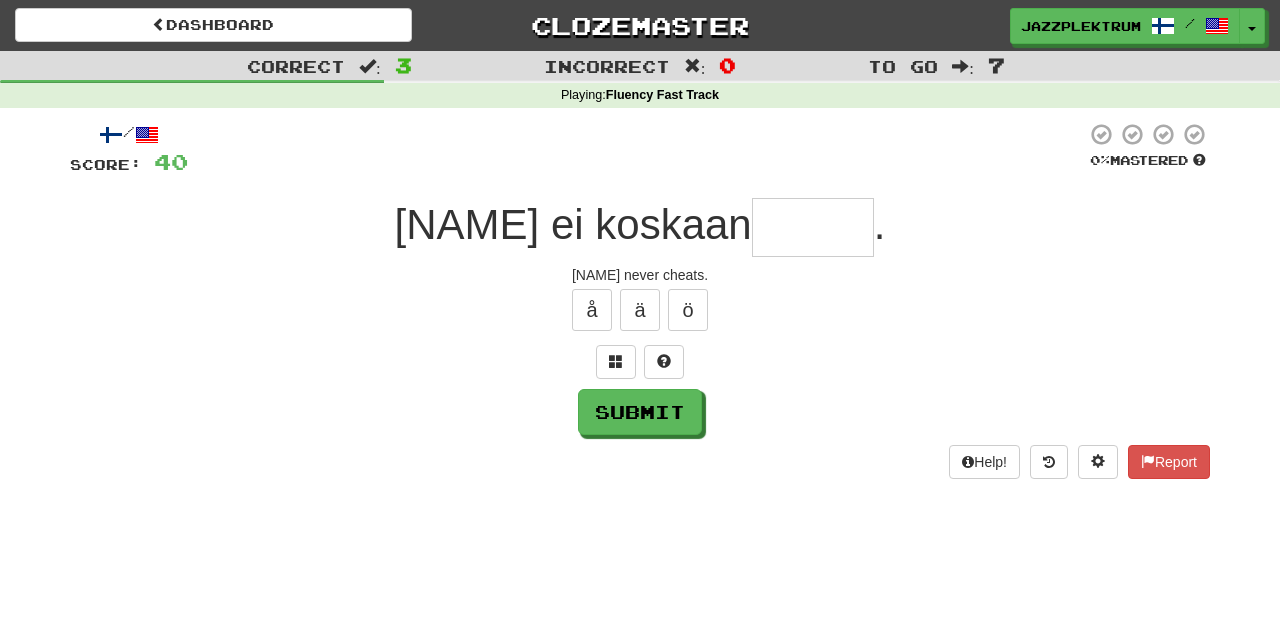 type on "*" 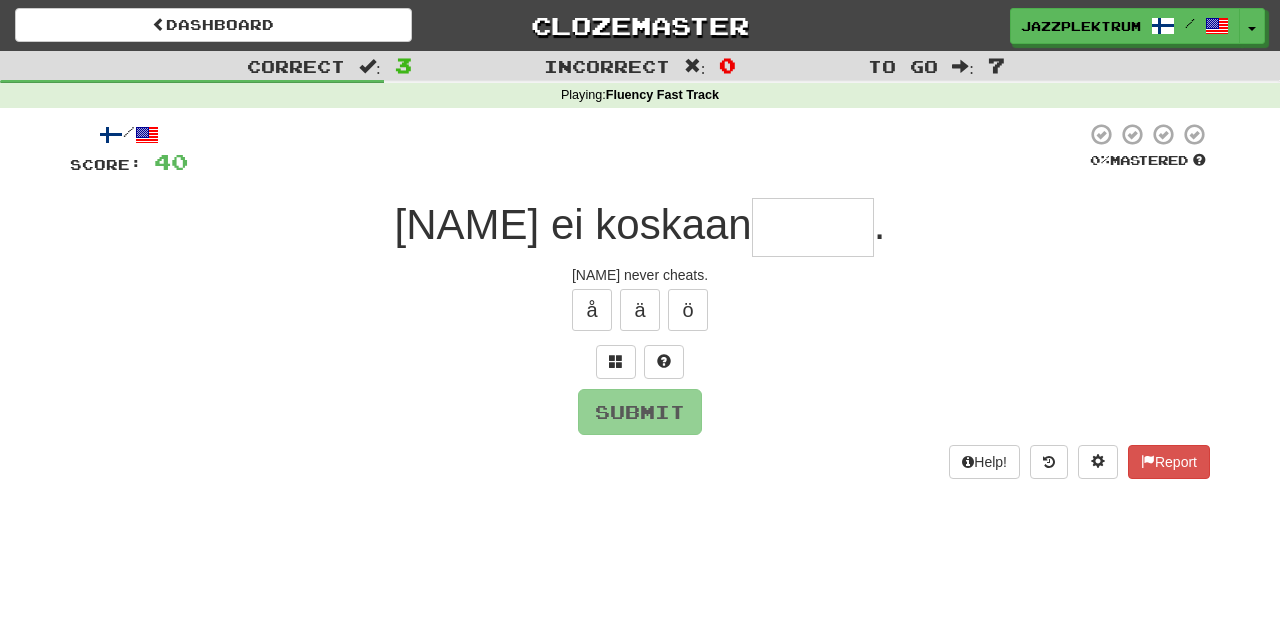 type on "*" 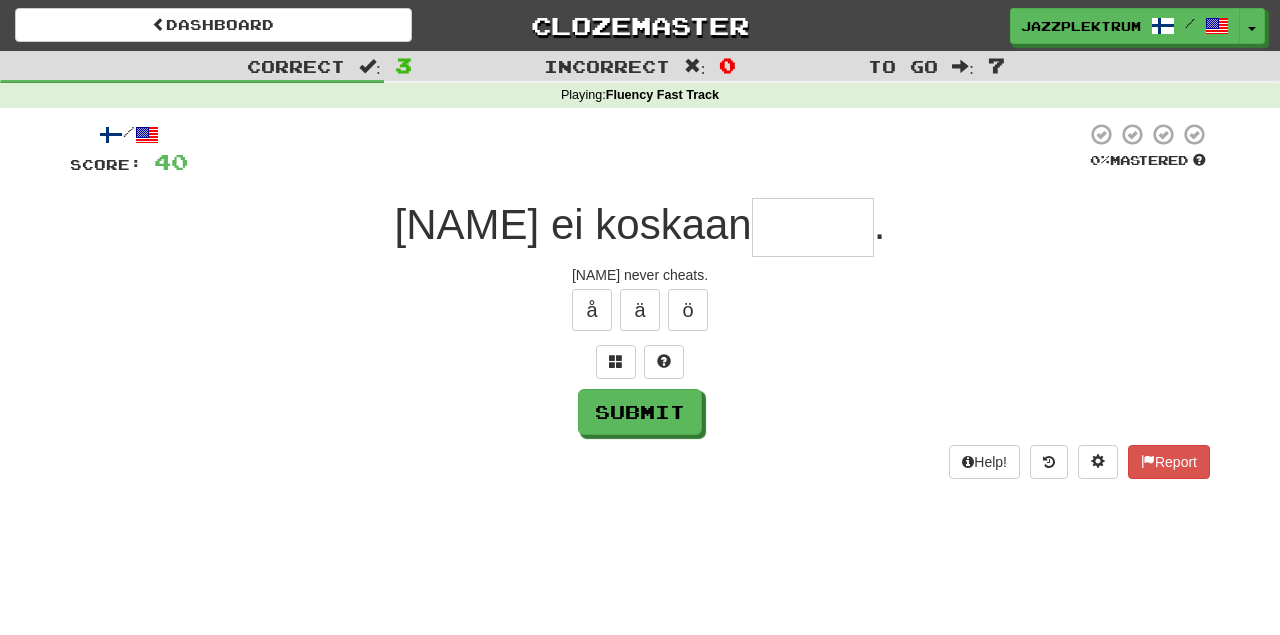 type on "*" 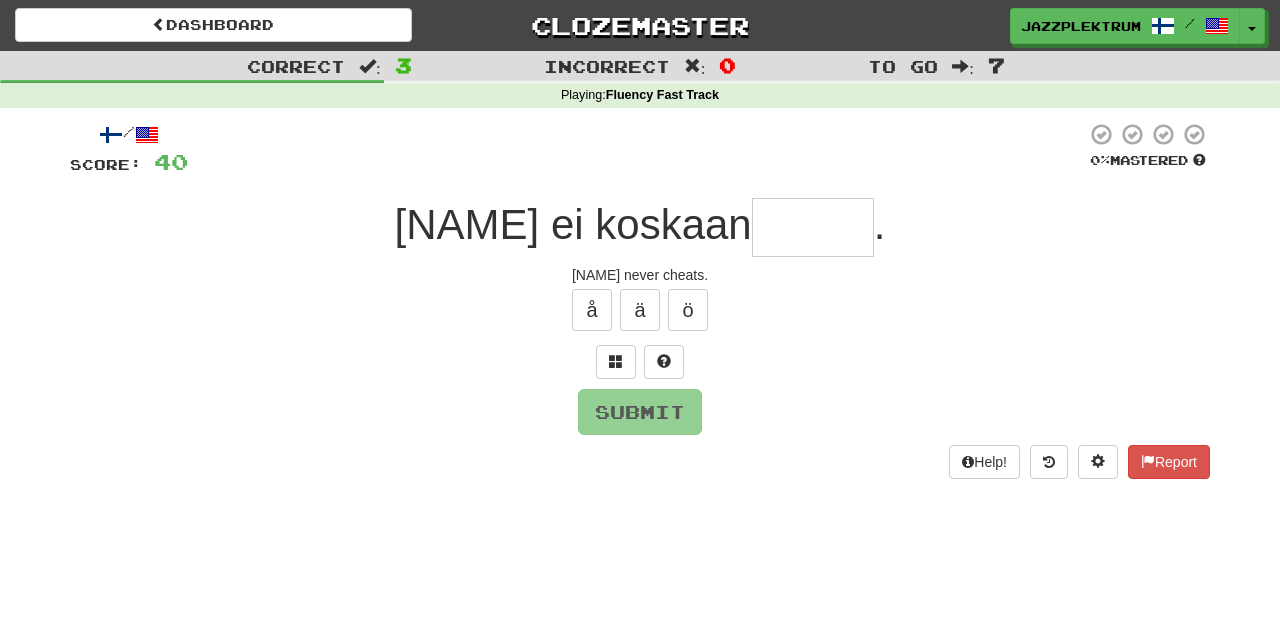 type on "*" 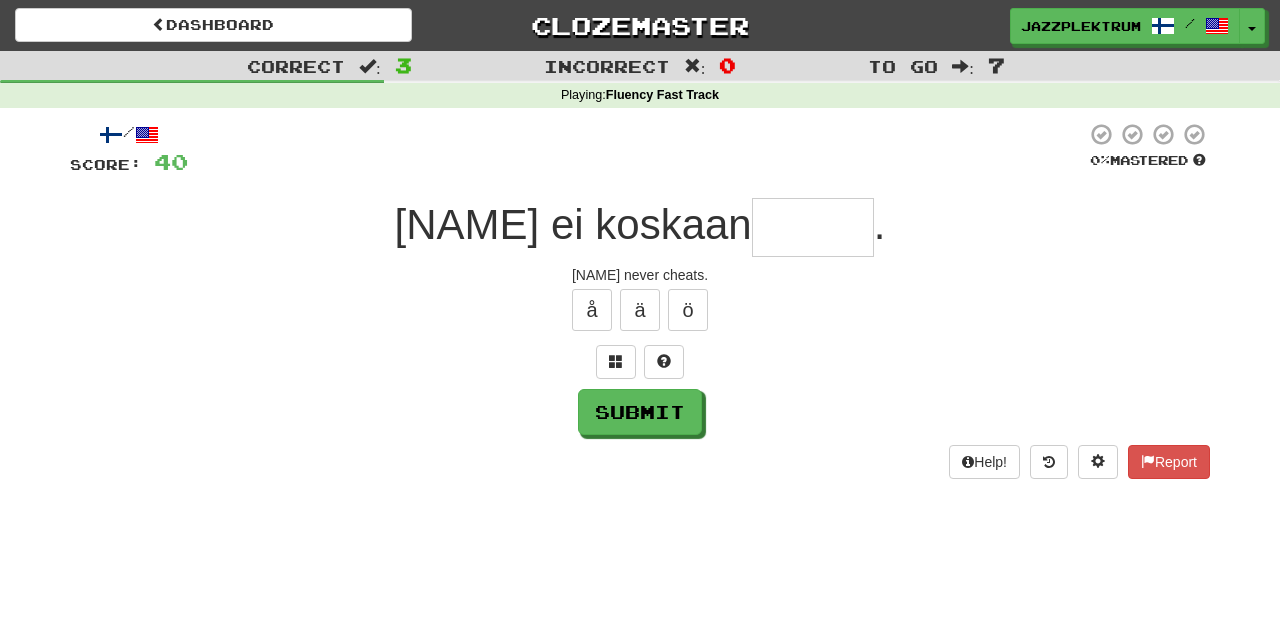 type on "*" 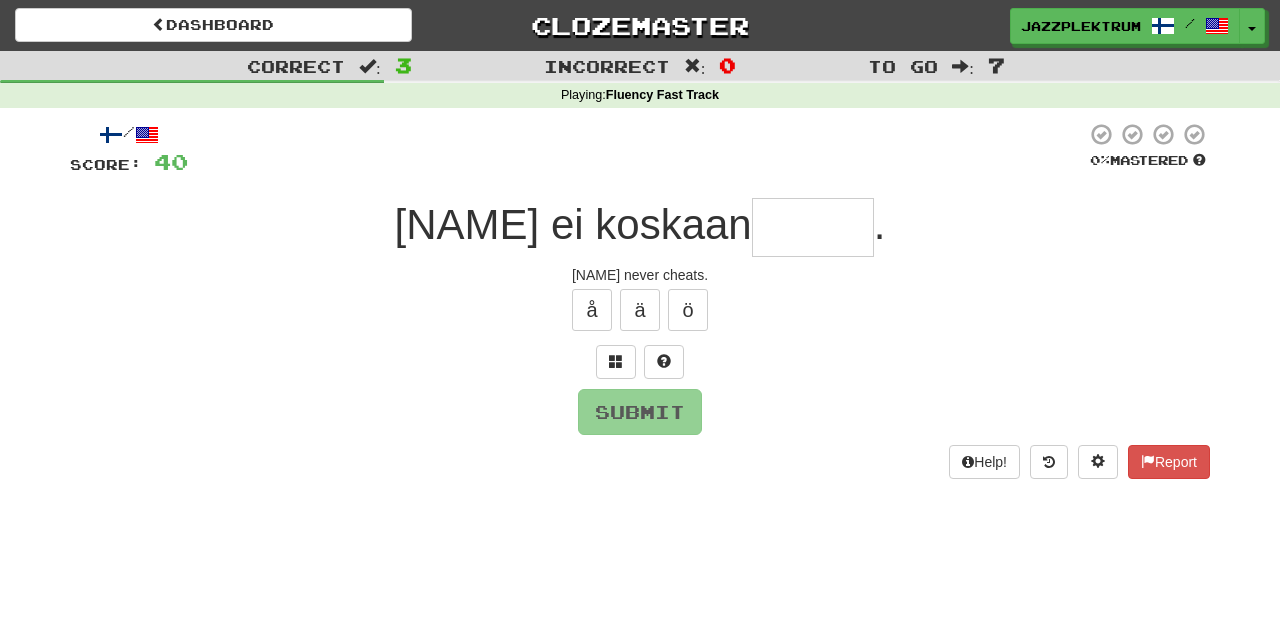 type on "******" 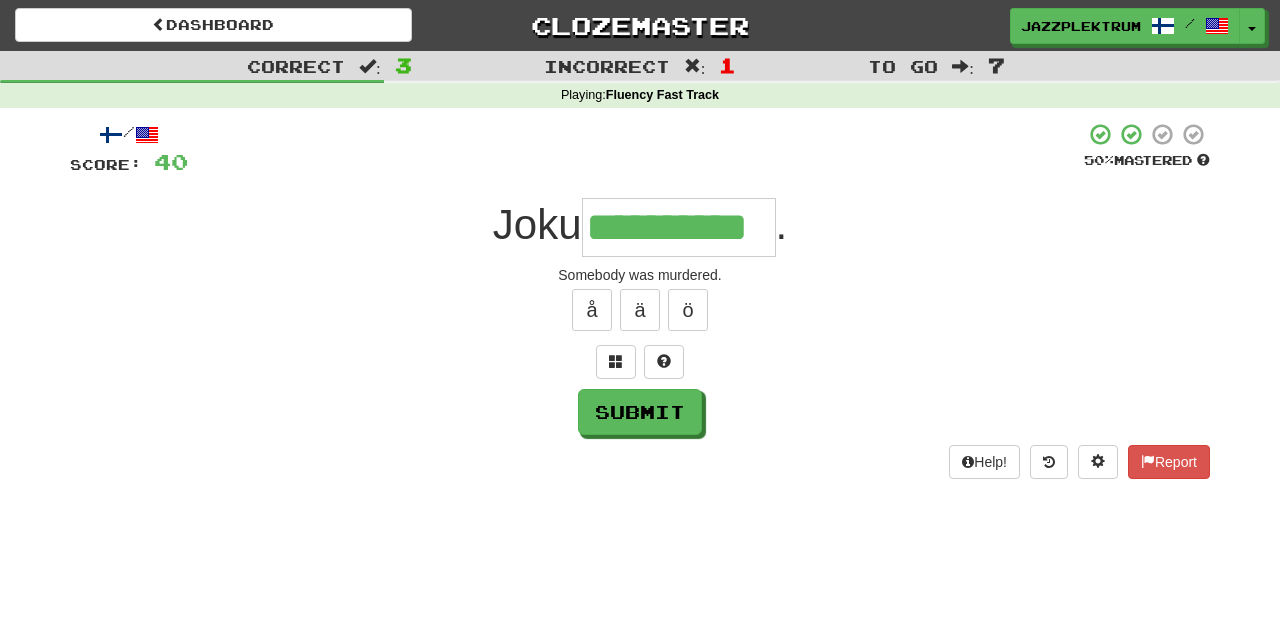 type on "**********" 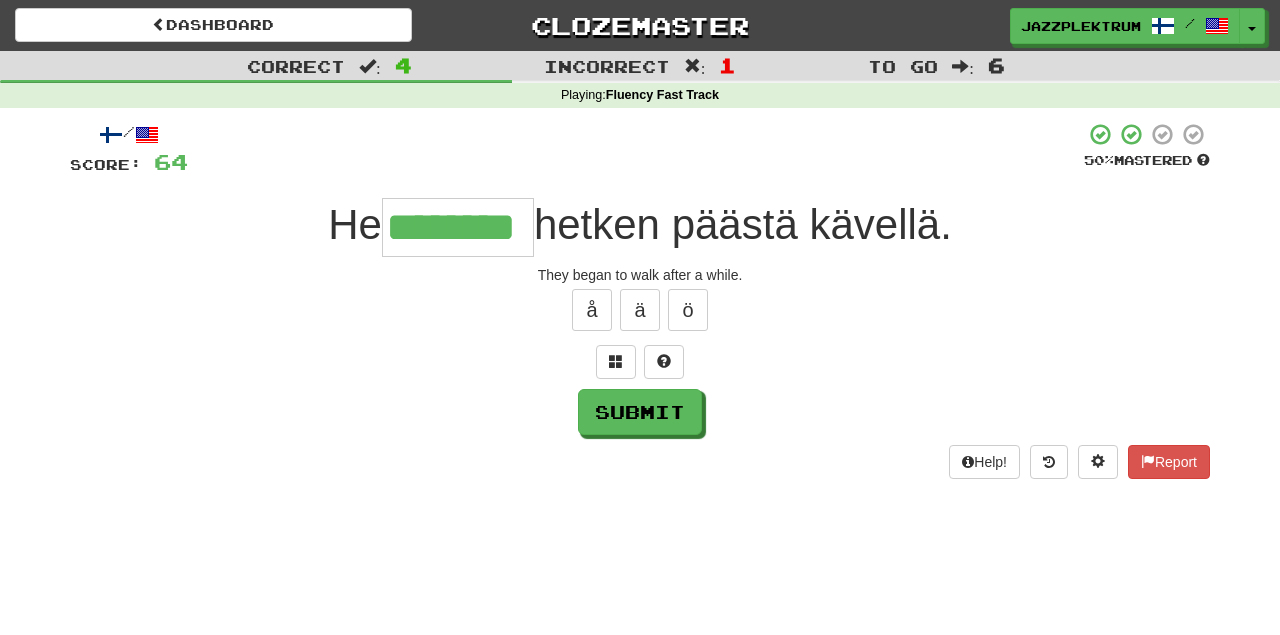 type on "********" 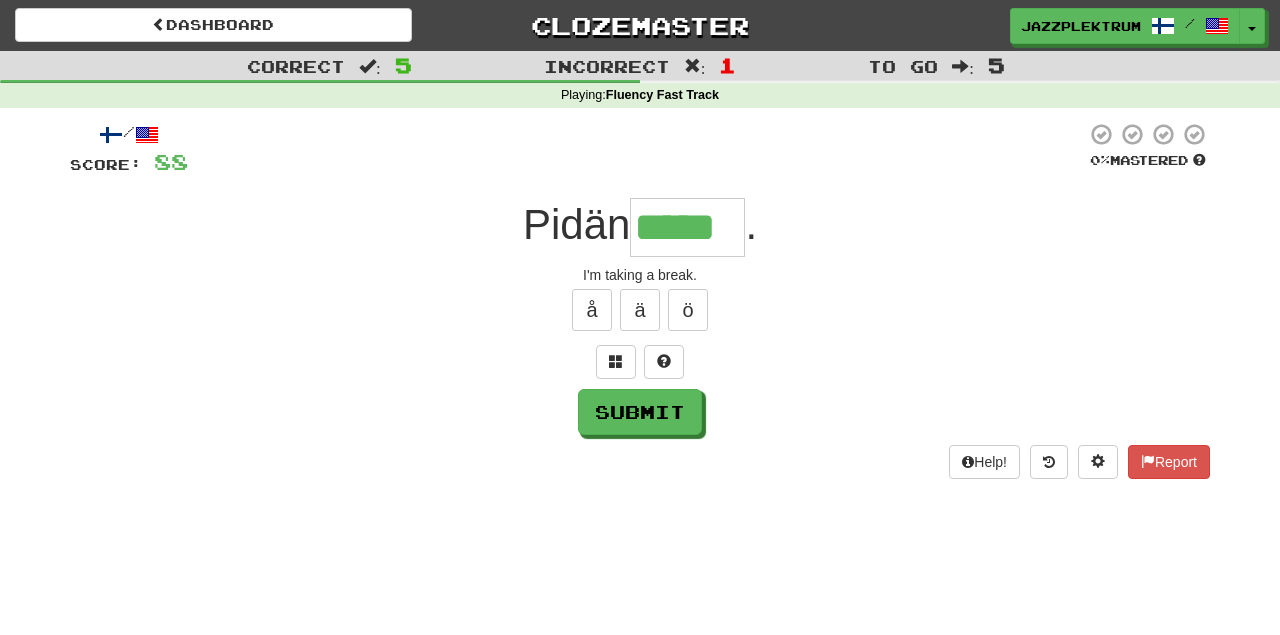 type on "*****" 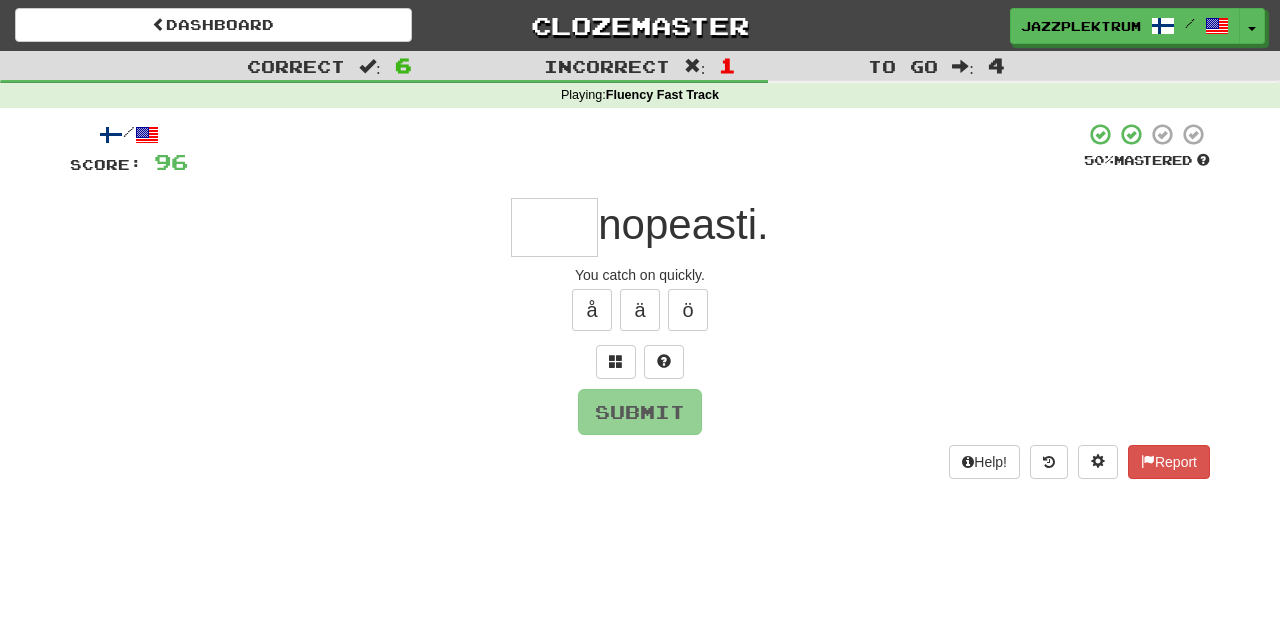 type on "*" 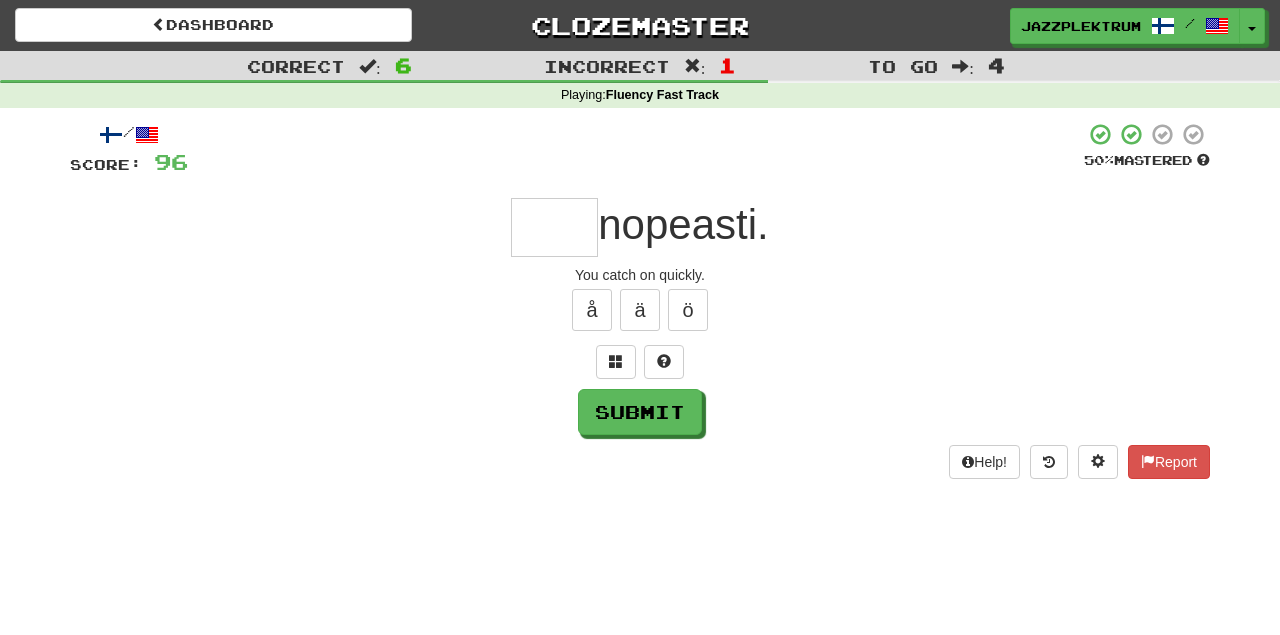 type on "*" 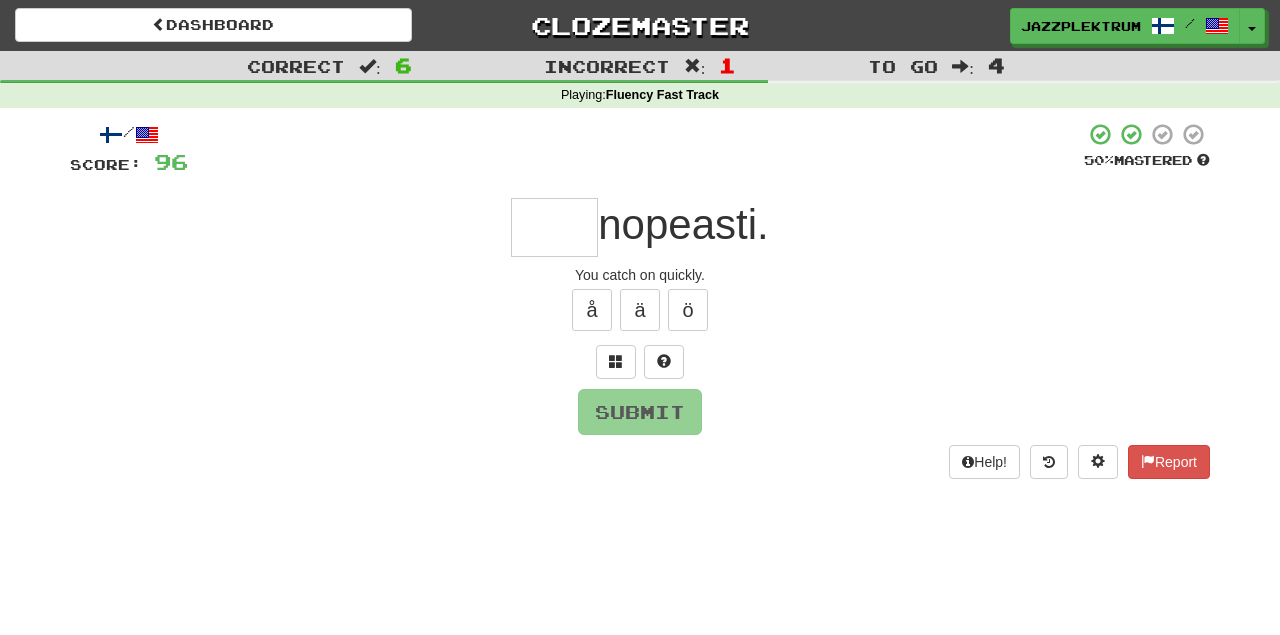 type on "*" 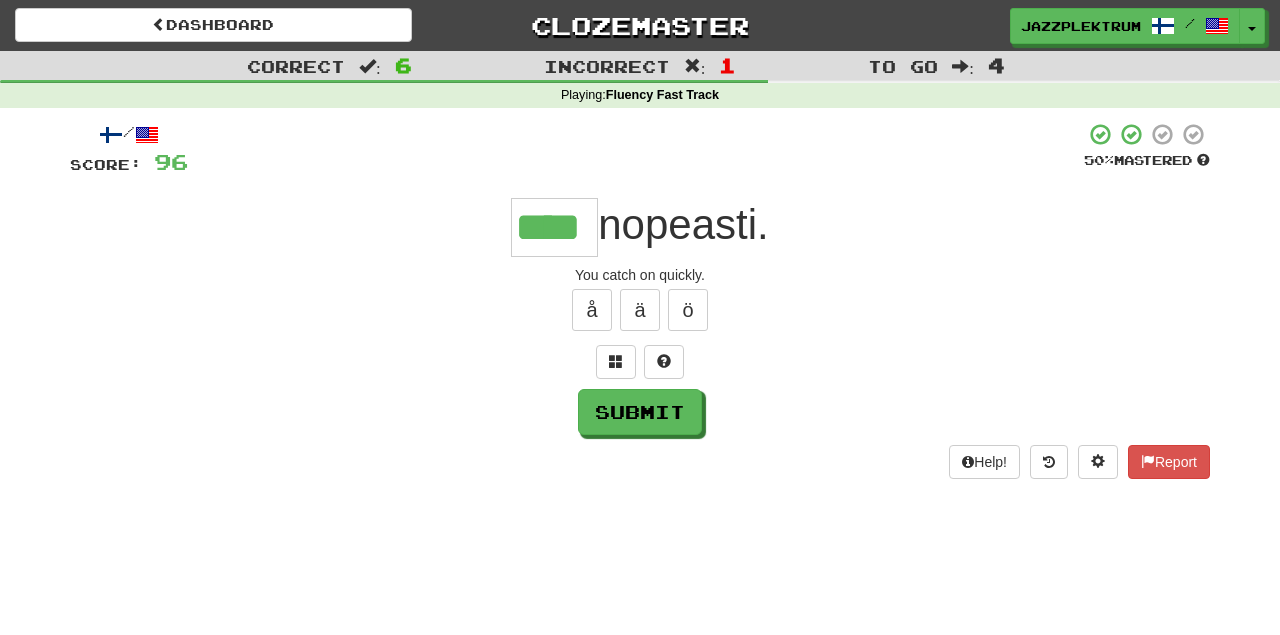 type on "****" 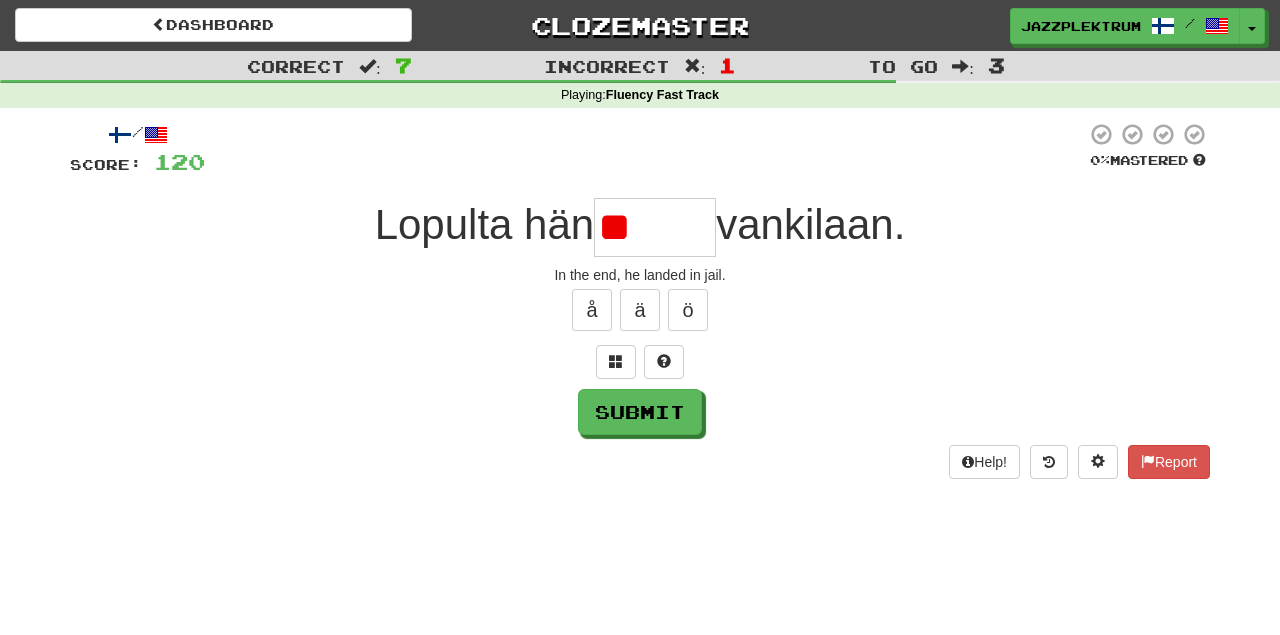 type on "*" 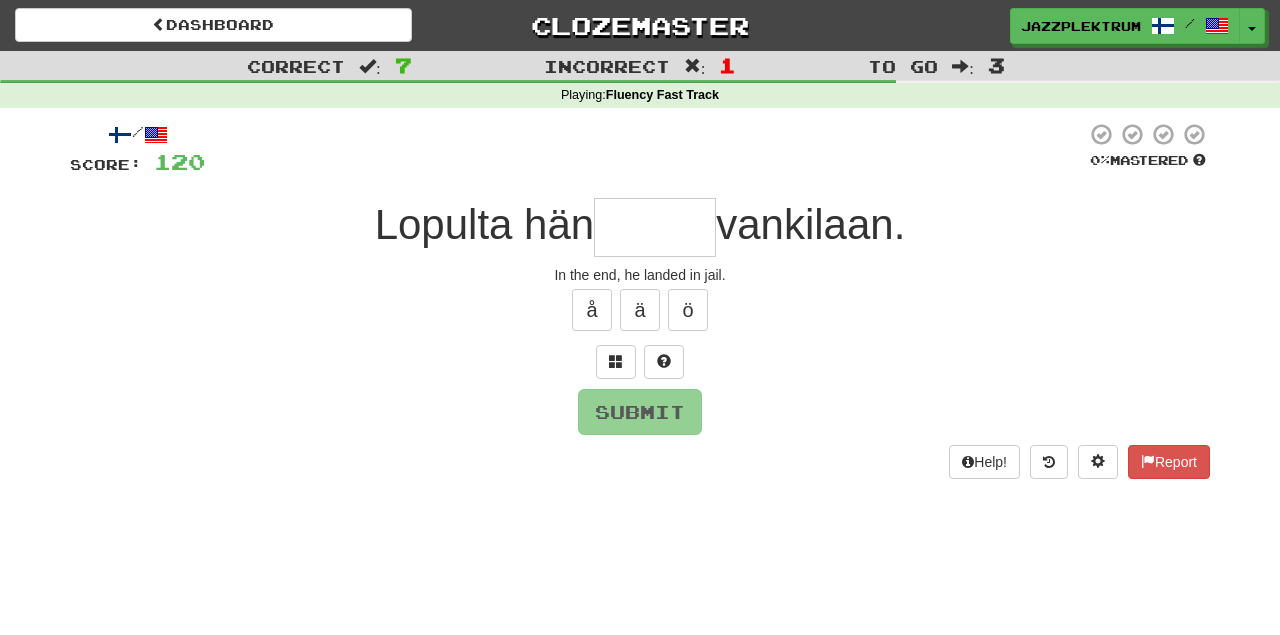 type on "*" 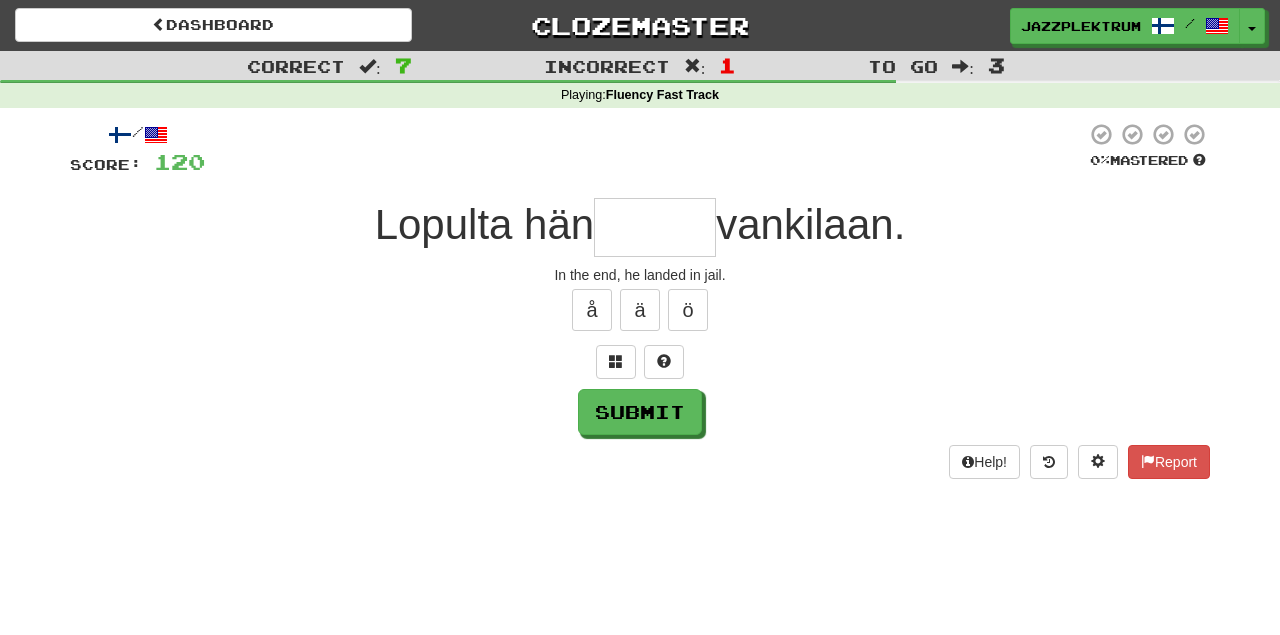 type on "*" 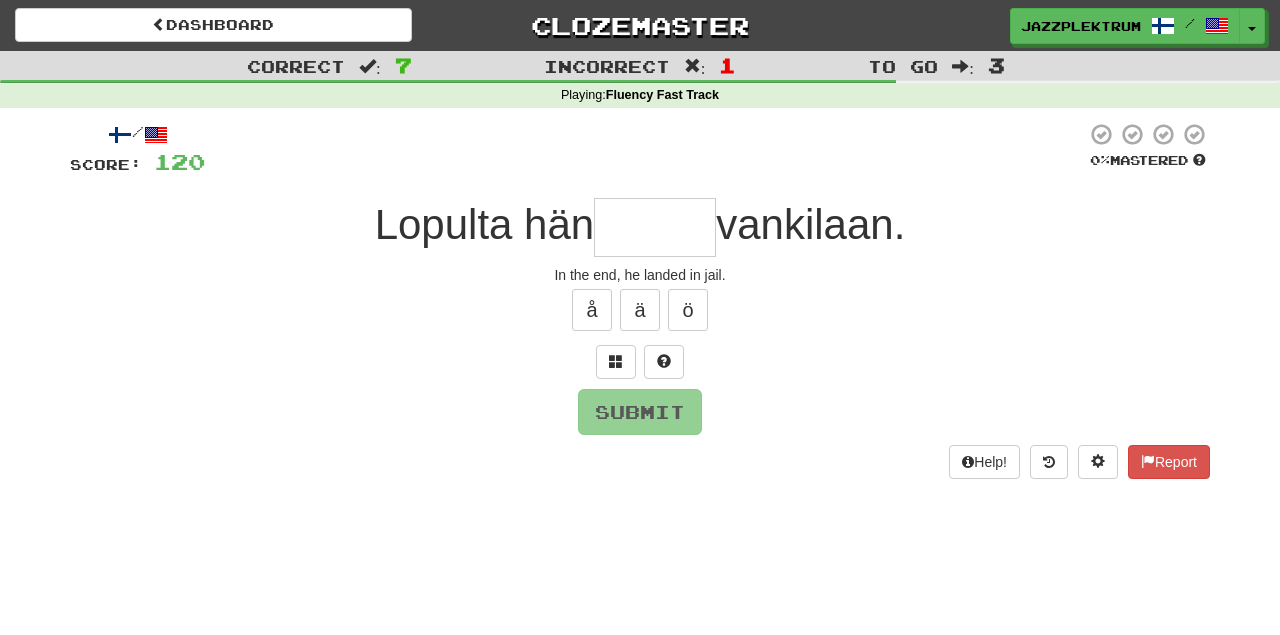type on "*" 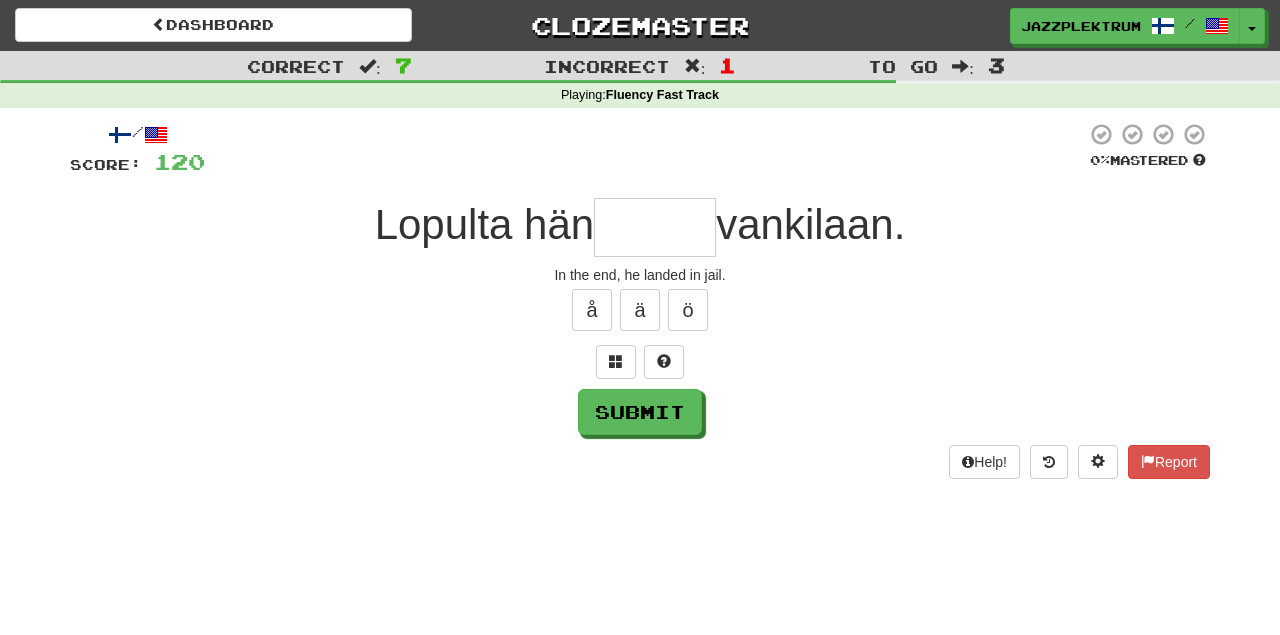 type on "*" 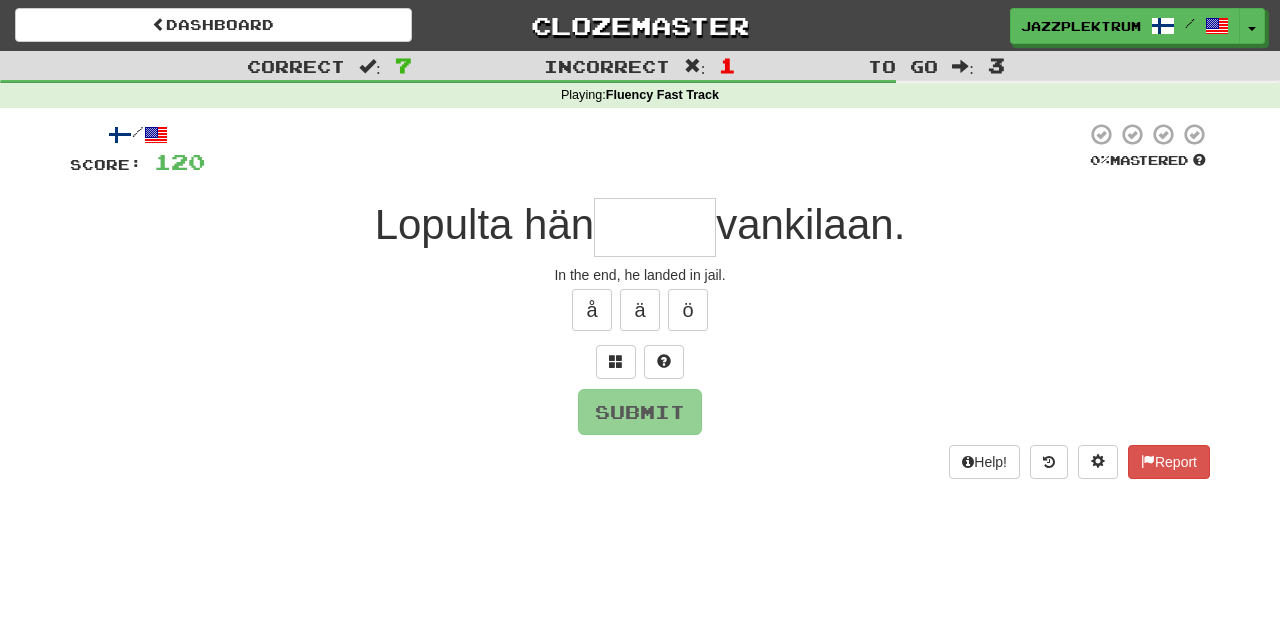 type on "*" 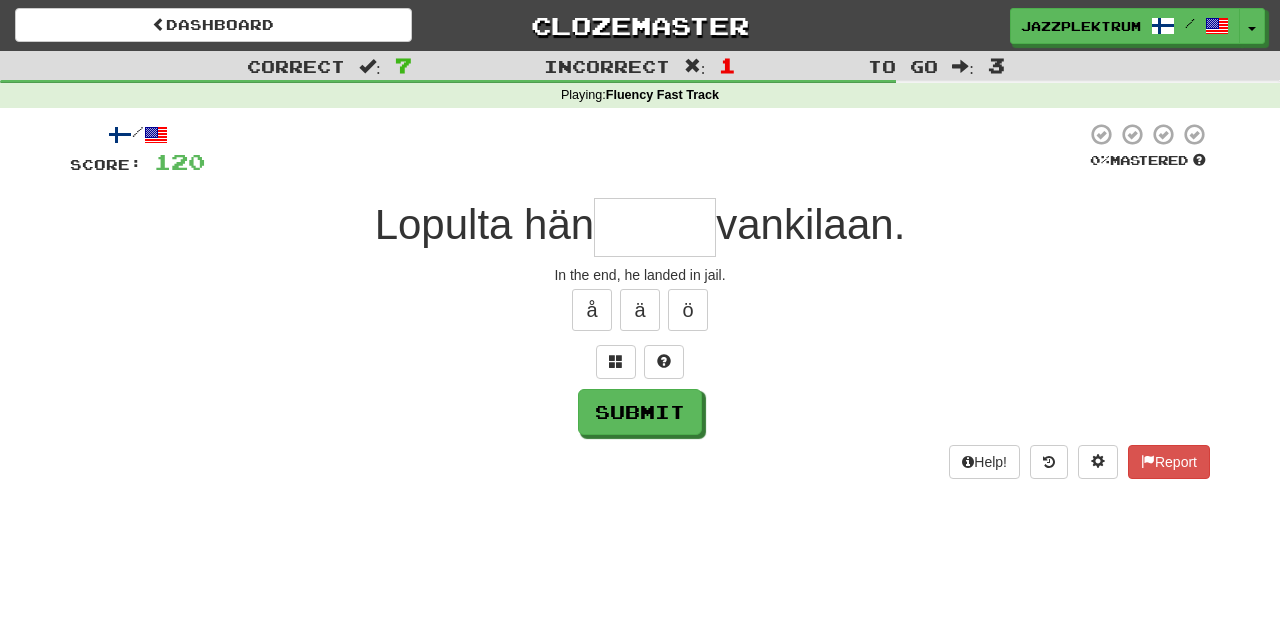 type on "*" 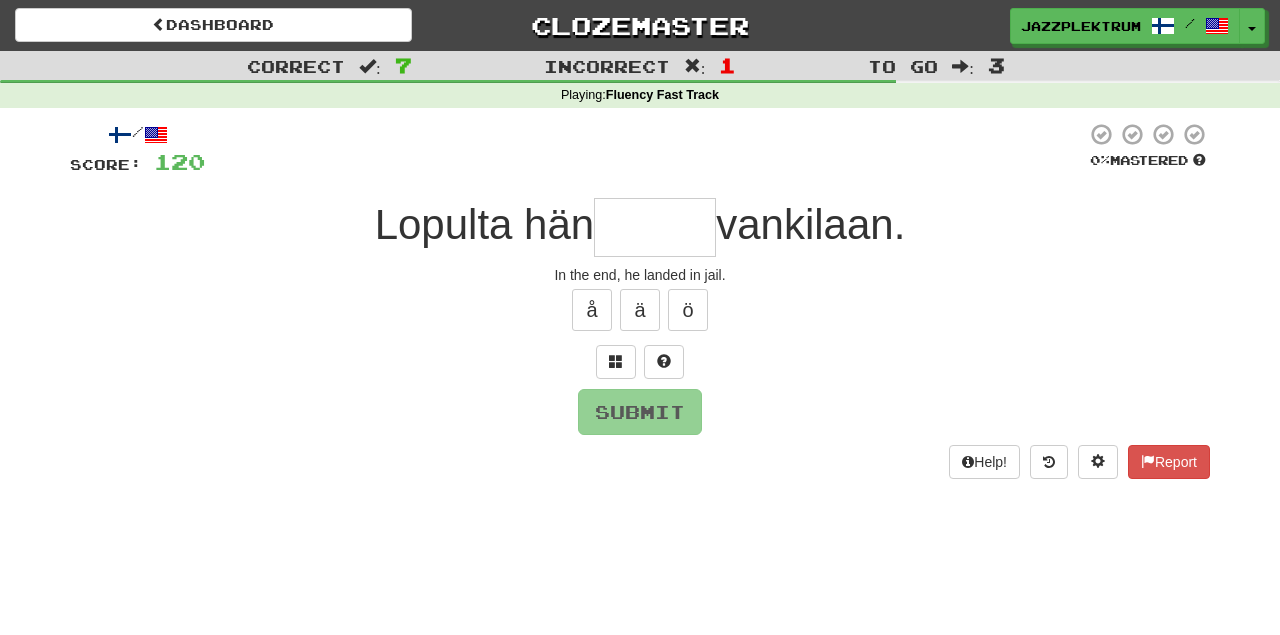 type on "*" 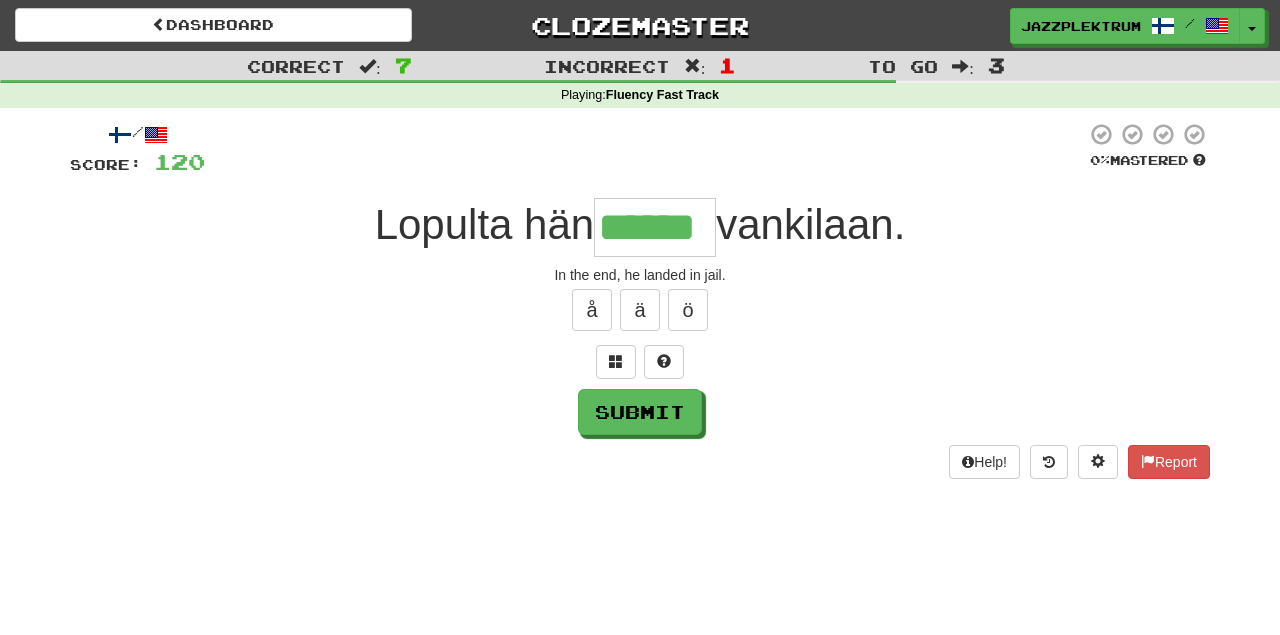 type on "******" 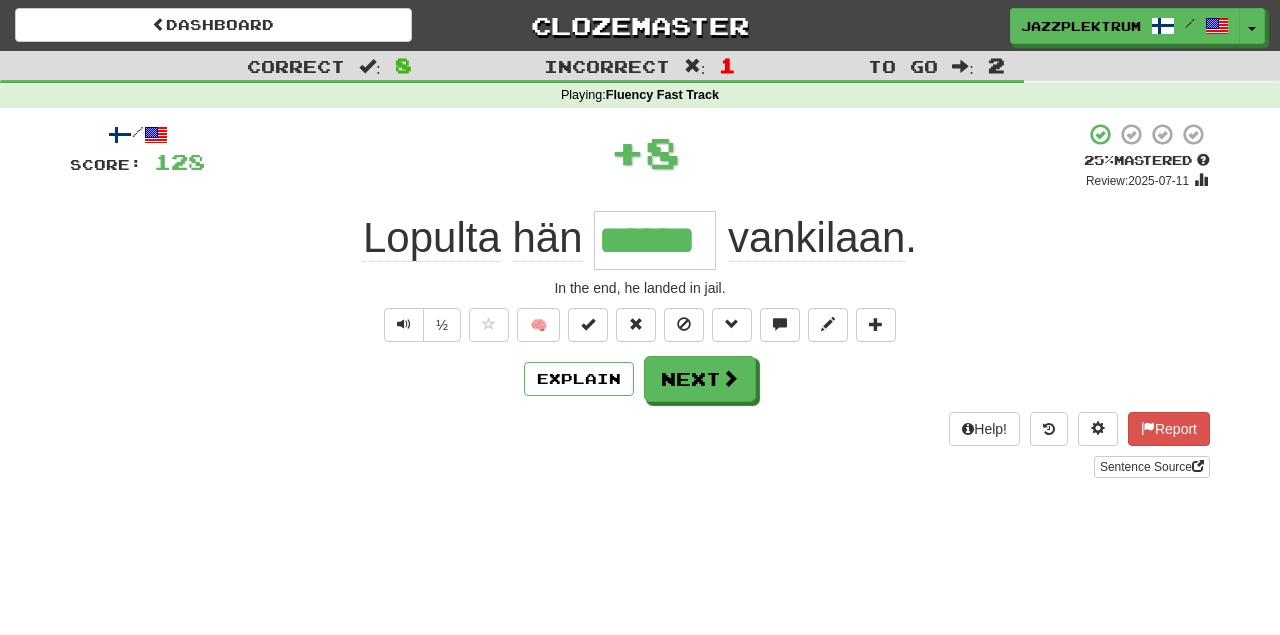 drag, startPoint x: 710, startPoint y: 239, endPoint x: 497, endPoint y: 239, distance: 213 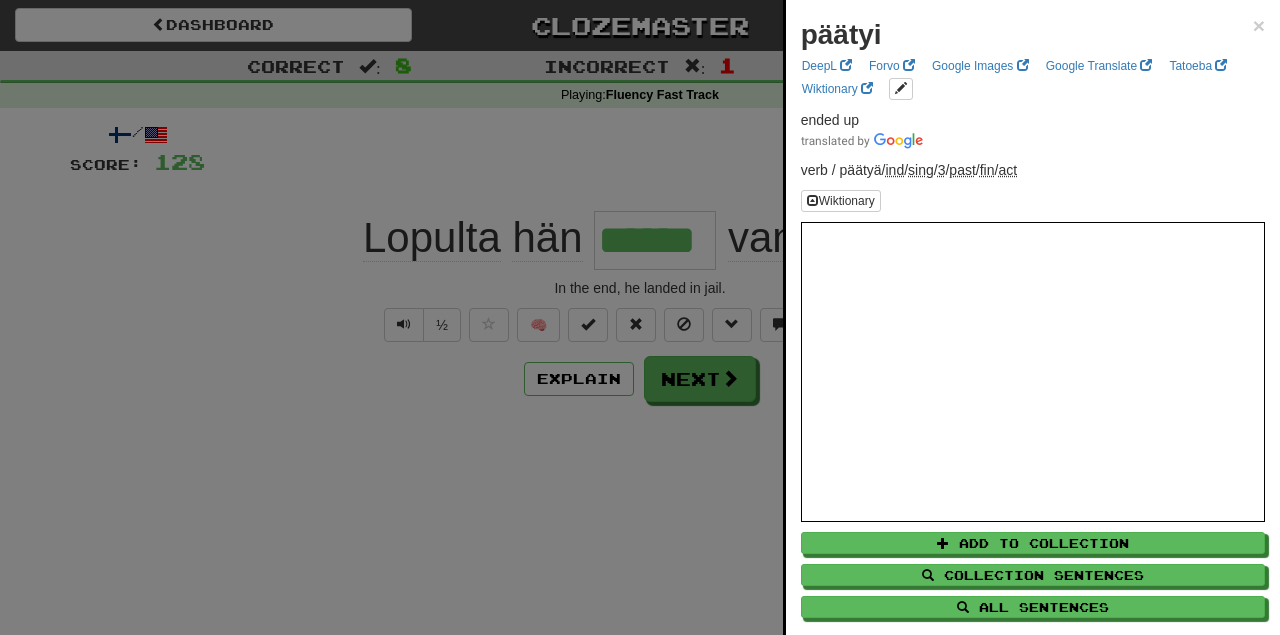 click at bounding box center [640, 317] 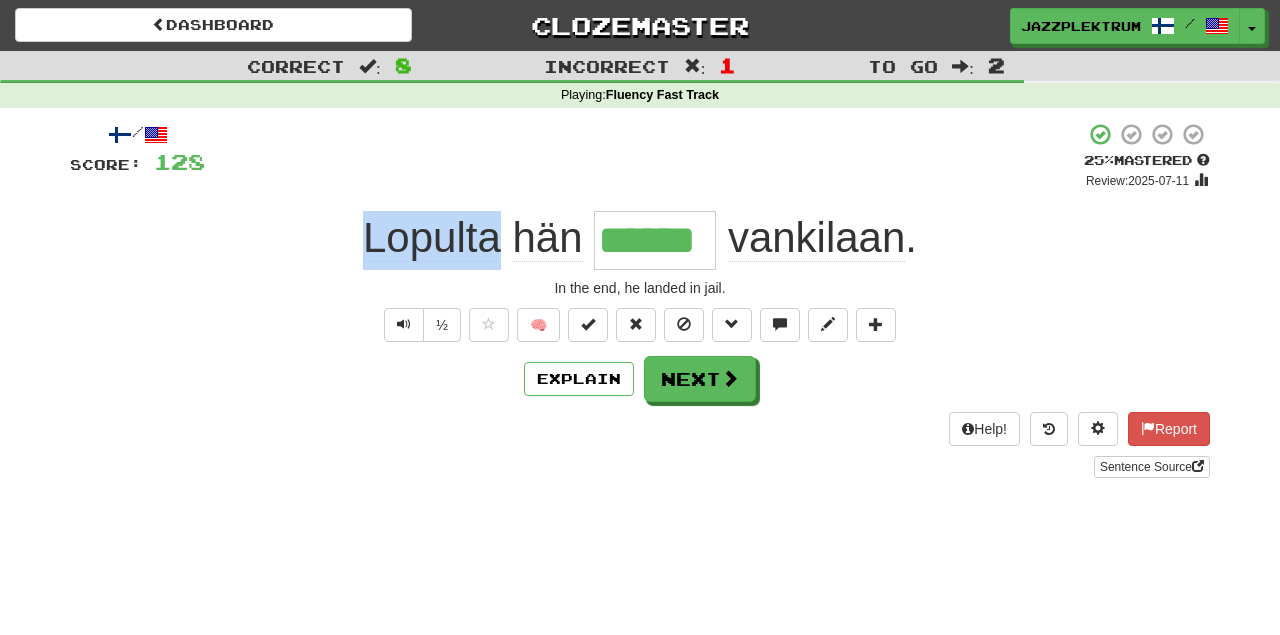 drag, startPoint x: 488, startPoint y: 241, endPoint x: 315, endPoint y: 243, distance: 173.01157 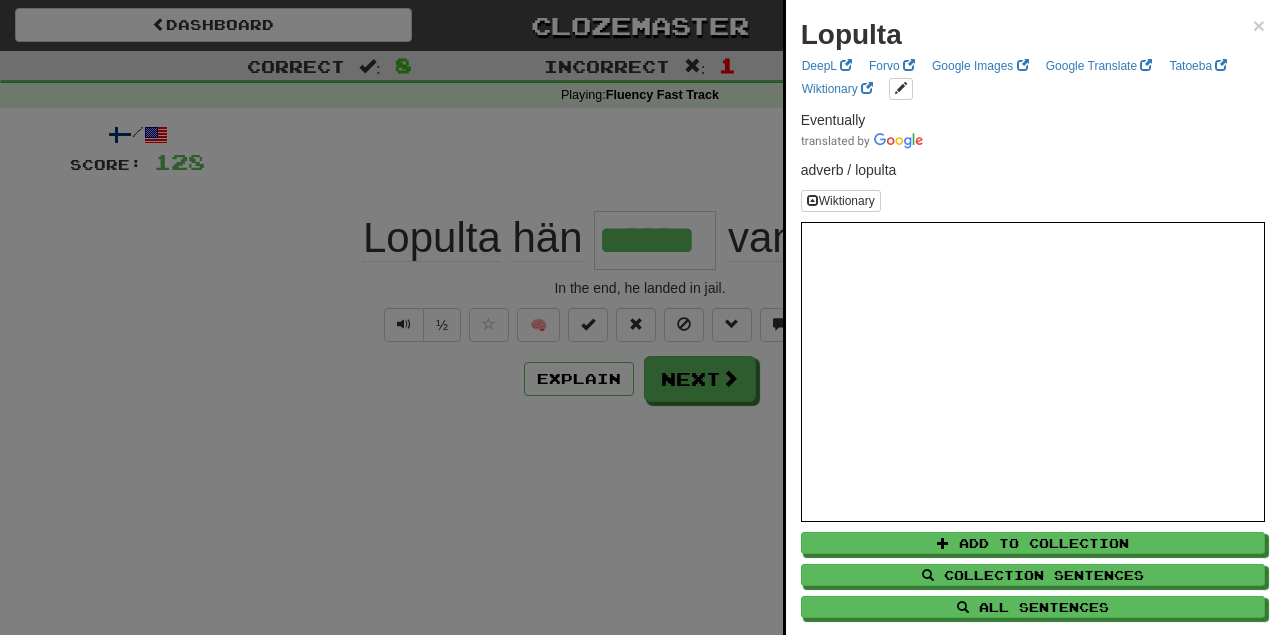 click at bounding box center [640, 317] 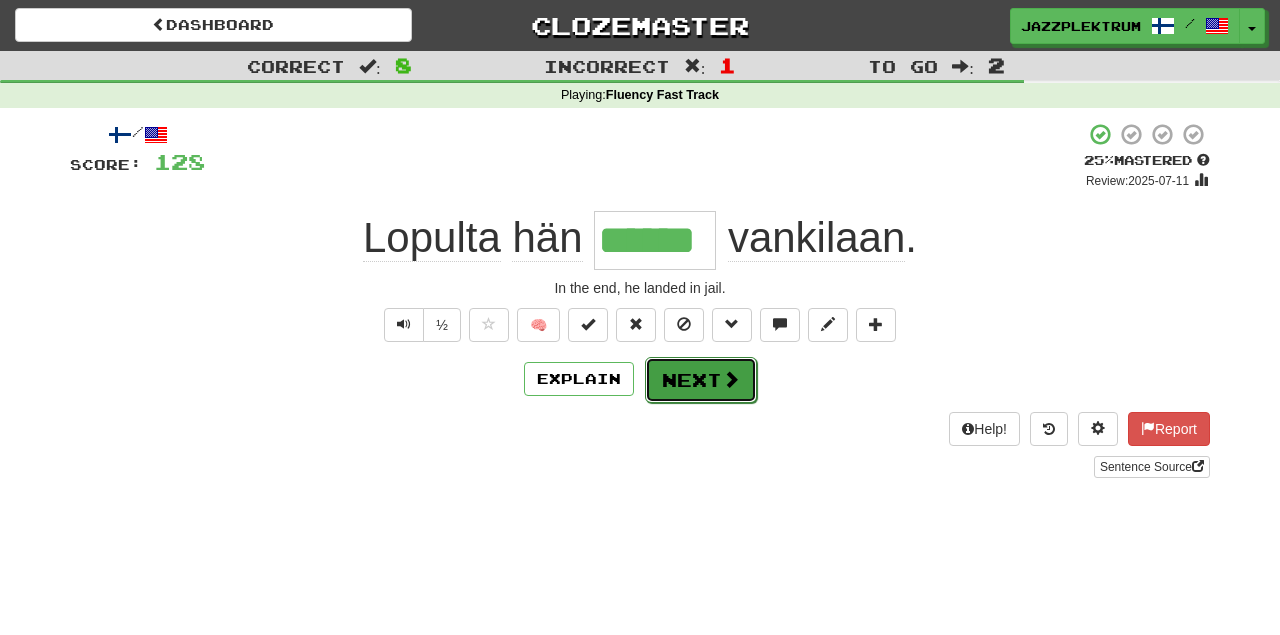 click on "Next" at bounding box center (701, 380) 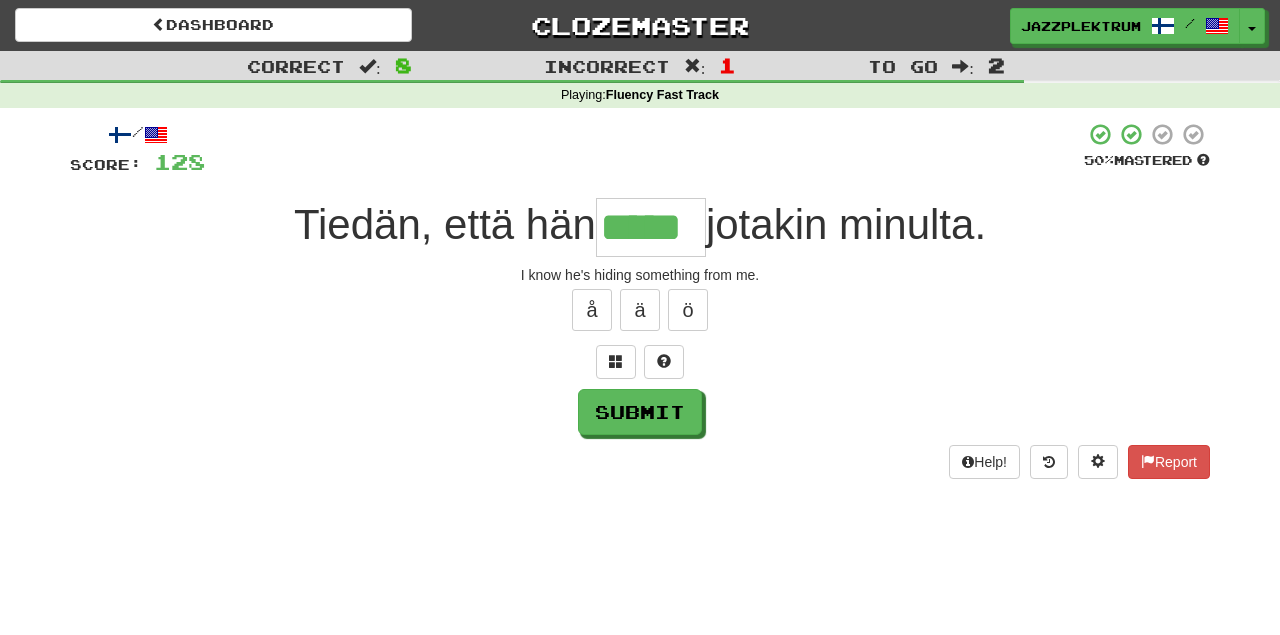 type on "*****" 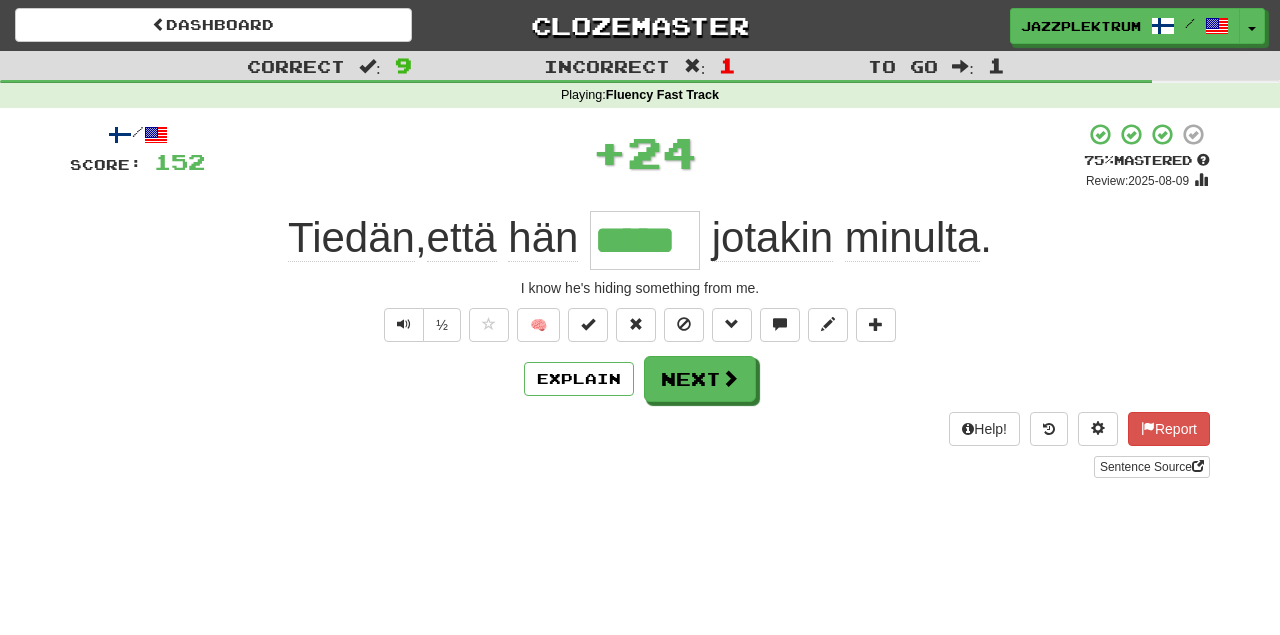 drag, startPoint x: 657, startPoint y: 236, endPoint x: 472, endPoint y: 231, distance: 185.06755 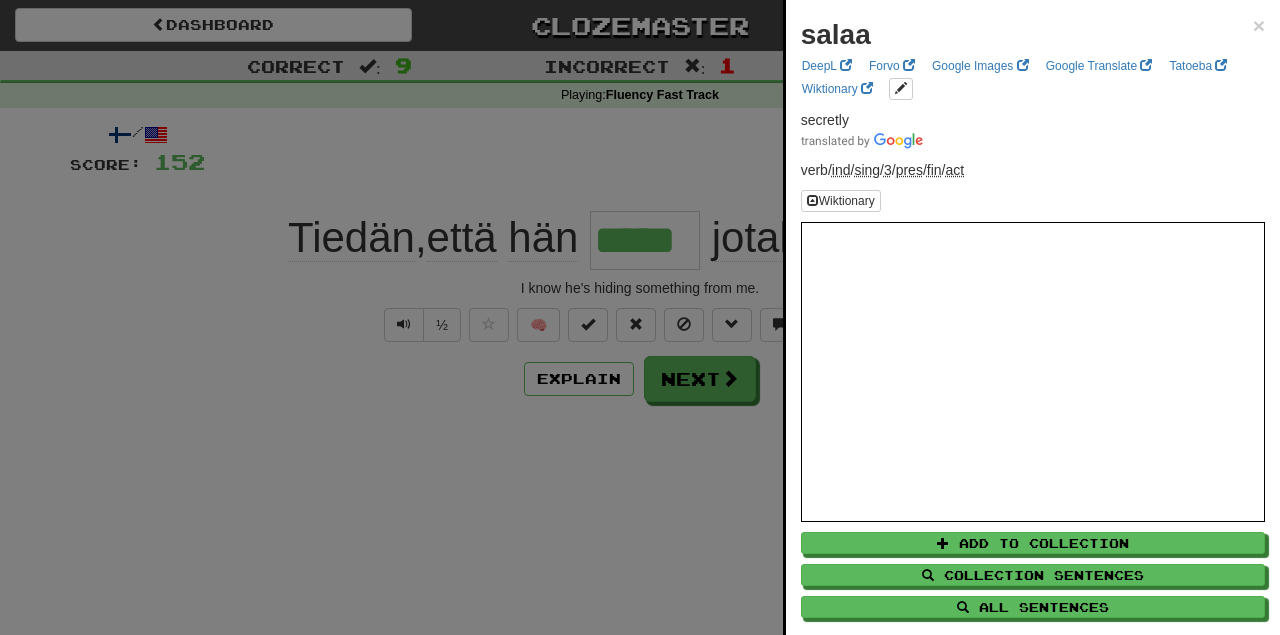 click at bounding box center [640, 317] 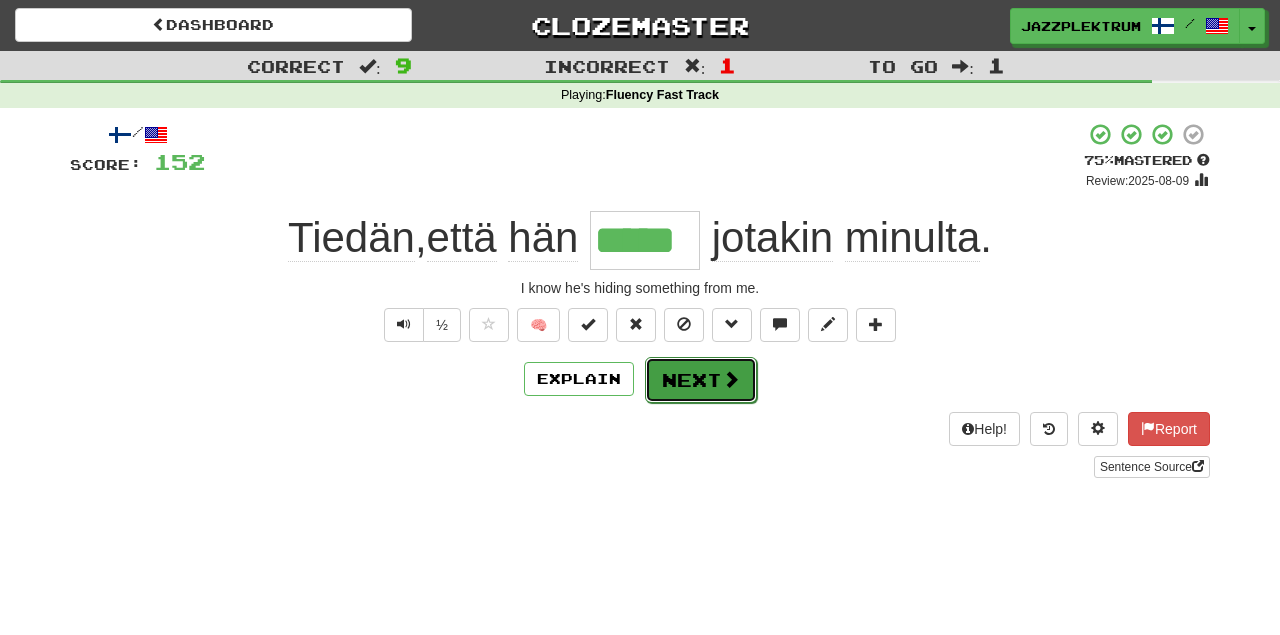 click on "Next" at bounding box center [701, 380] 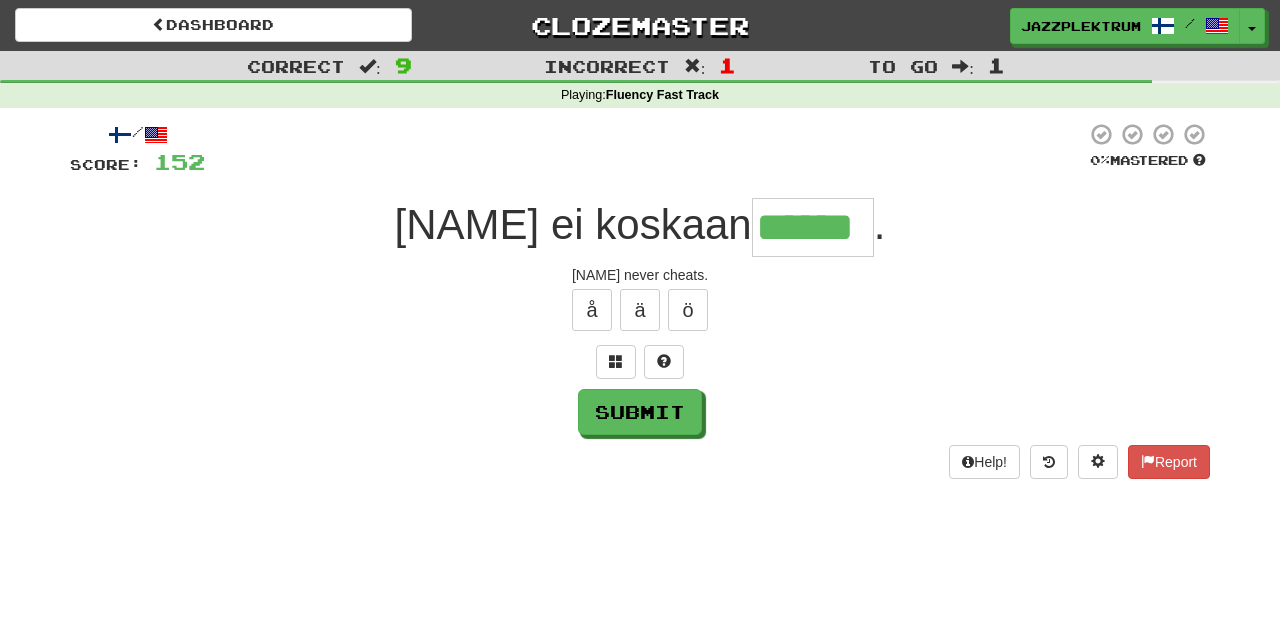 type on "******" 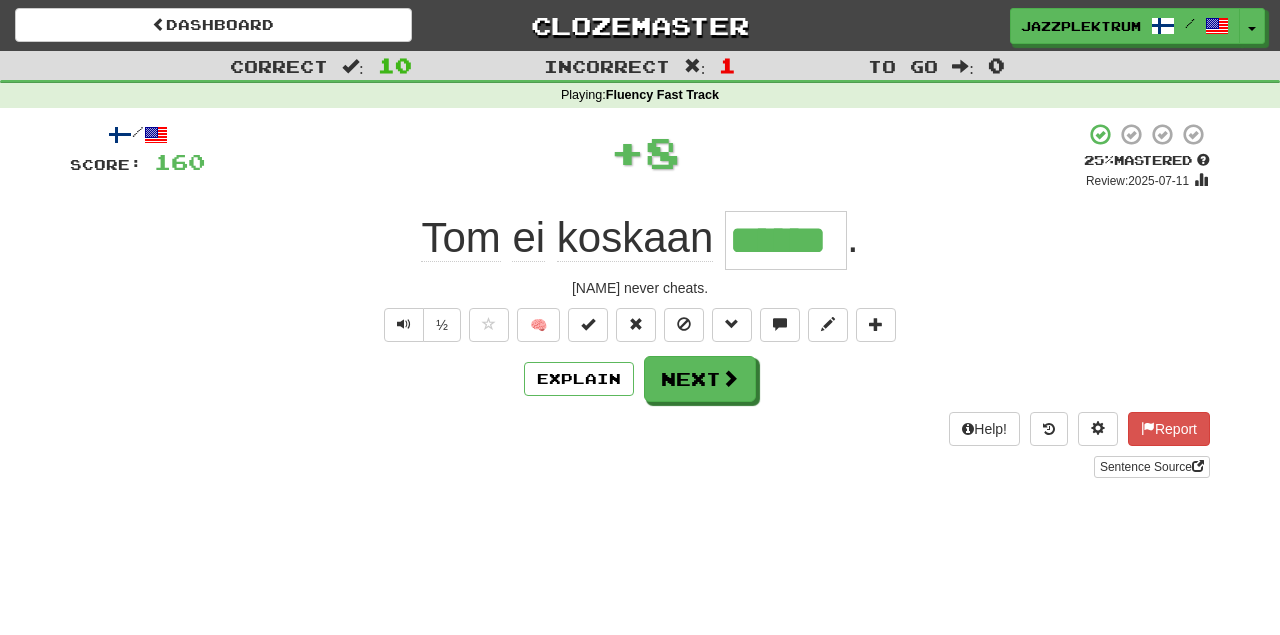 drag, startPoint x: 732, startPoint y: 241, endPoint x: 859, endPoint y: 251, distance: 127.39309 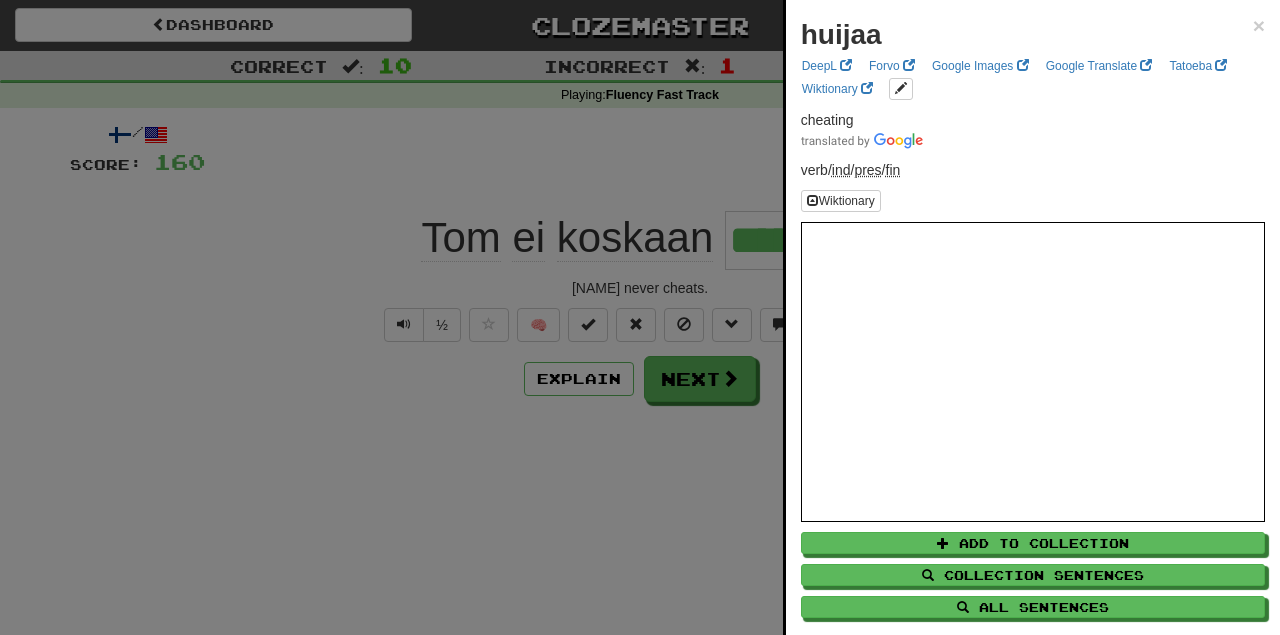 click at bounding box center (640, 317) 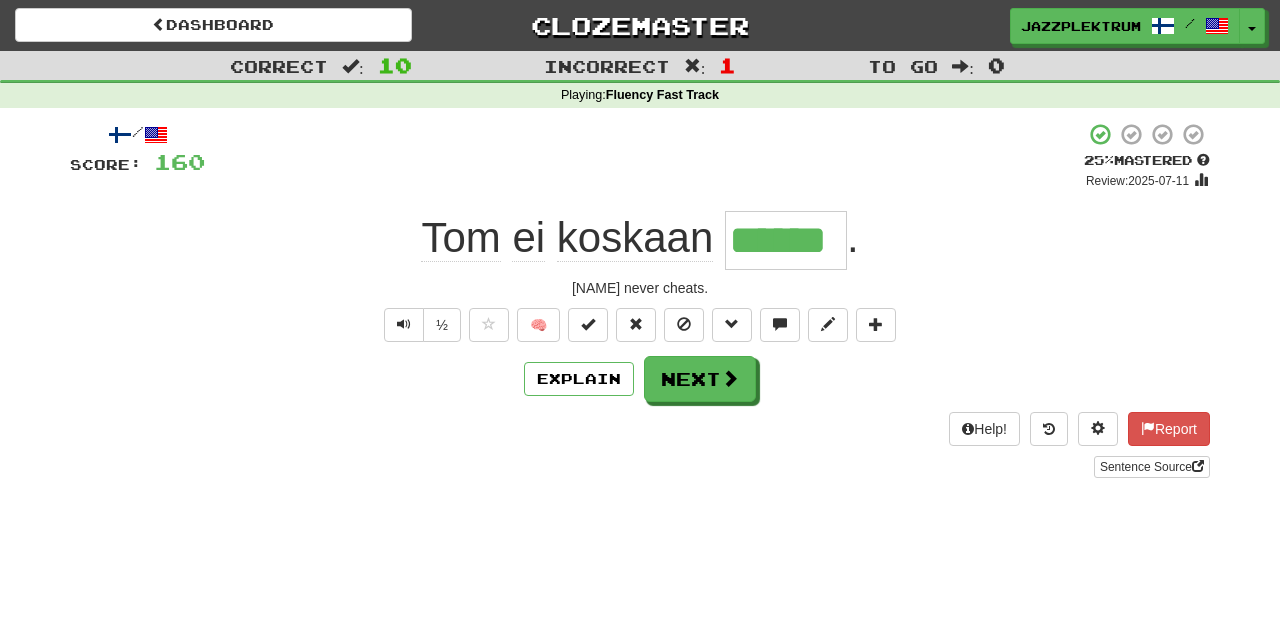 click on "× Leveled Up!  /  Level: 90 +1 Tell the world!  Share Tweet  Post Close" at bounding box center [640, 300] 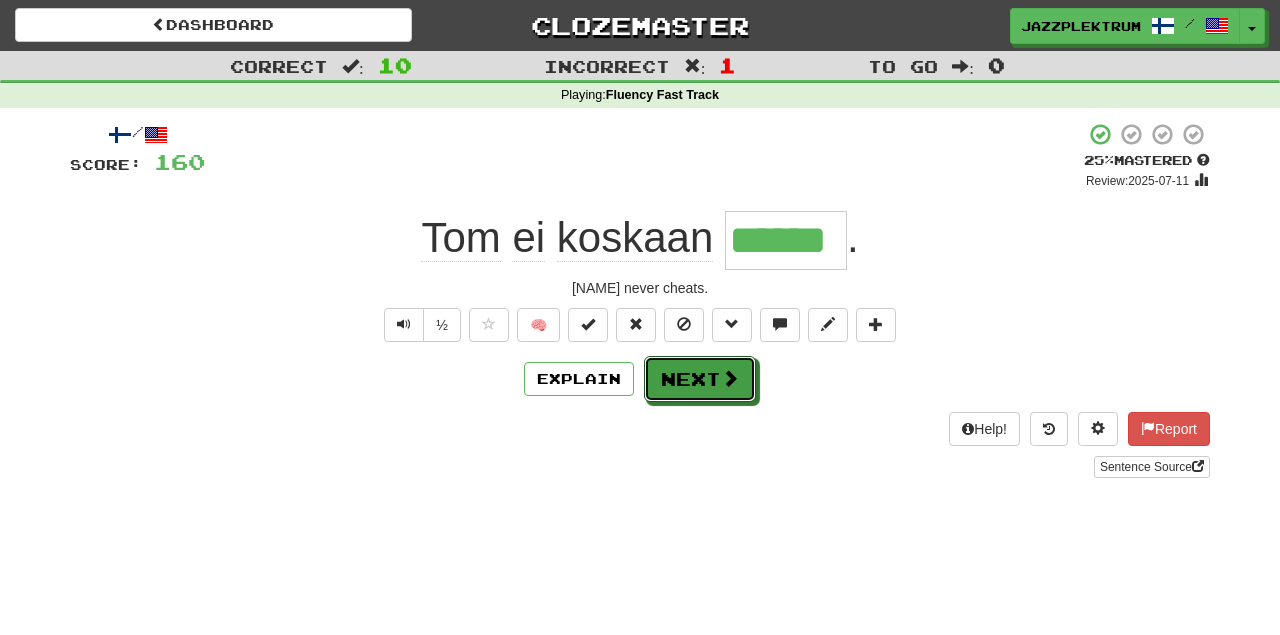 click on "Next" at bounding box center (700, 379) 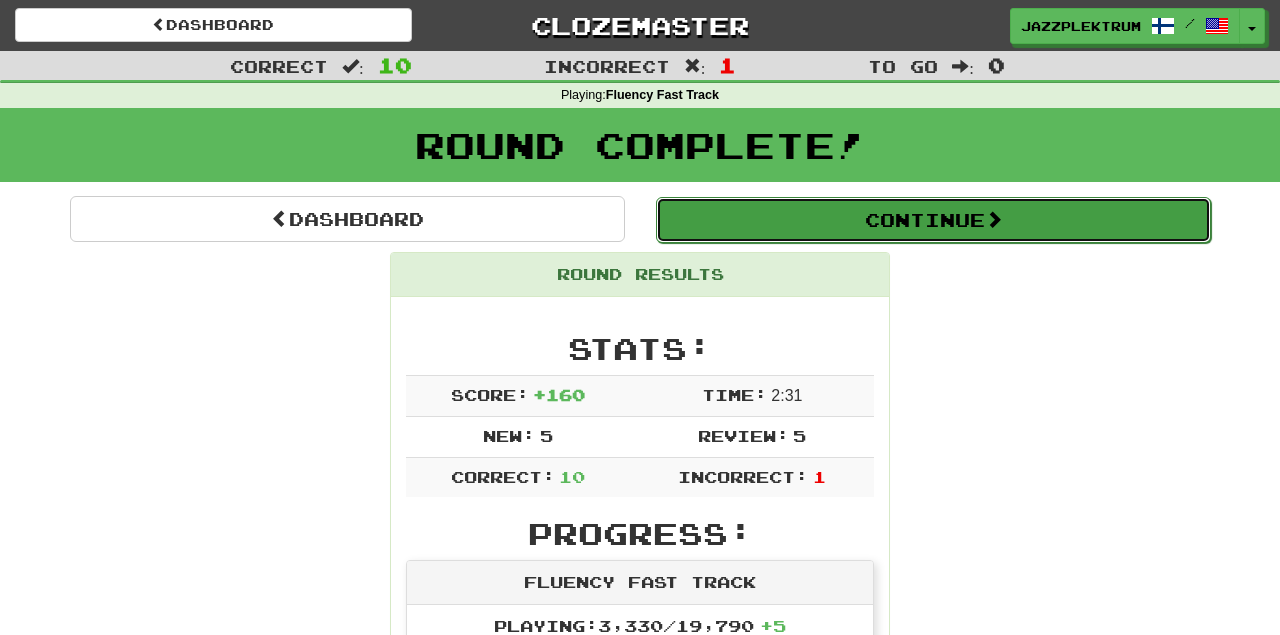click on "Continue" at bounding box center (933, 220) 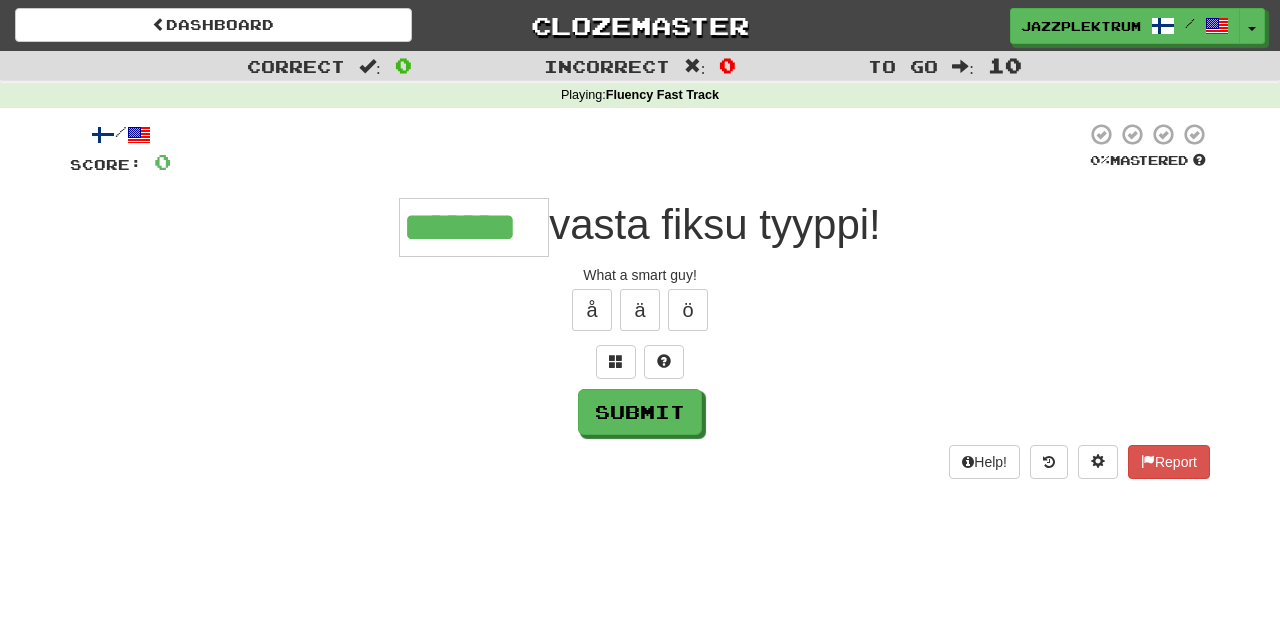 type on "*******" 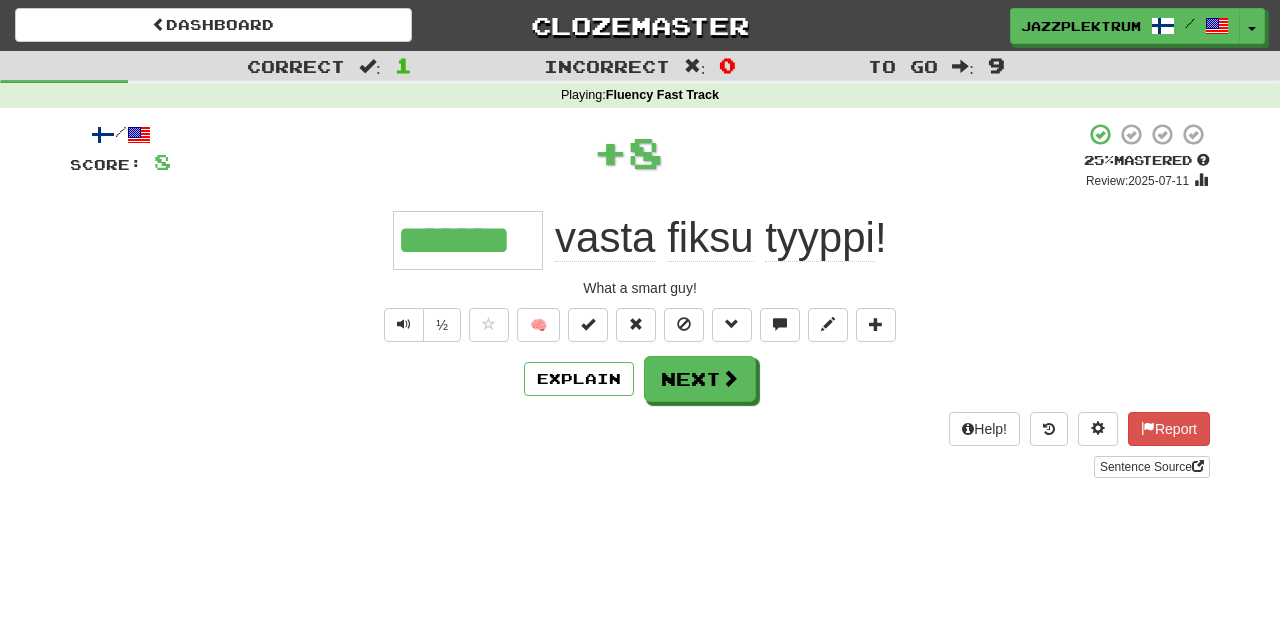 drag, startPoint x: 542, startPoint y: 235, endPoint x: 373, endPoint y: 235, distance: 169 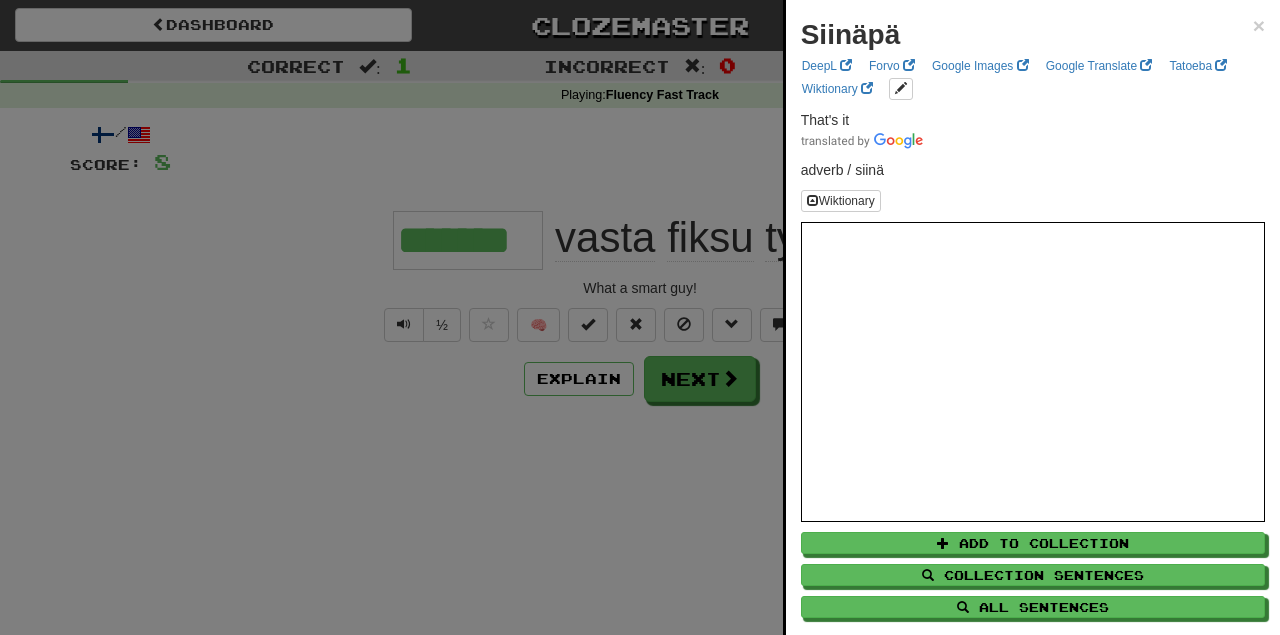 click at bounding box center (640, 317) 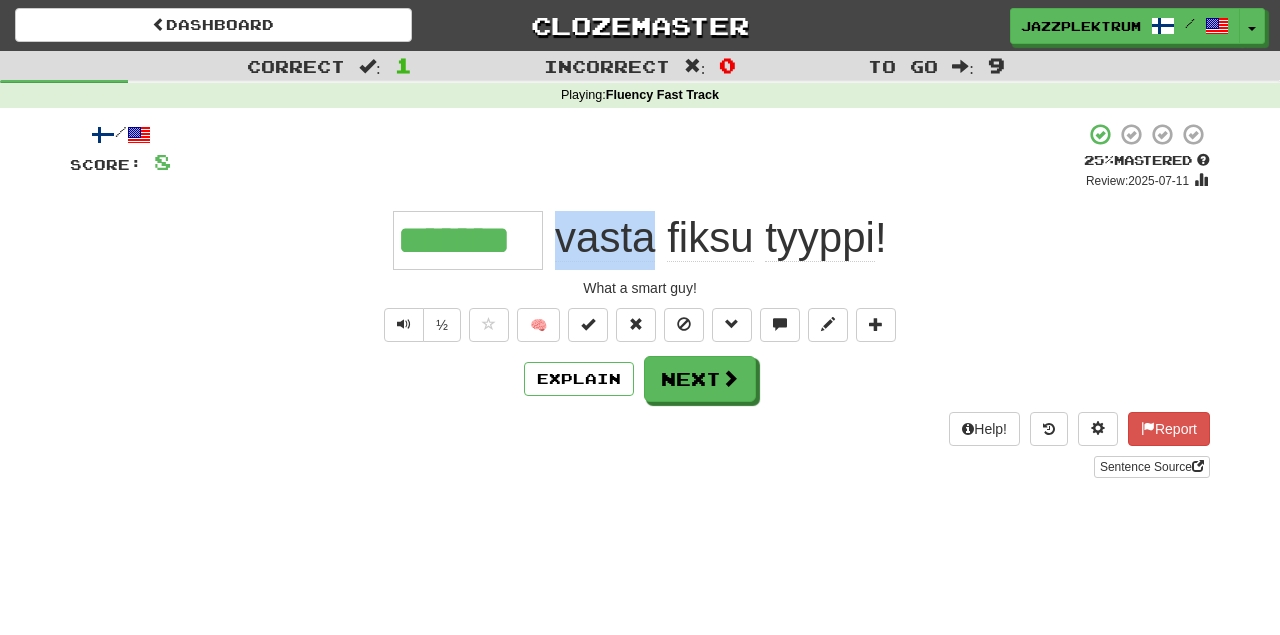 drag, startPoint x: 561, startPoint y: 243, endPoint x: 651, endPoint y: 241, distance: 90.02222 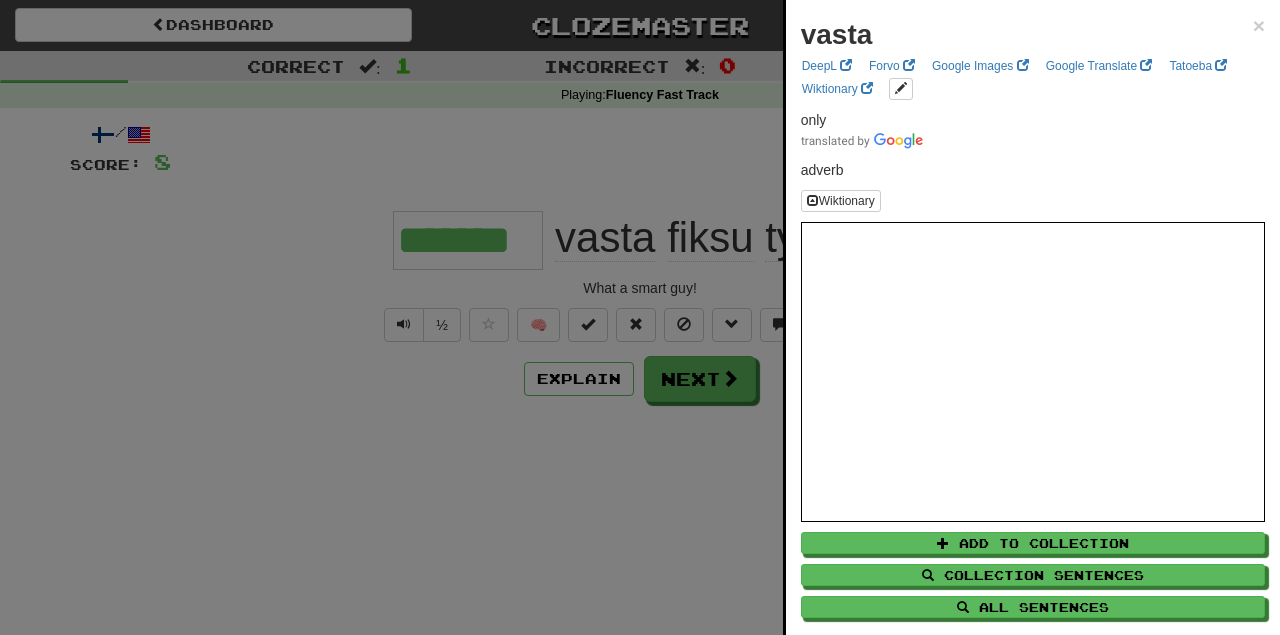 click at bounding box center [640, 317] 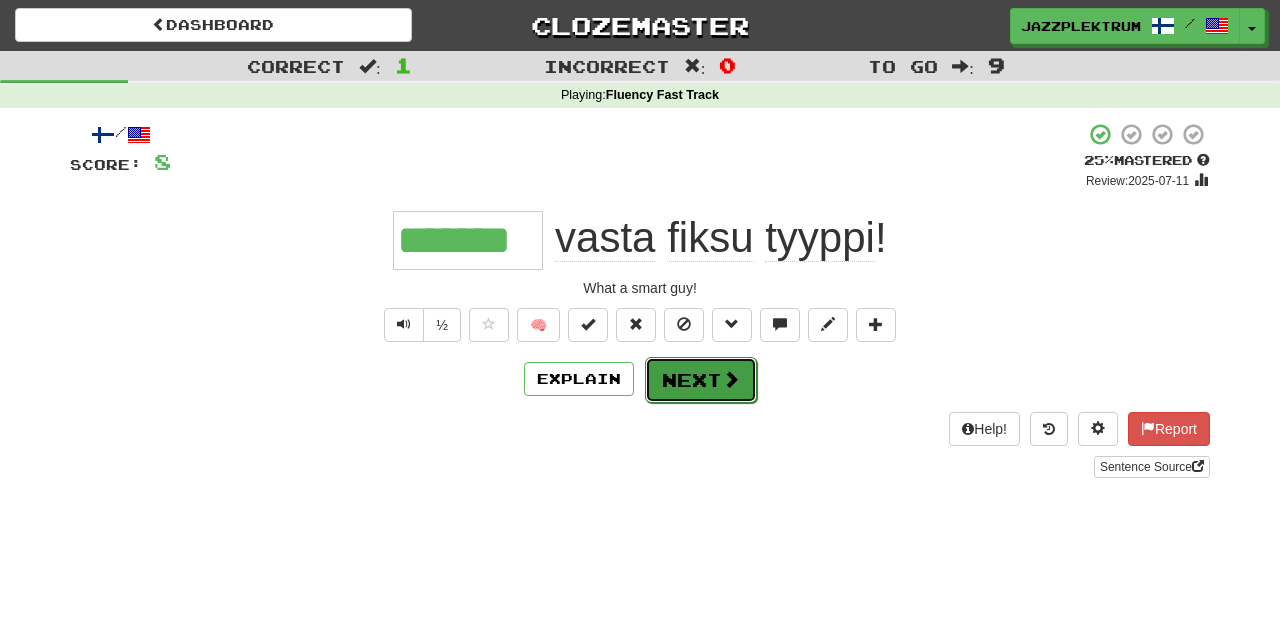 click on "Next" at bounding box center [701, 380] 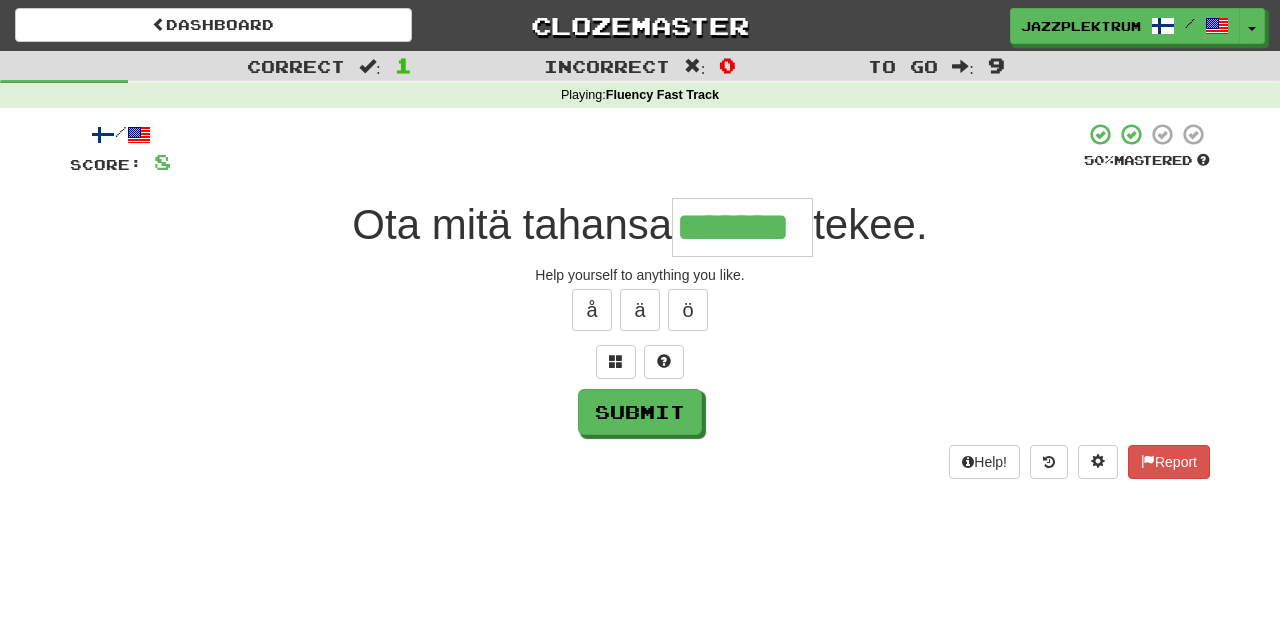 type on "*******" 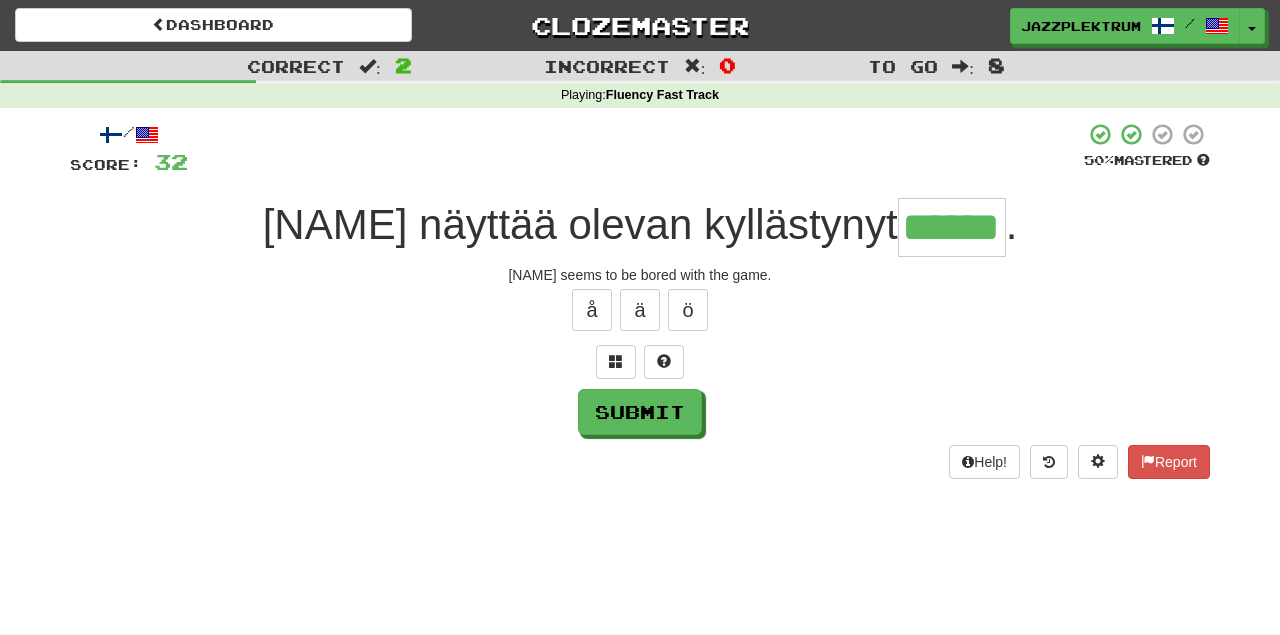 type on "******" 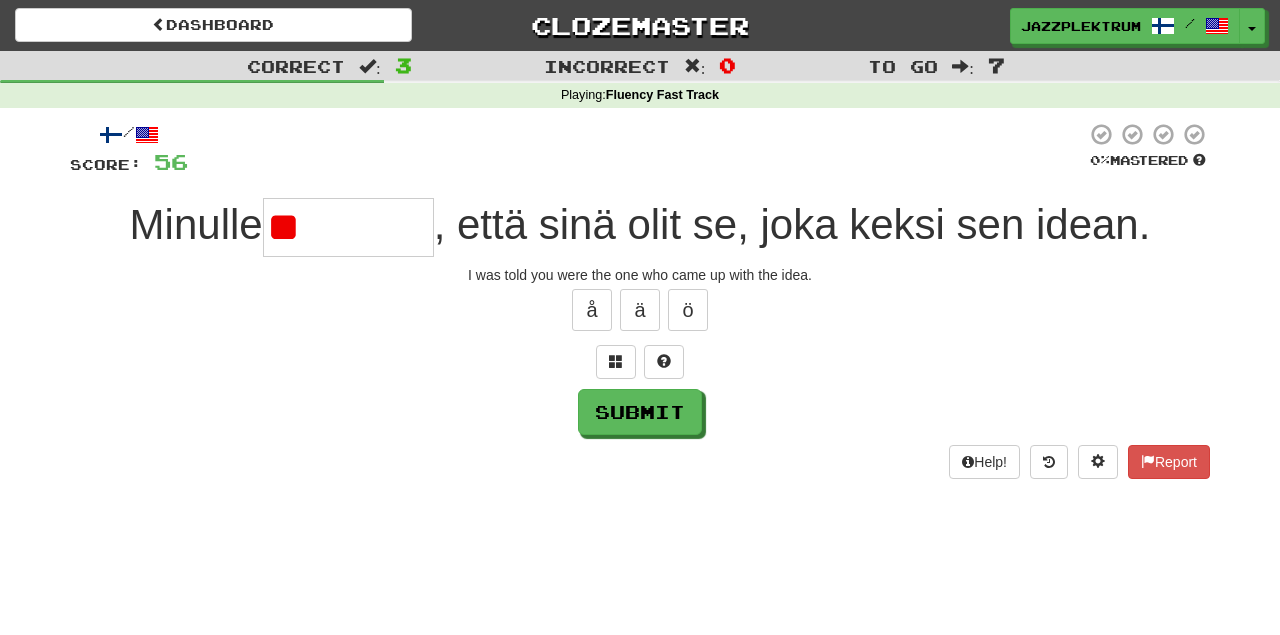 type on "*" 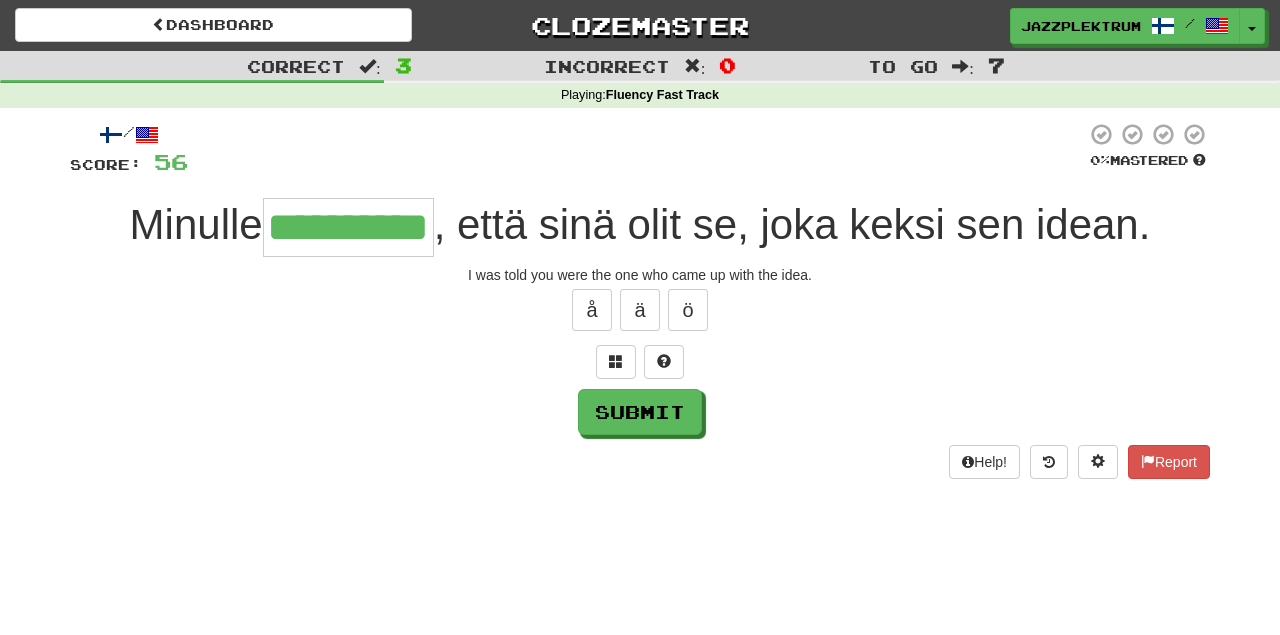 type on "**********" 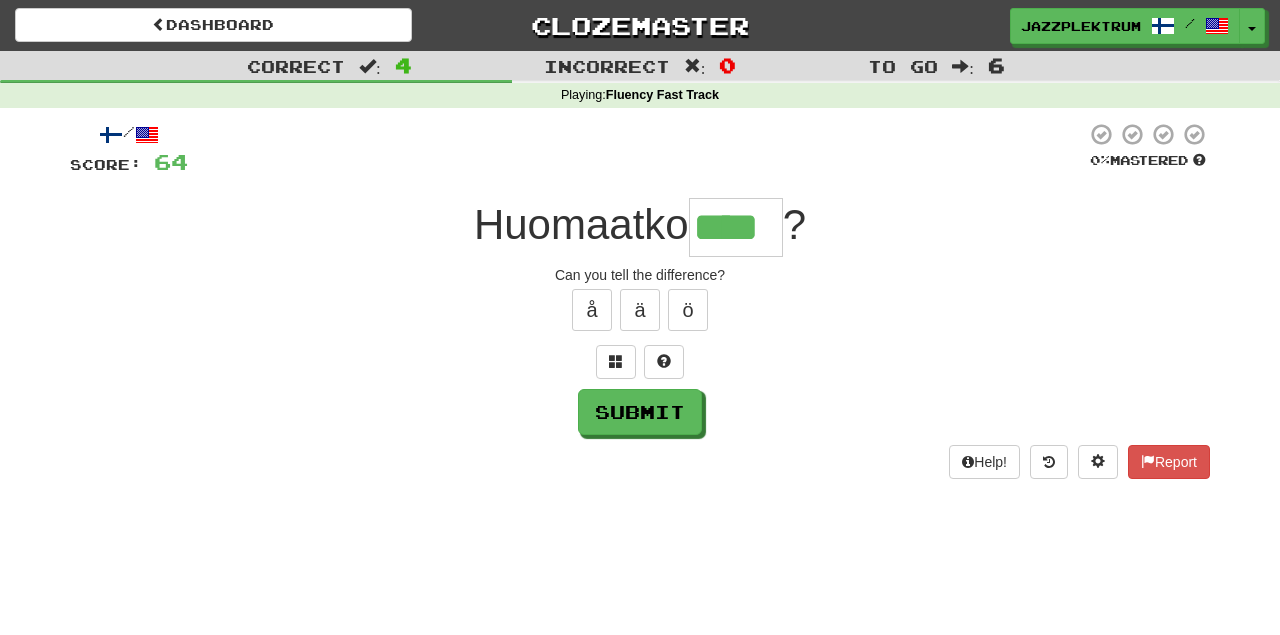 type on "****" 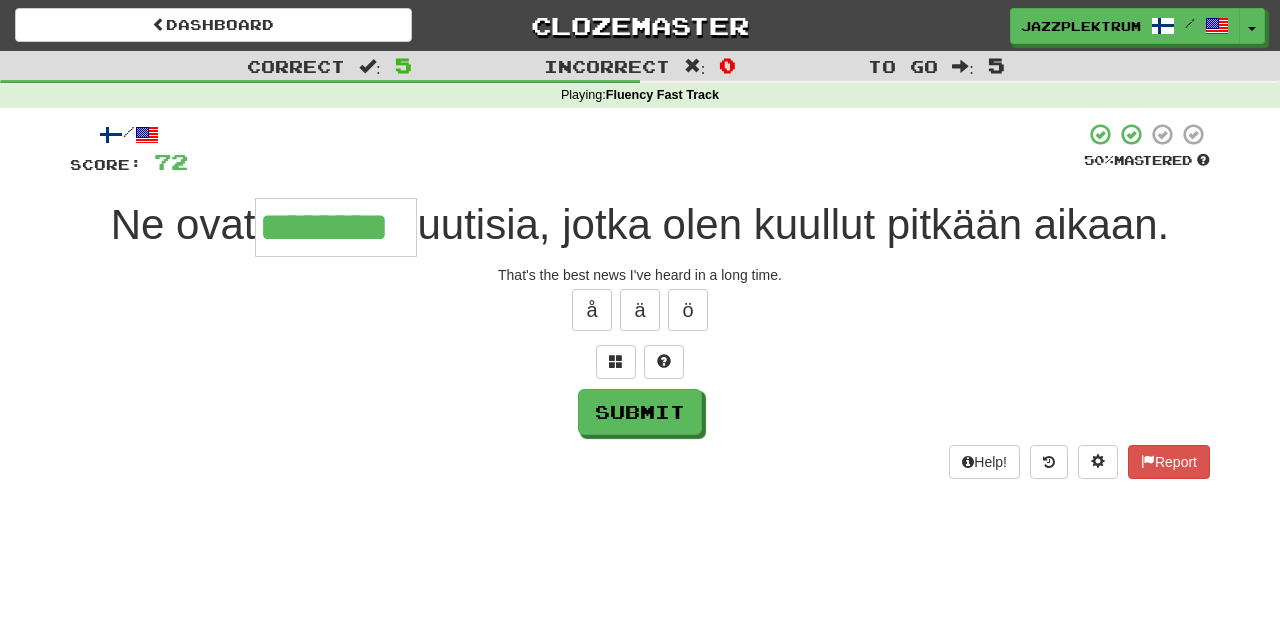 type on "********" 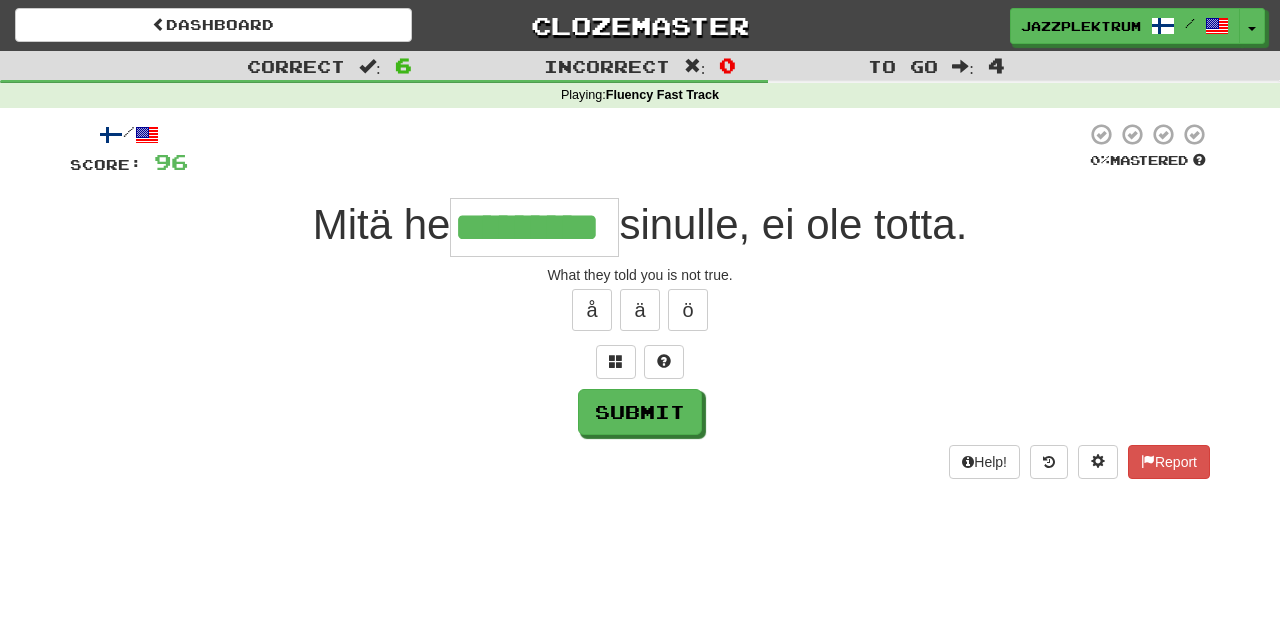 type on "*********" 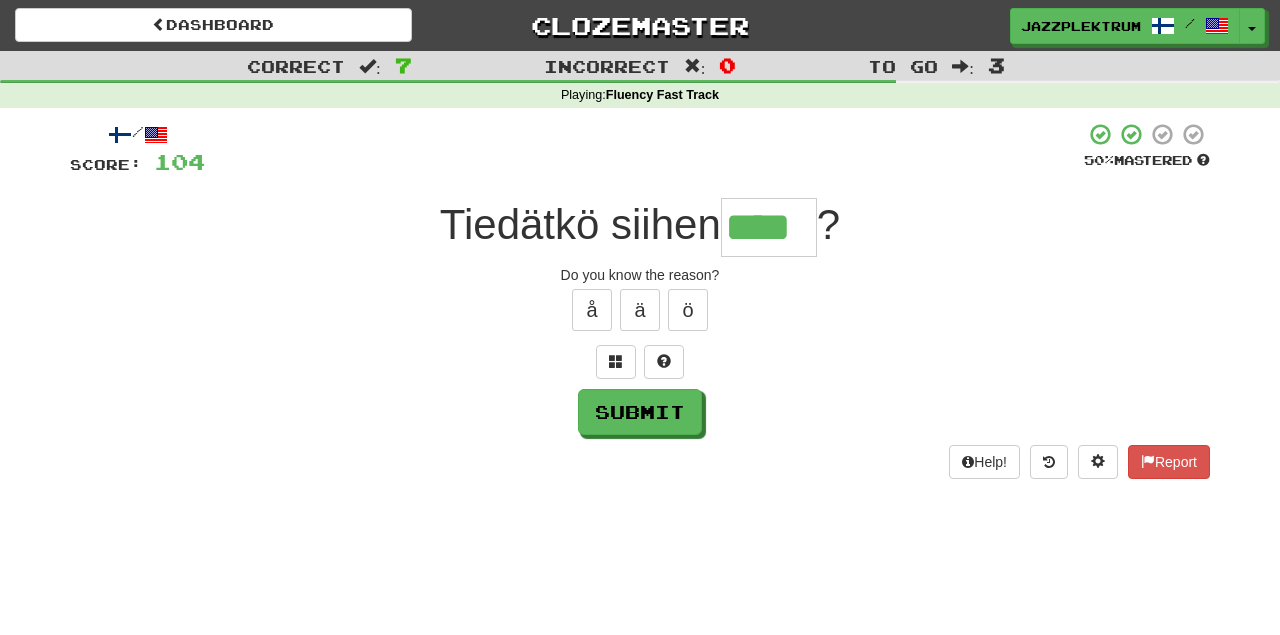 type on "****" 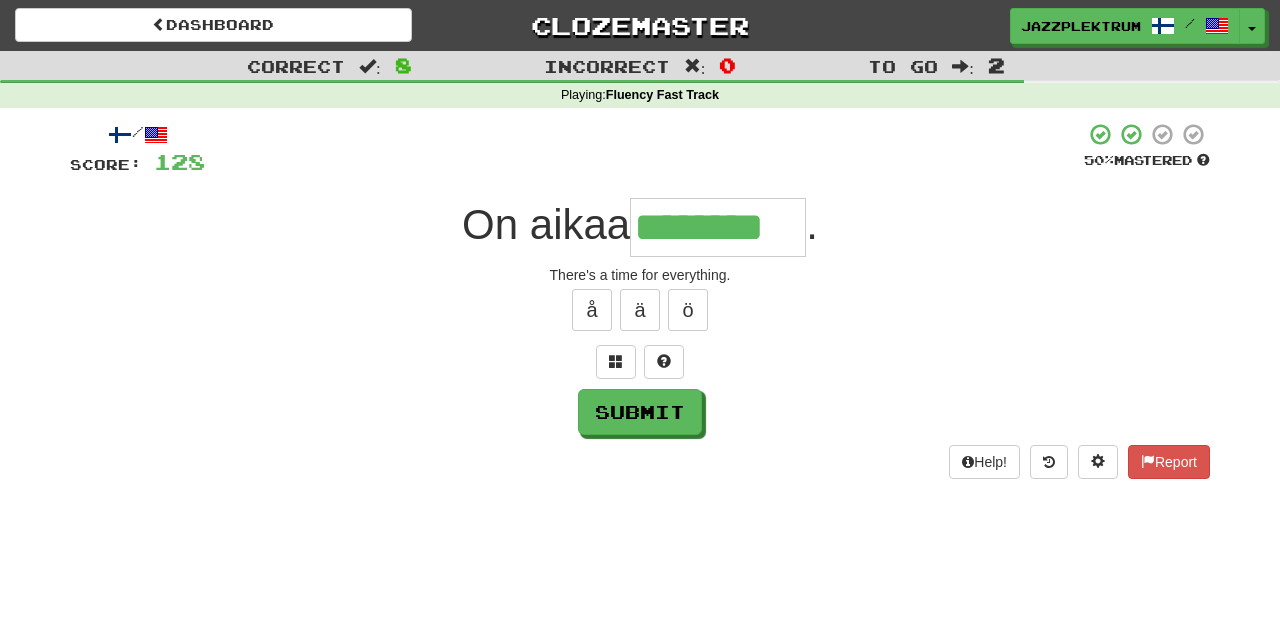 type on "********" 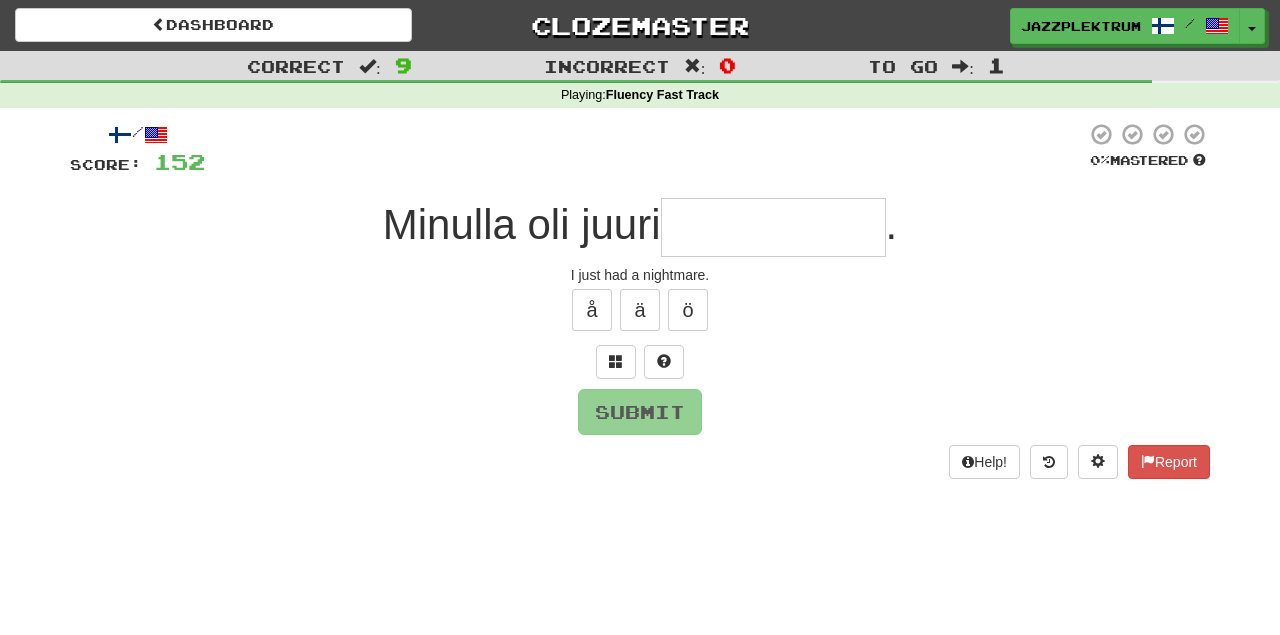 type on "*" 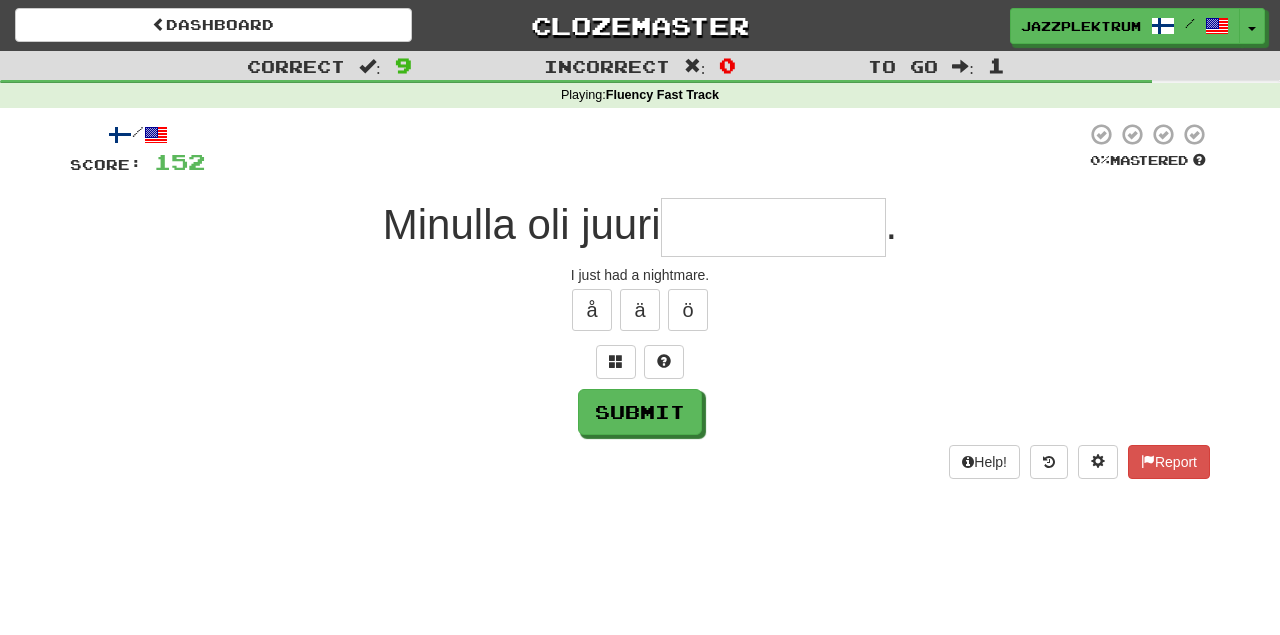 type on "*" 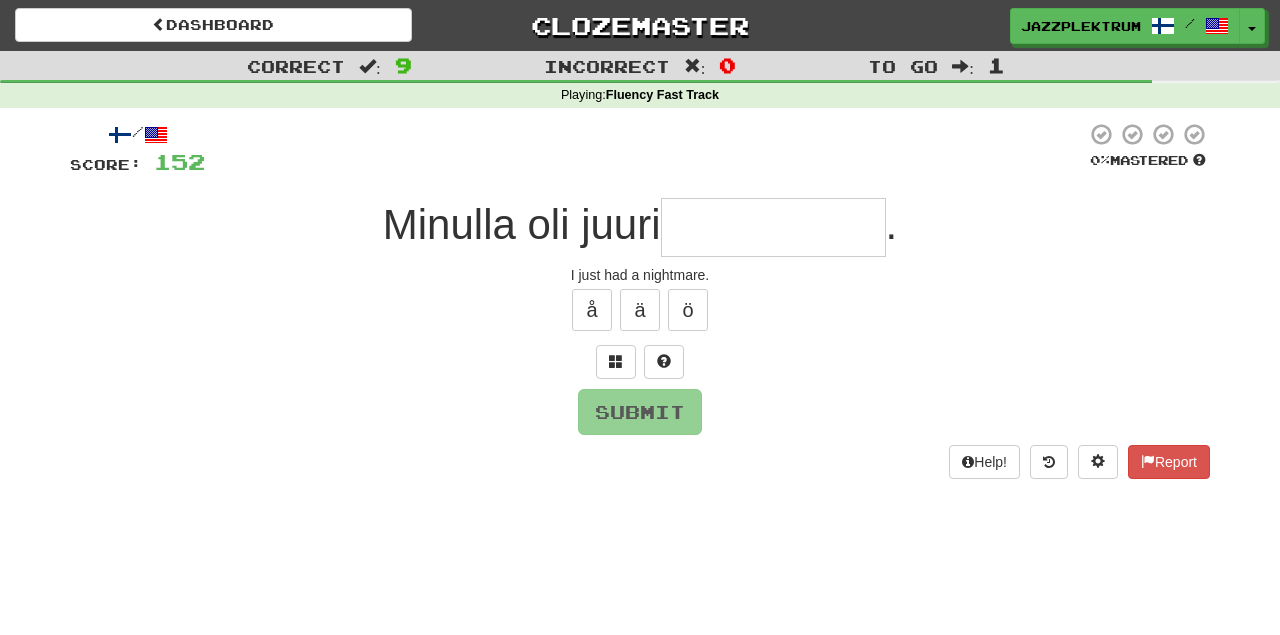 type on "*" 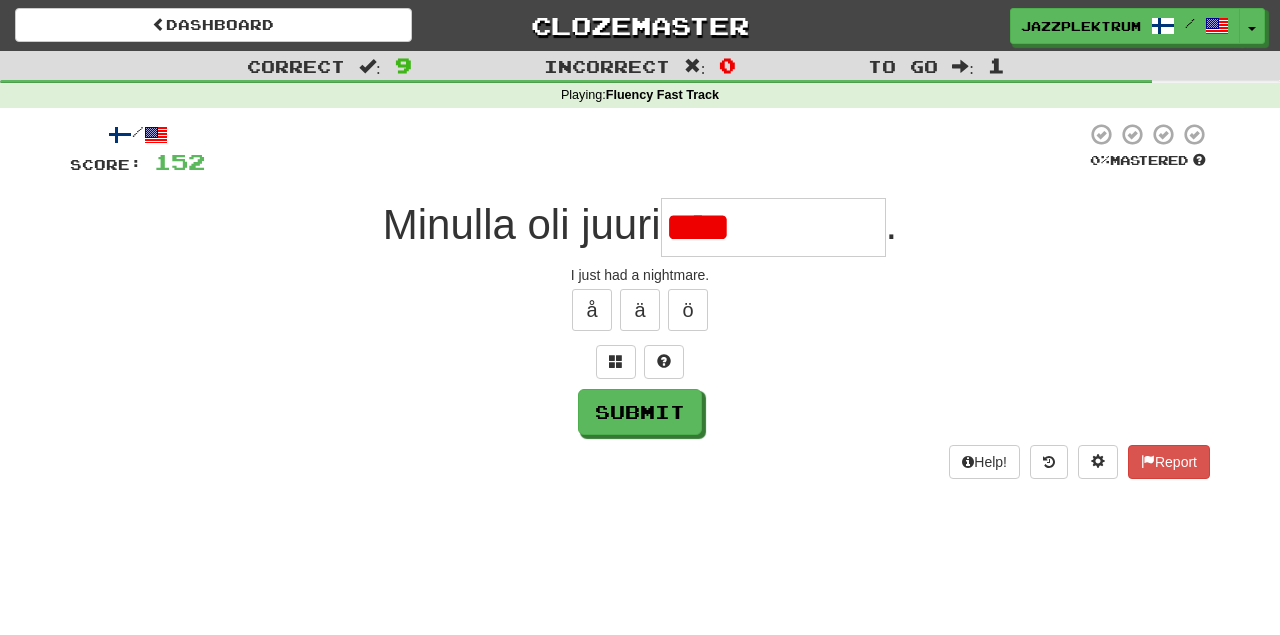 type on "**********" 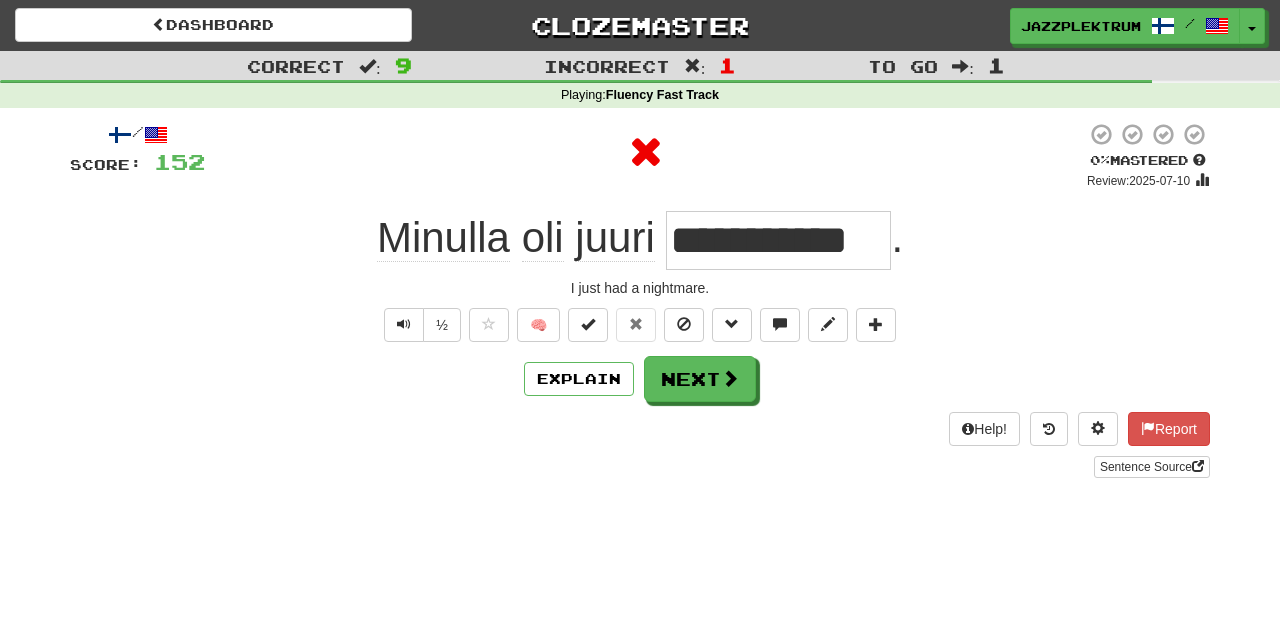 click on "**********" at bounding box center [778, 240] 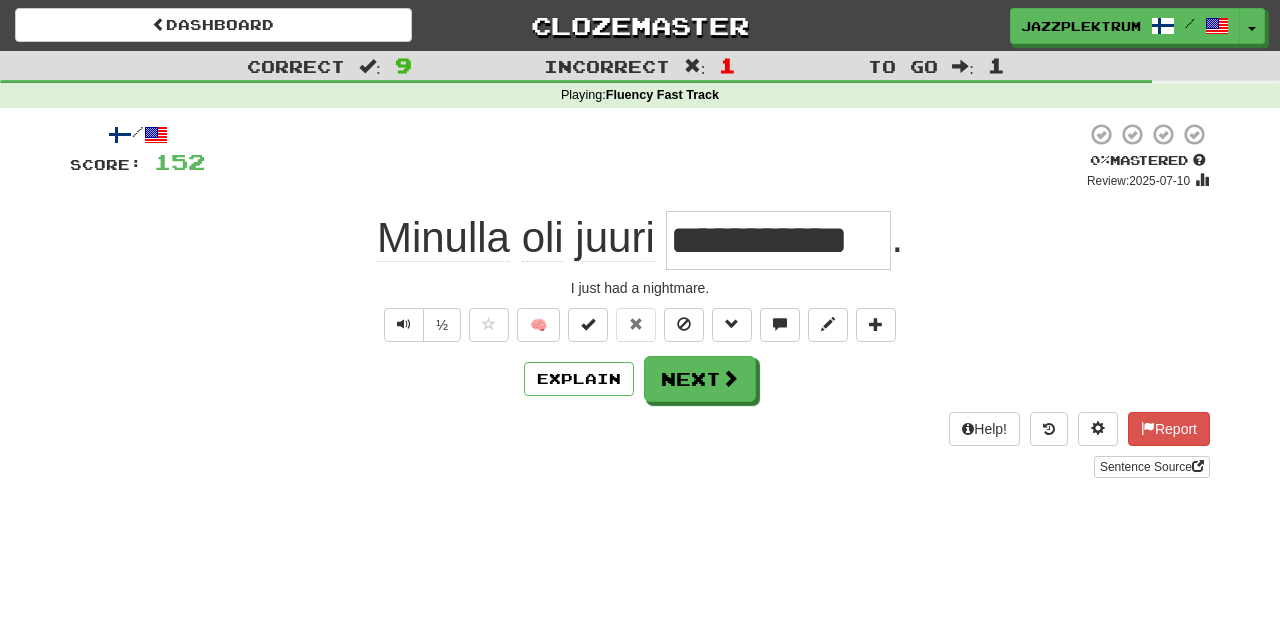 drag, startPoint x: 675, startPoint y: 250, endPoint x: 963, endPoint y: 243, distance: 288.08505 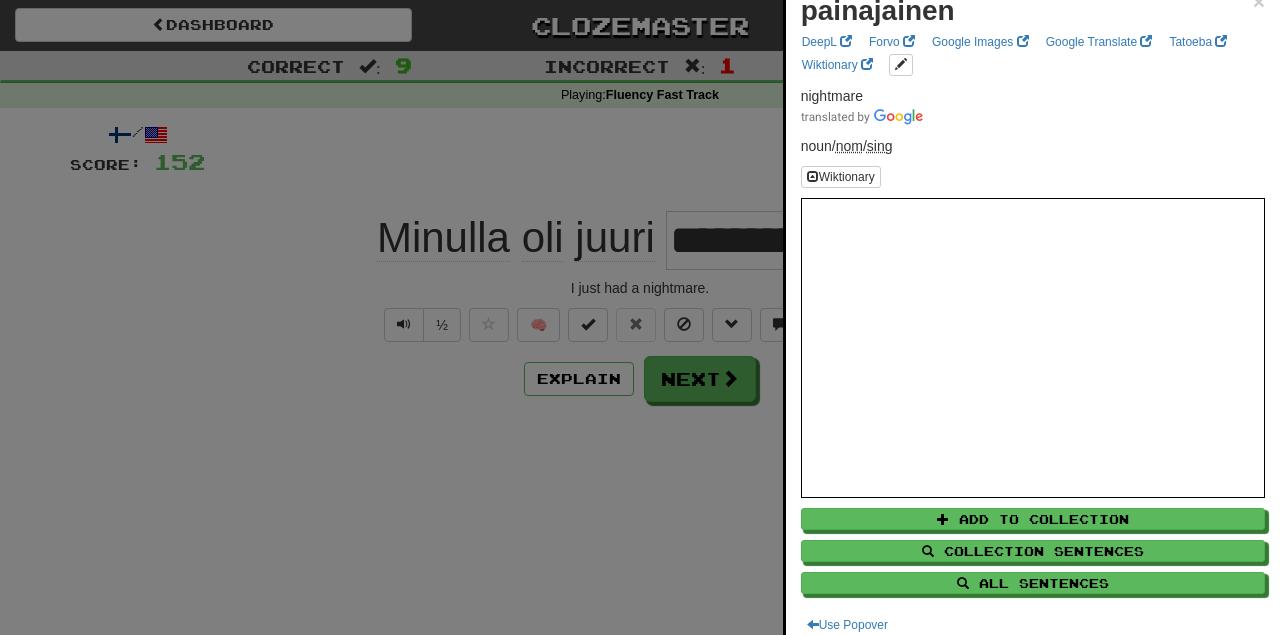 scroll, scrollTop: 36, scrollLeft: 0, axis: vertical 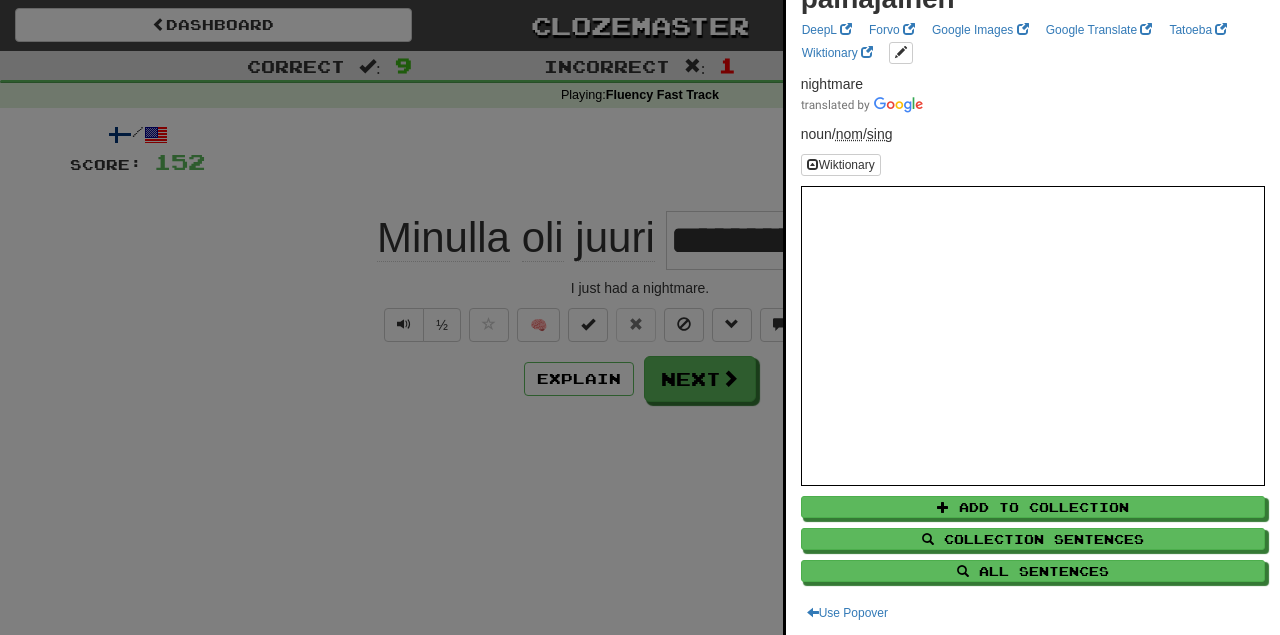 click at bounding box center [640, 317] 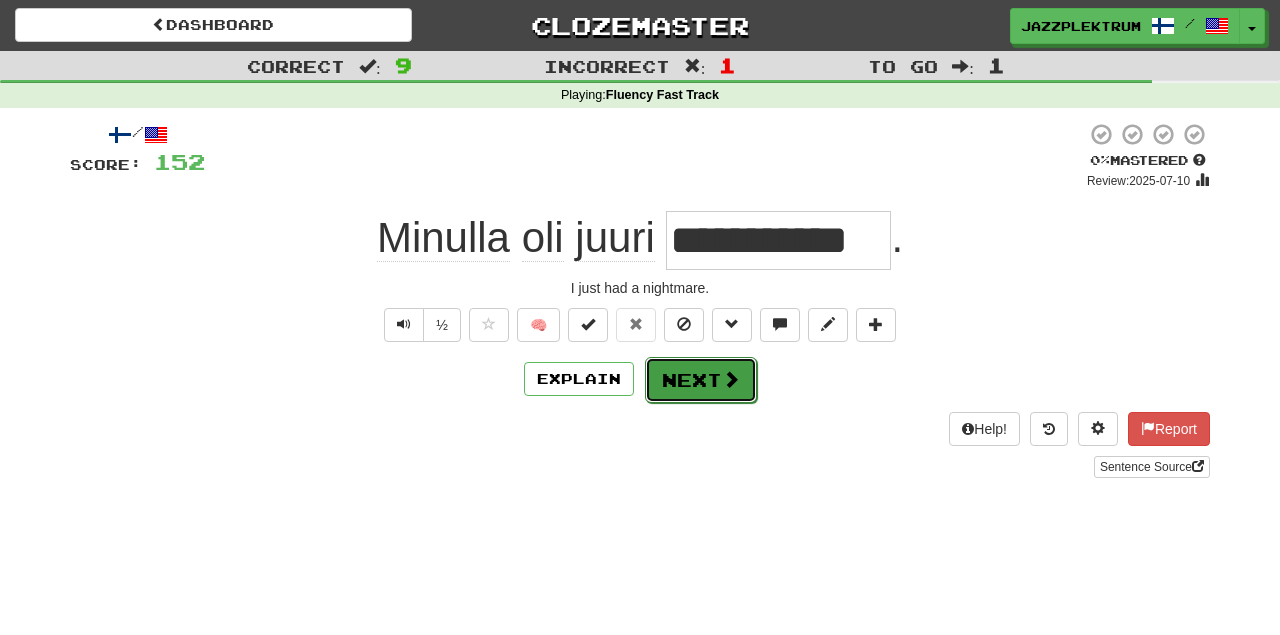 click on "Next" at bounding box center [701, 380] 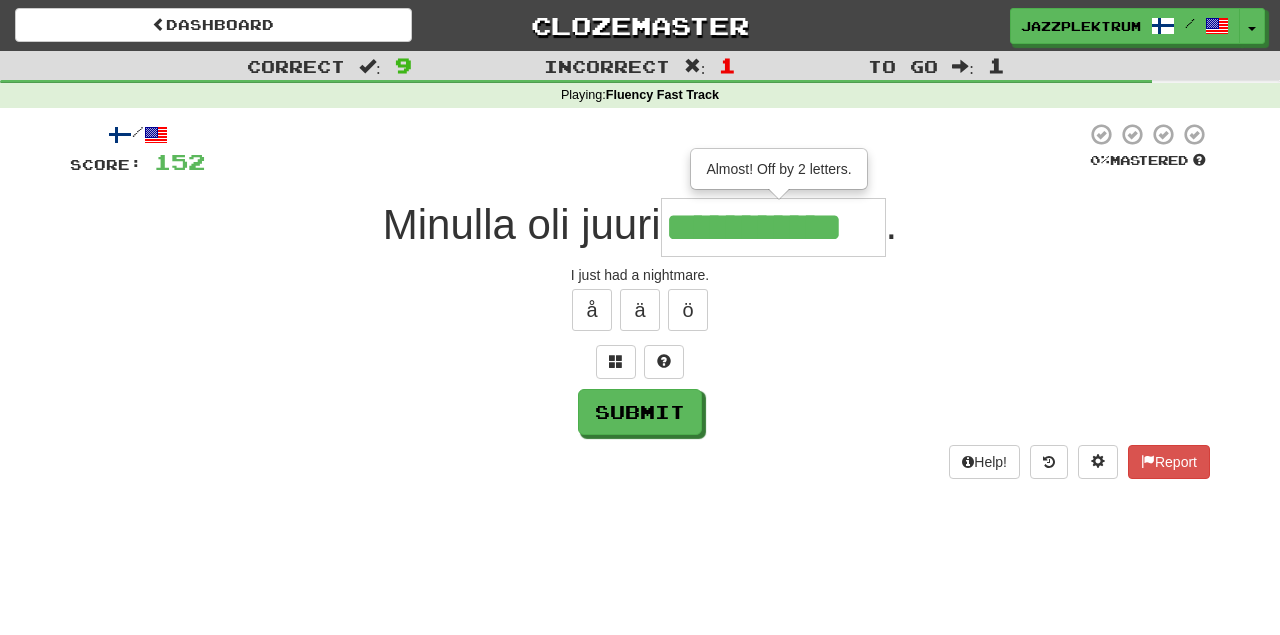 type on "**********" 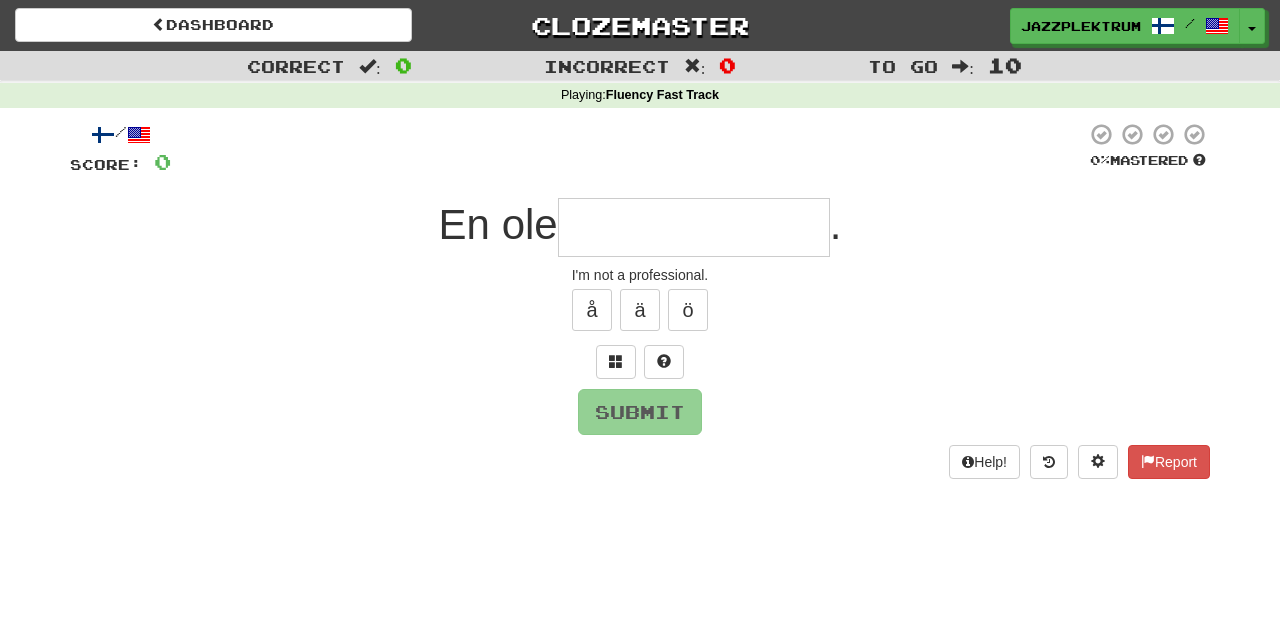type on "*" 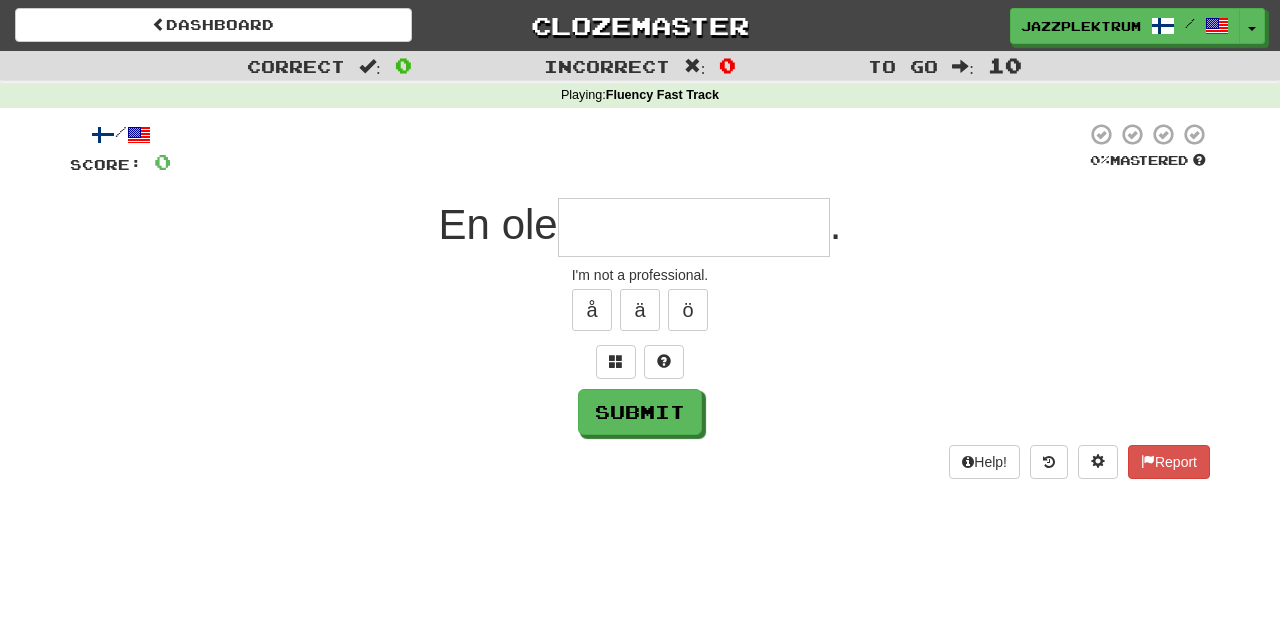 type on "*" 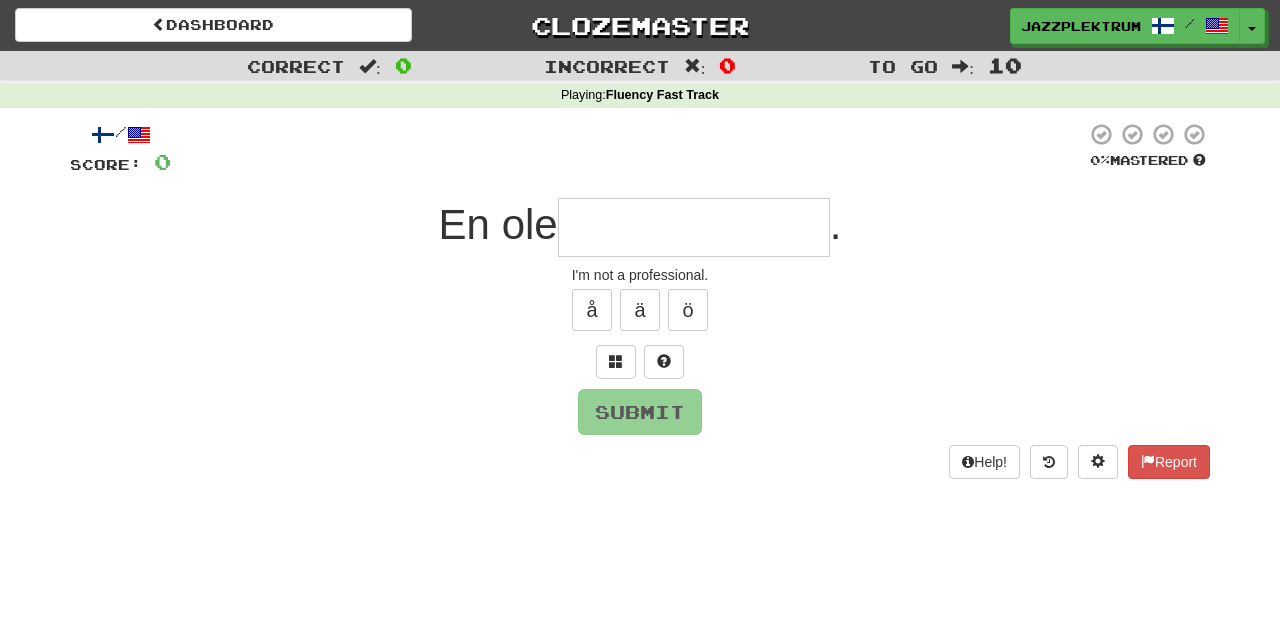 type on "*" 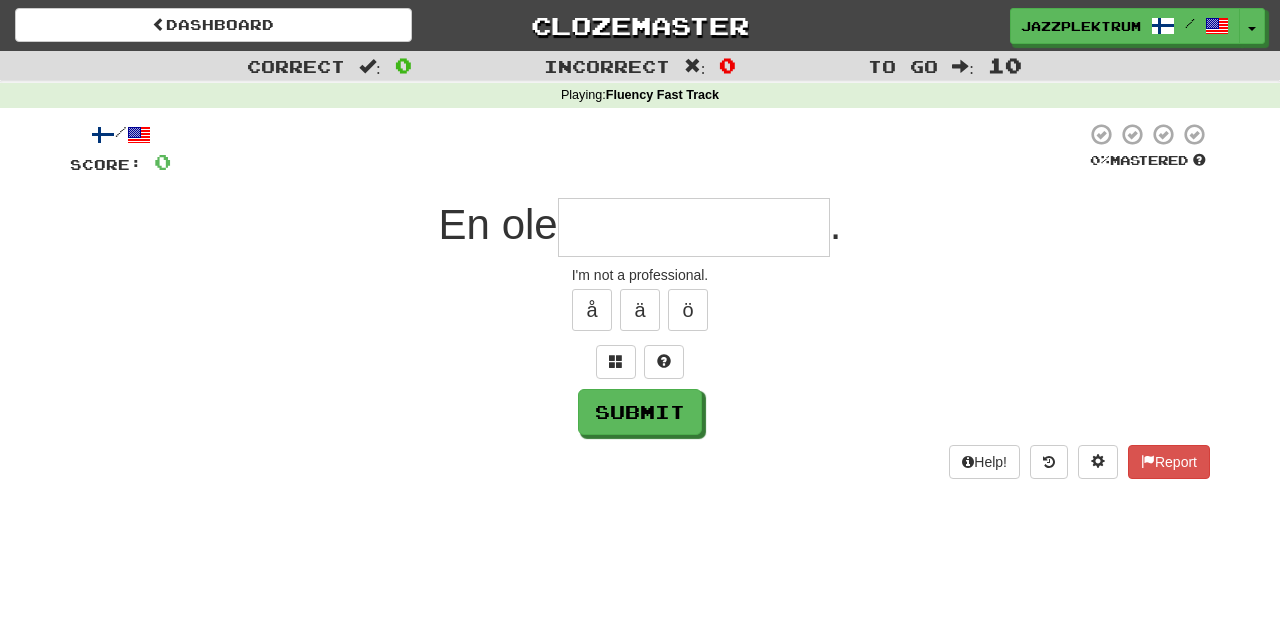 type on "*" 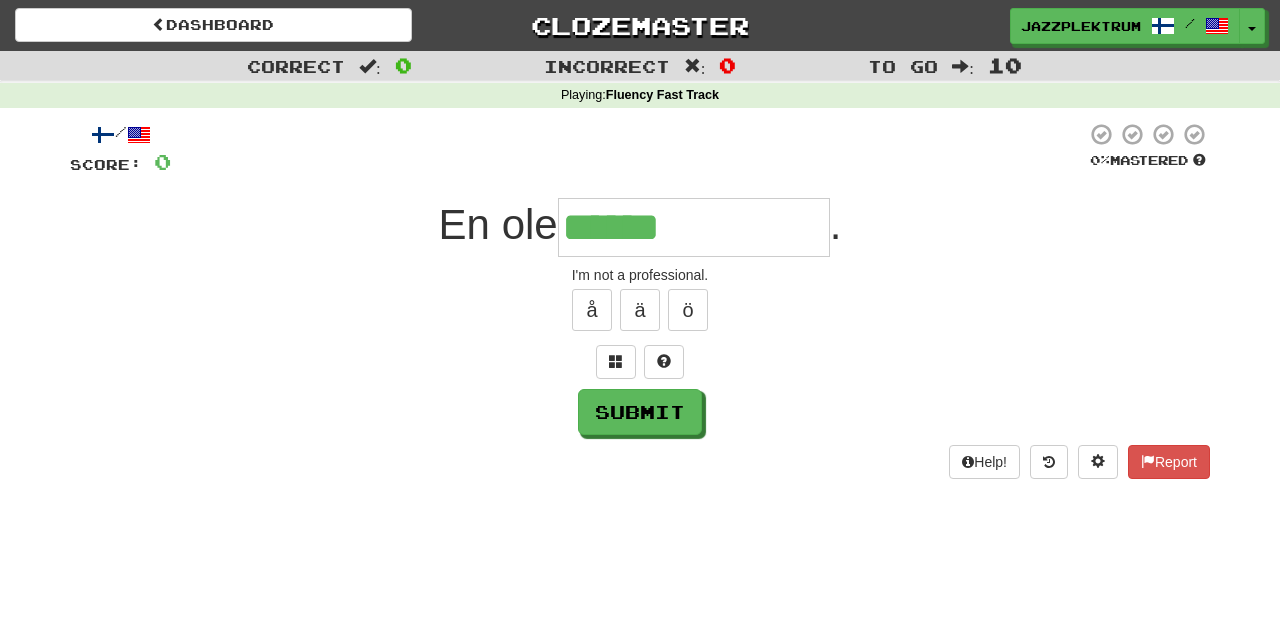 type on "**********" 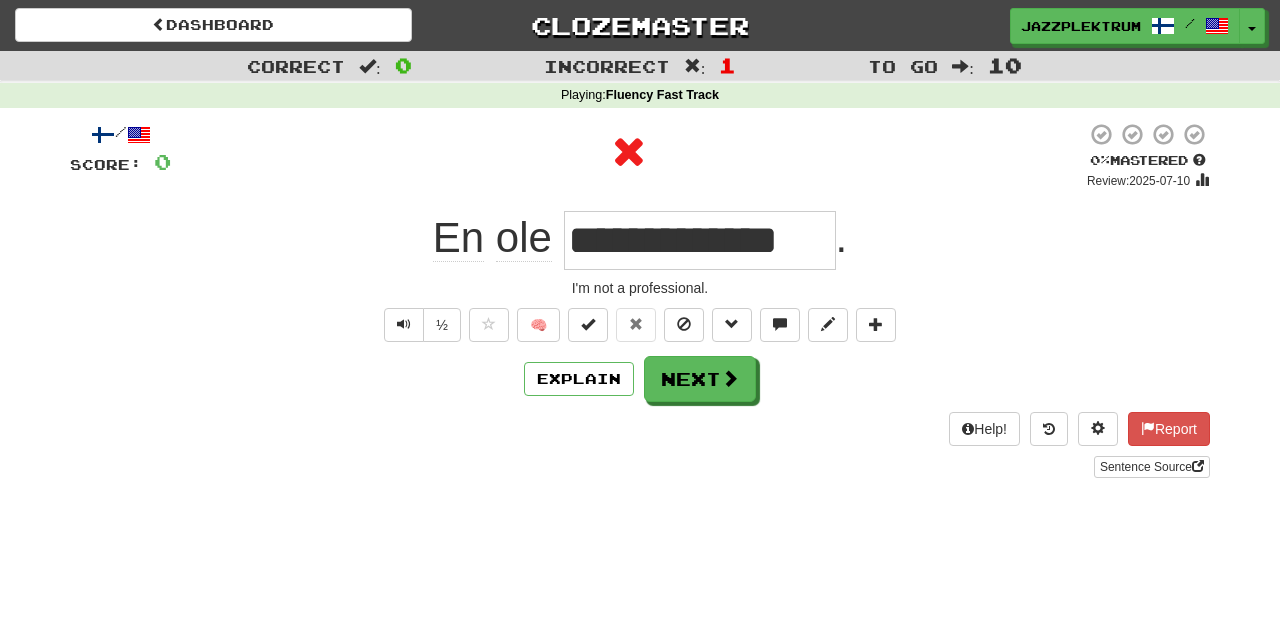 drag, startPoint x: 580, startPoint y: 243, endPoint x: 875, endPoint y: 245, distance: 295.00677 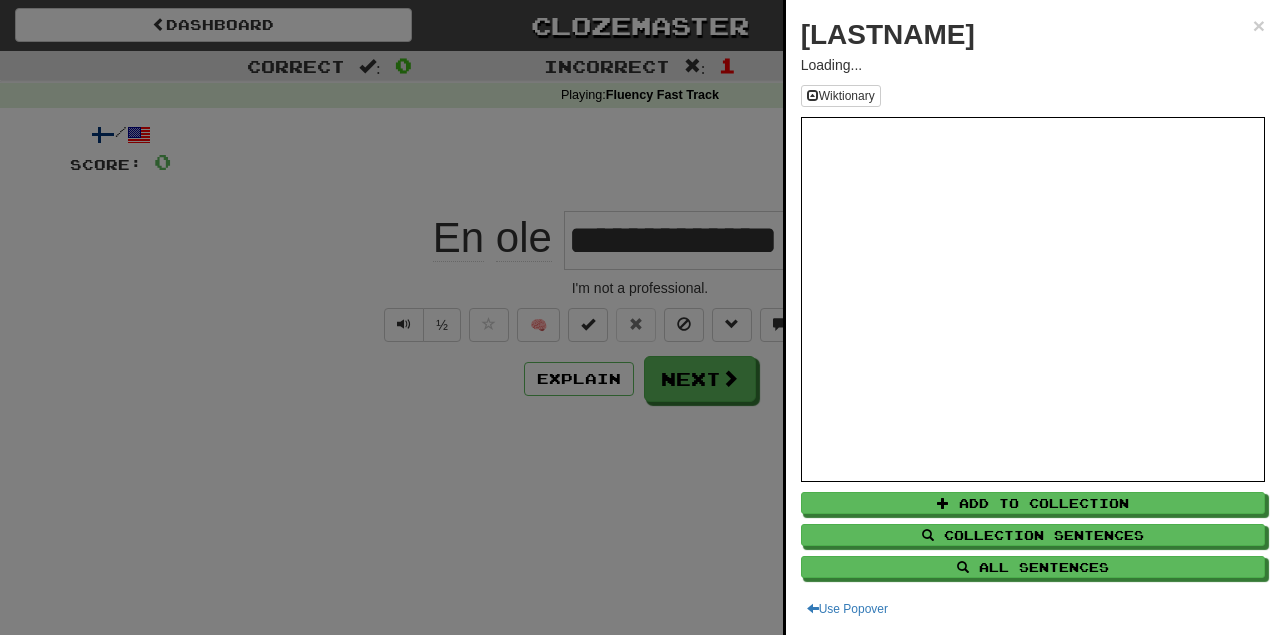 click at bounding box center (640, 317) 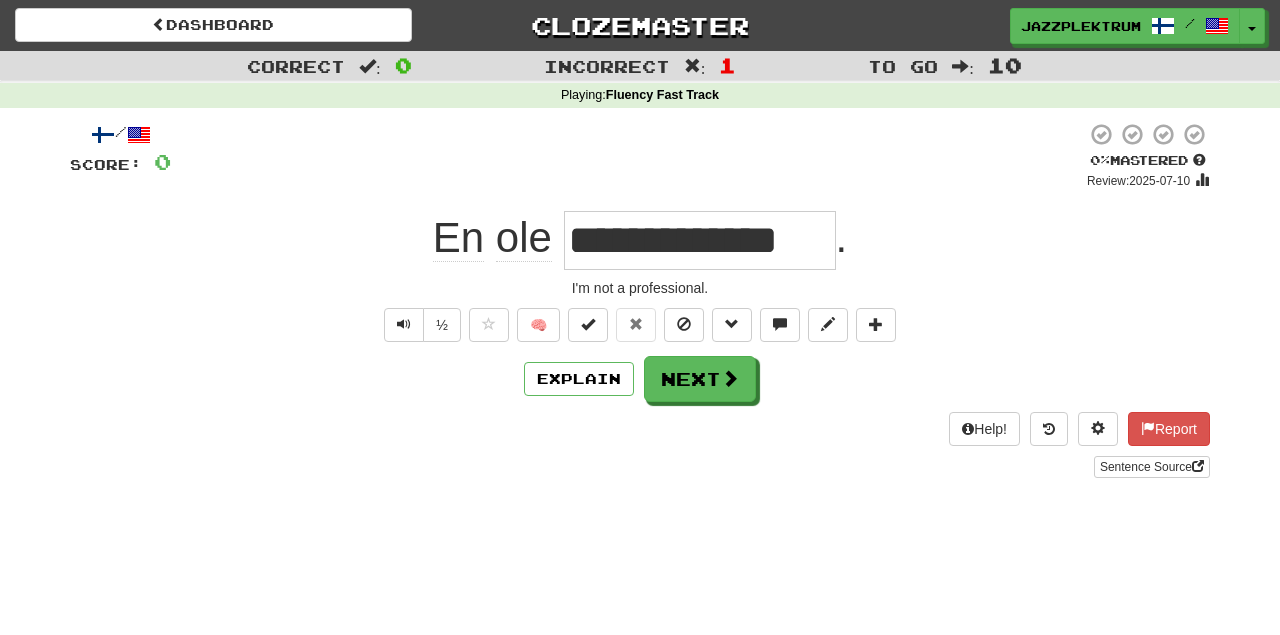 drag, startPoint x: 572, startPoint y: 241, endPoint x: 836, endPoint y: 255, distance: 264.37094 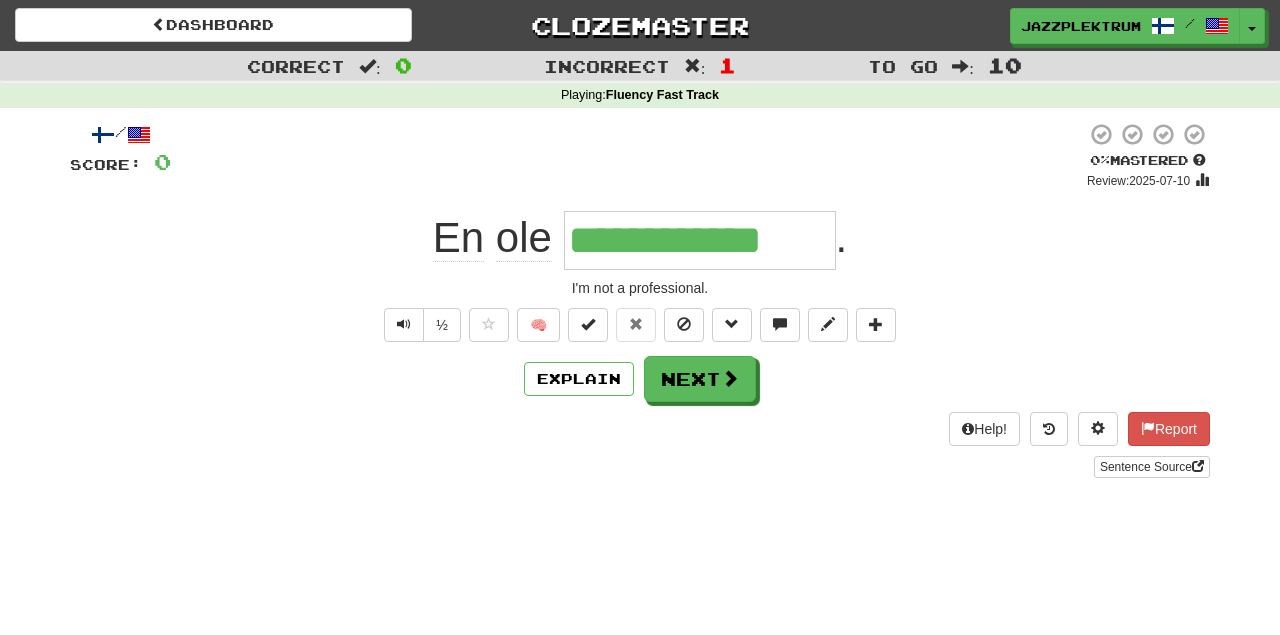 type on "**********" 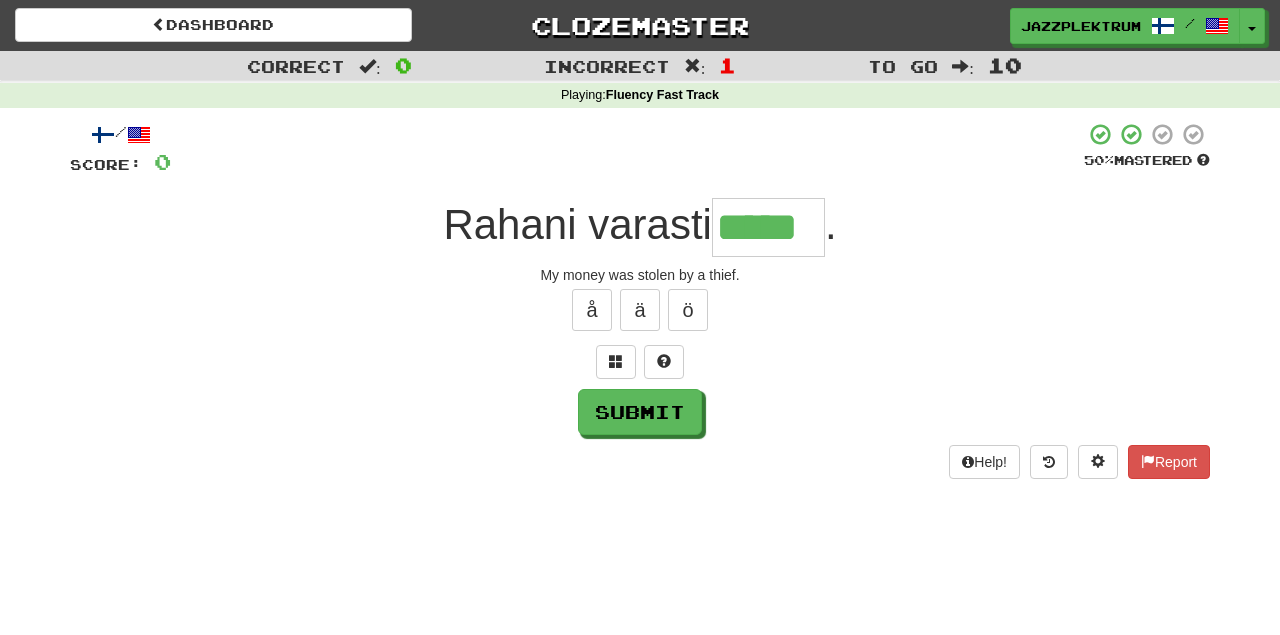 type on "*****" 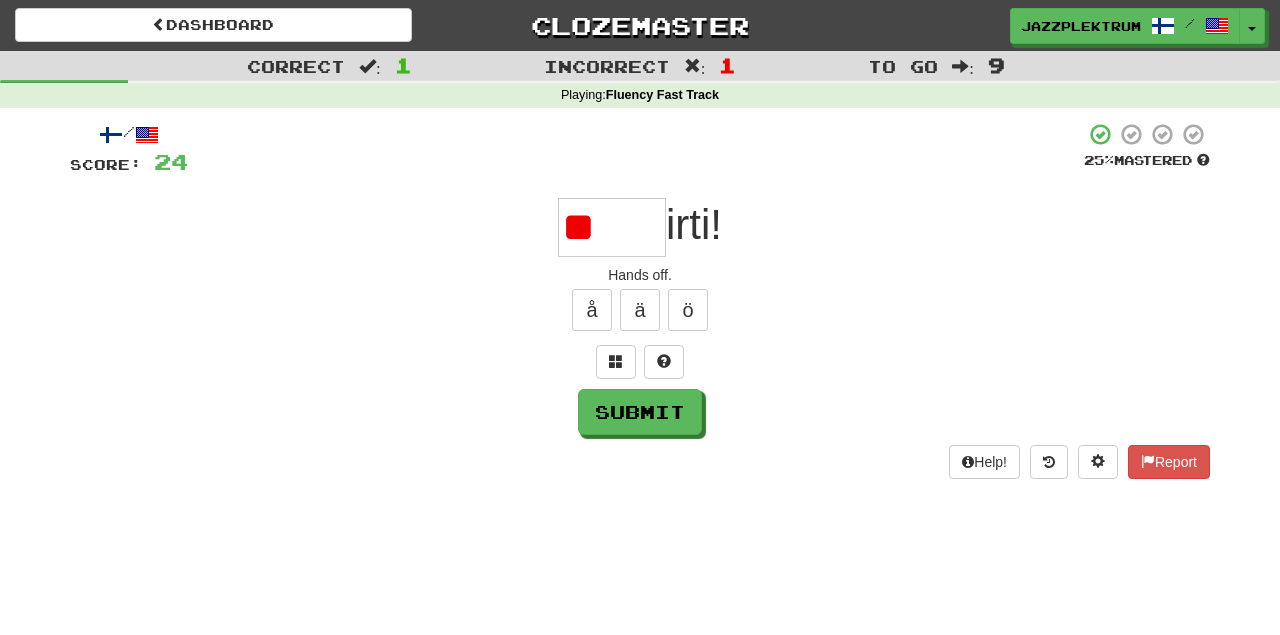 type on "*" 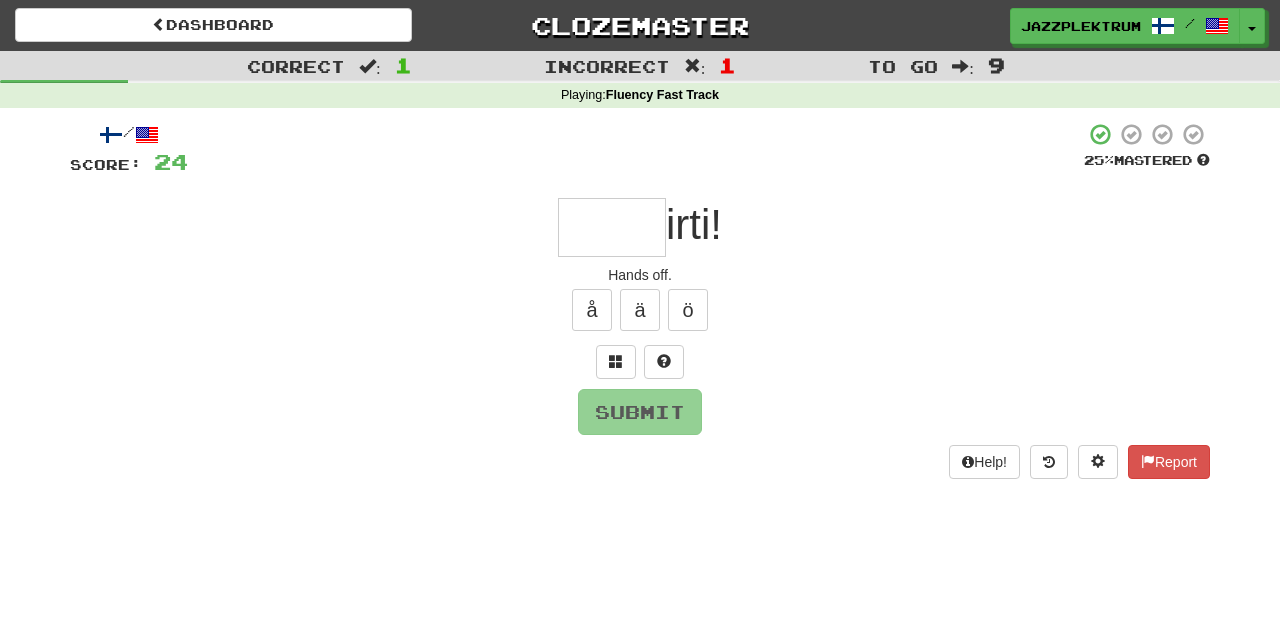 type on "*" 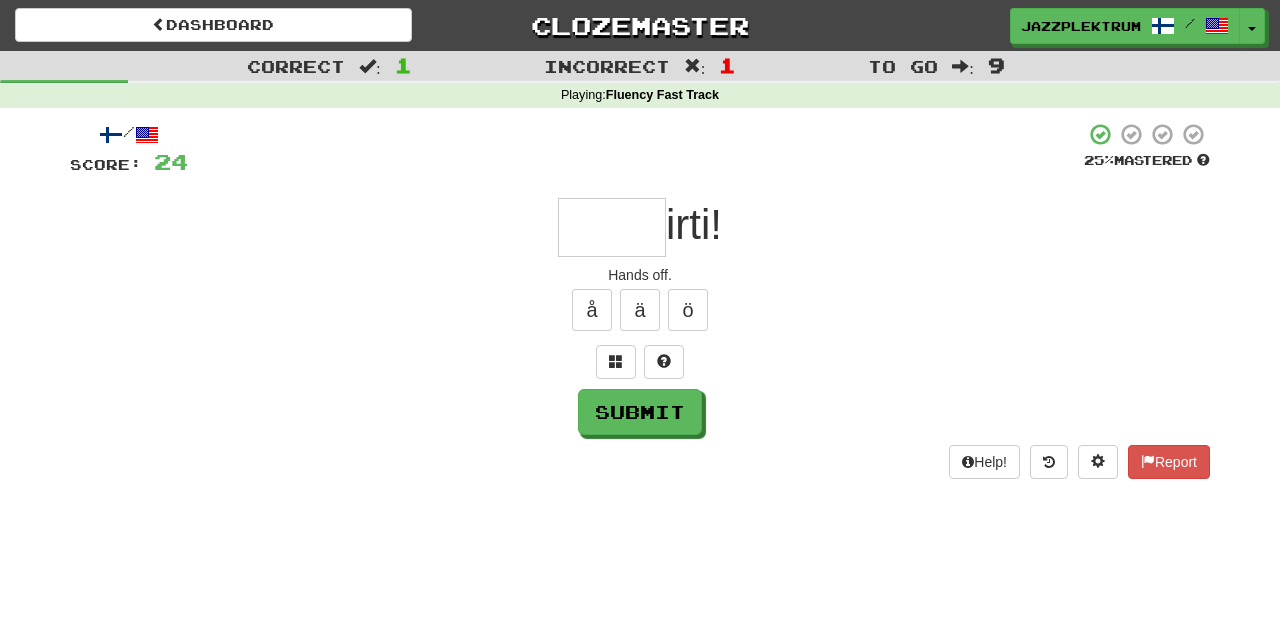 type on "*" 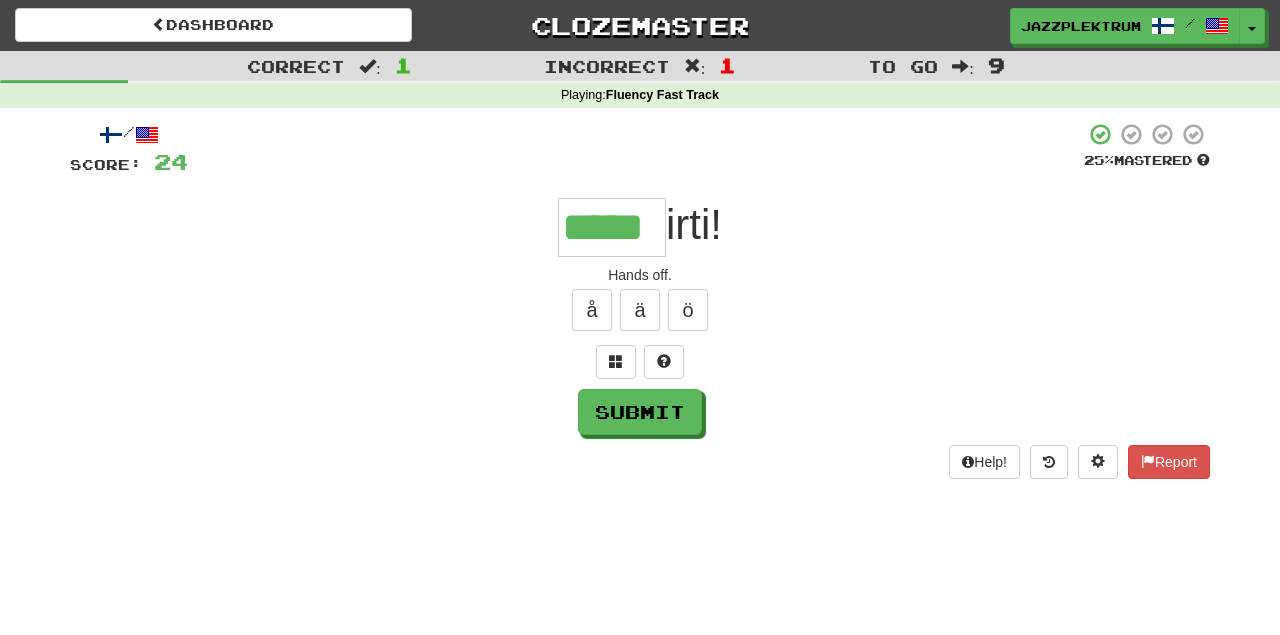 type on "*****" 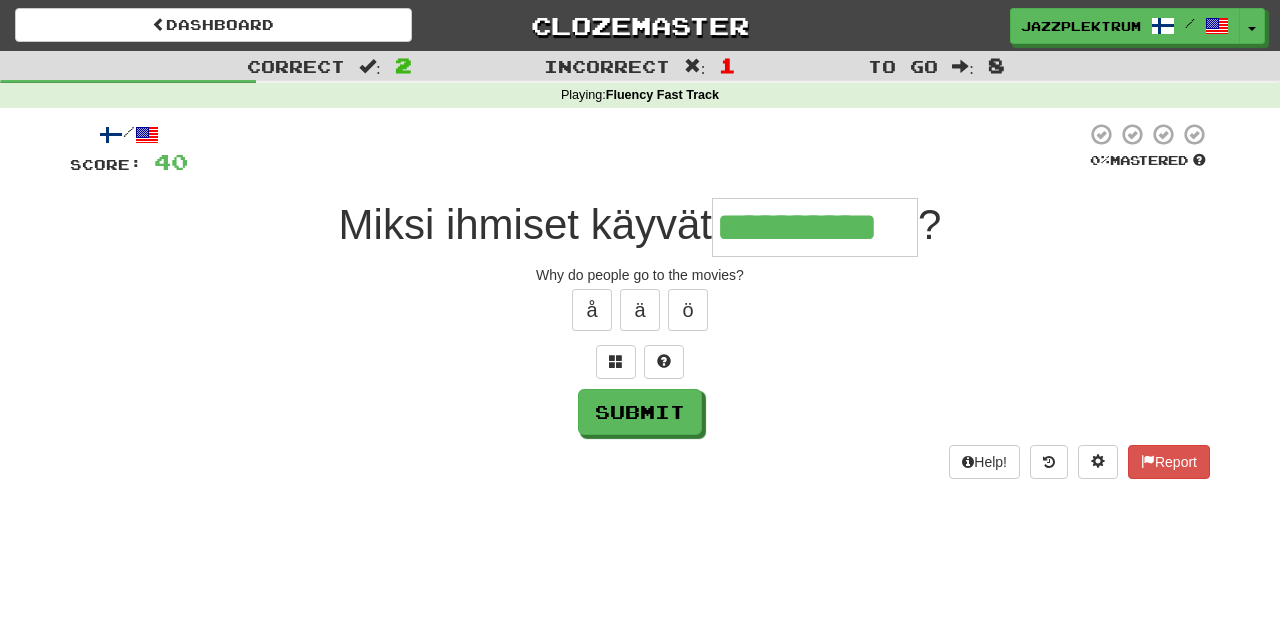 type on "**********" 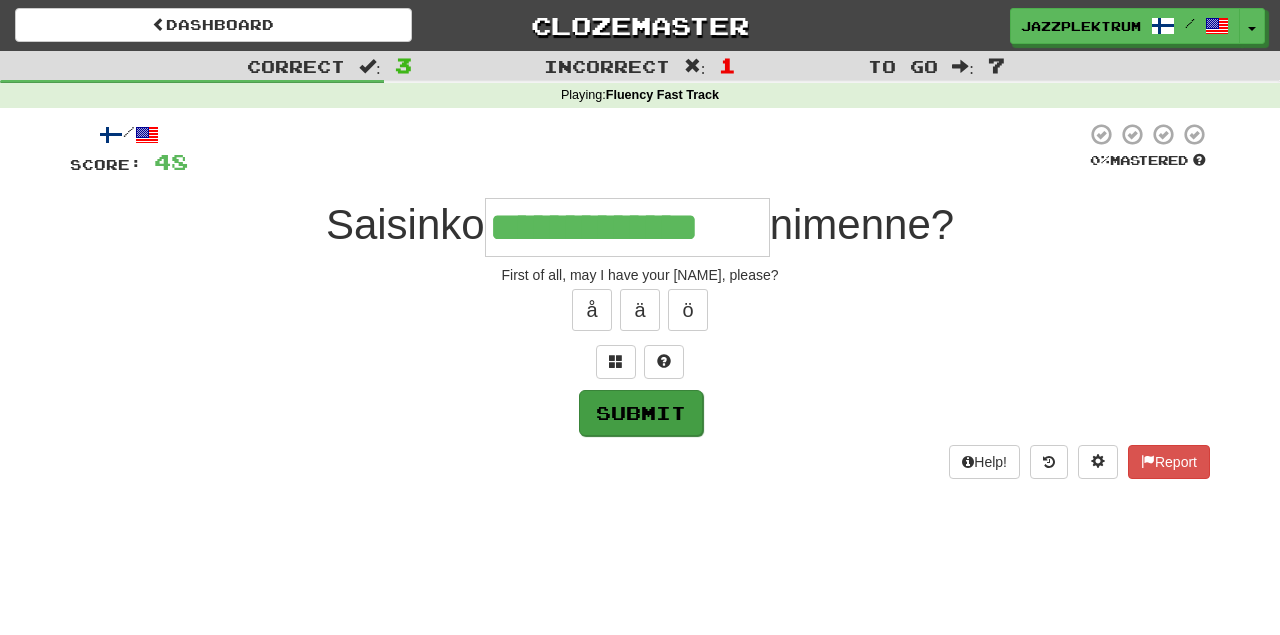 type on "**********" 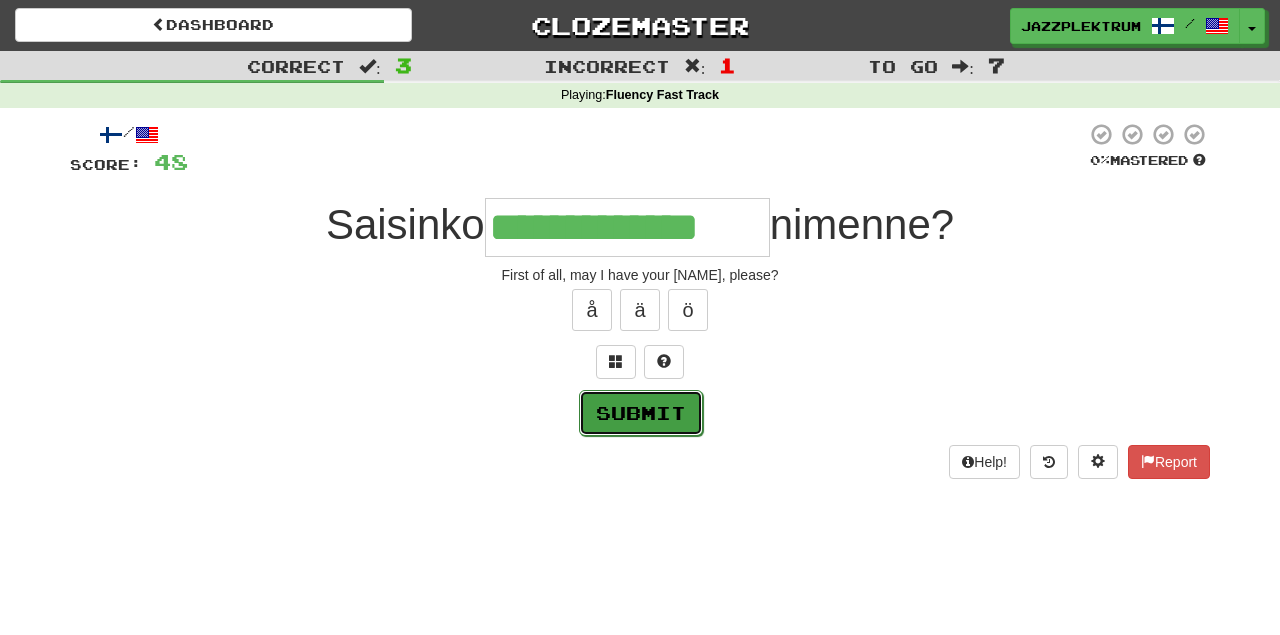 click on "Submit" at bounding box center (641, 413) 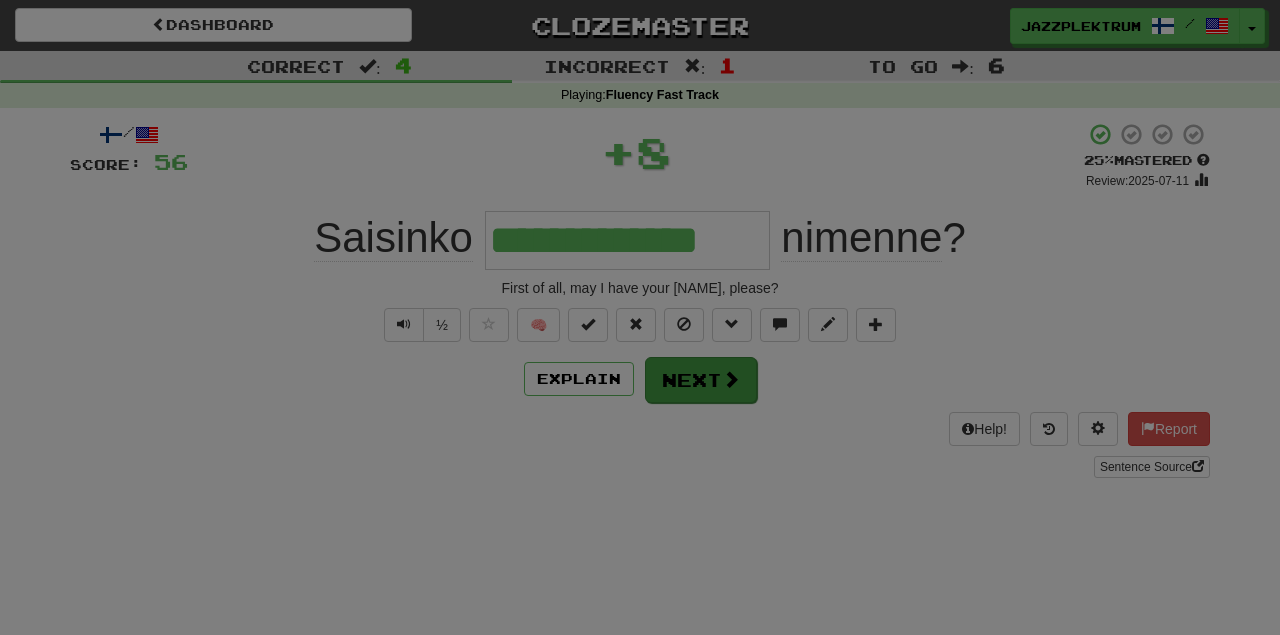 click at bounding box center (640, 317) 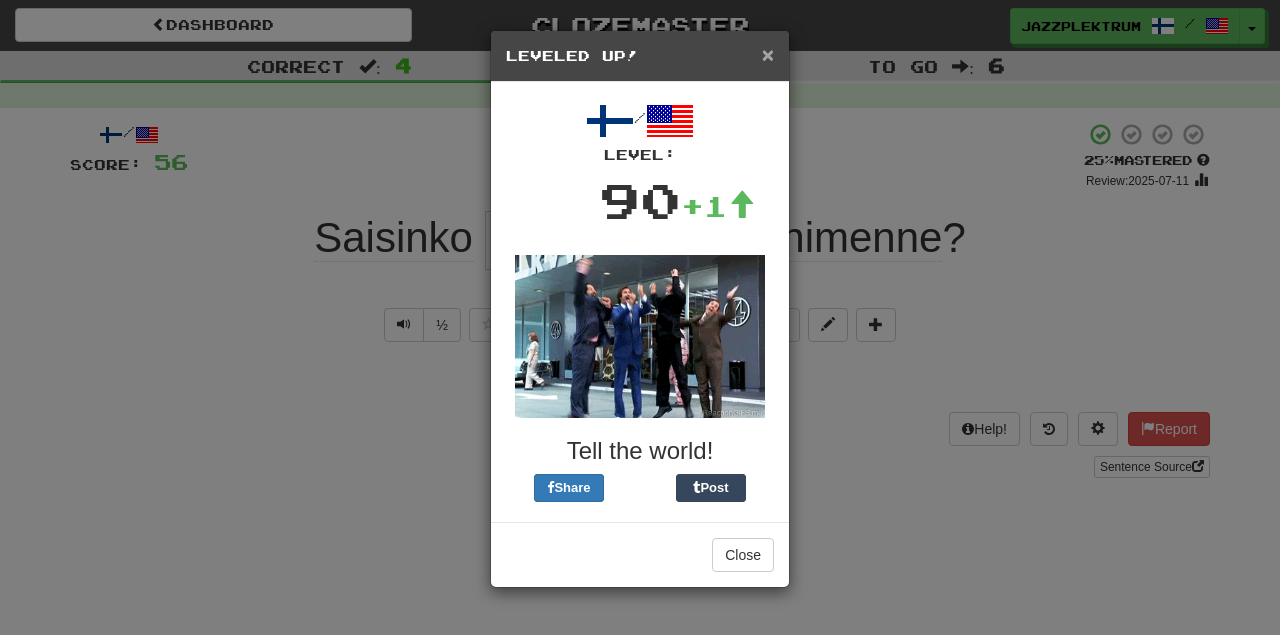 click on "×" at bounding box center (768, 54) 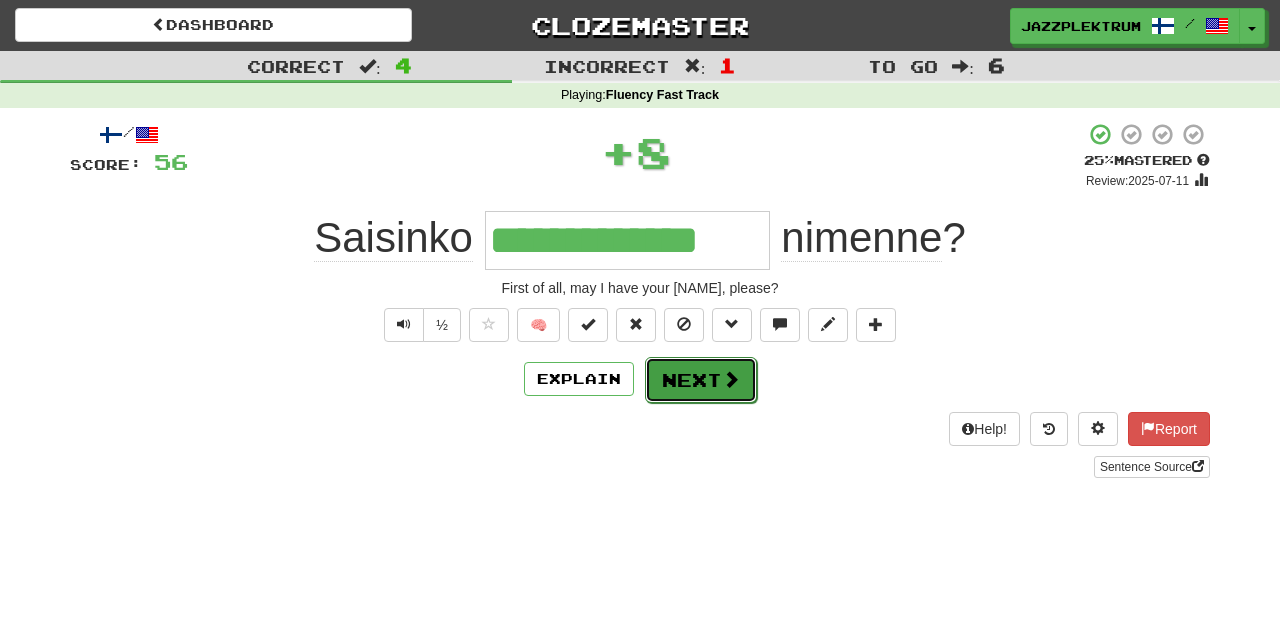 click on "Next" at bounding box center [701, 380] 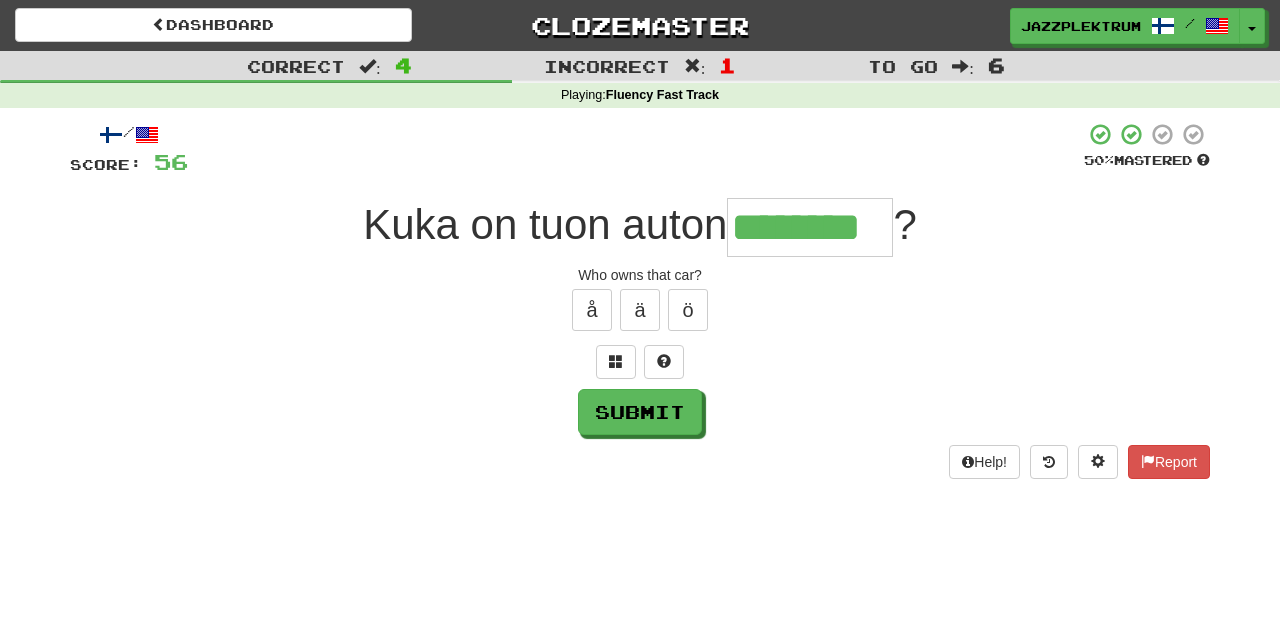 type on "********" 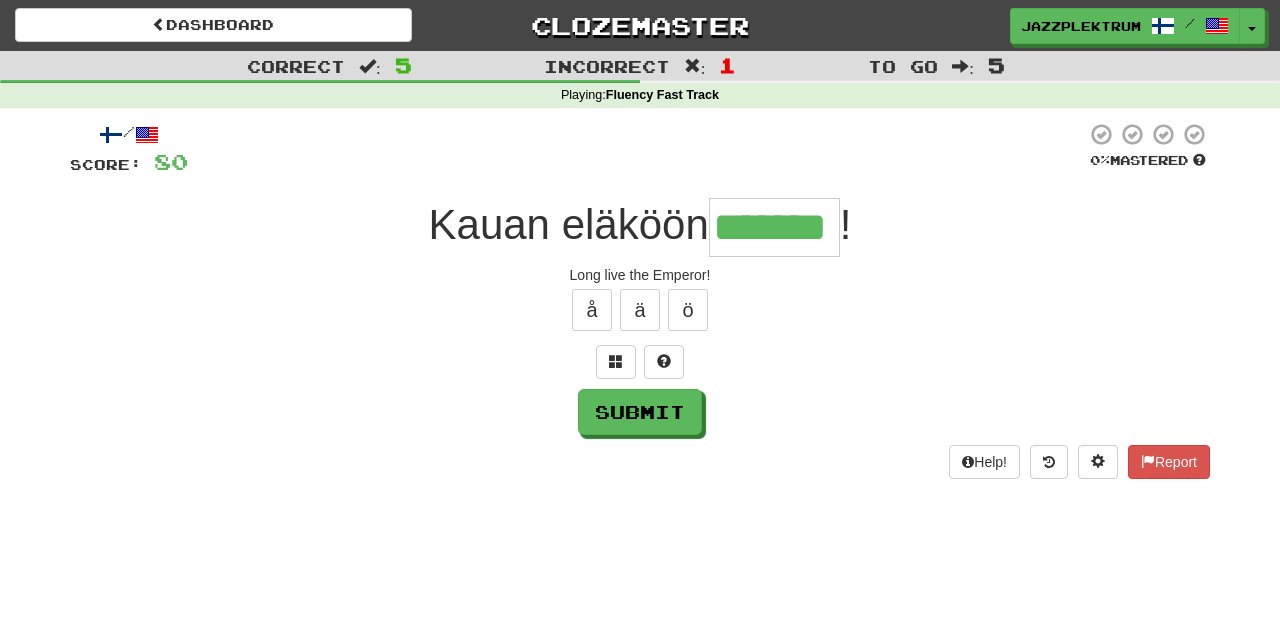 type on "*******" 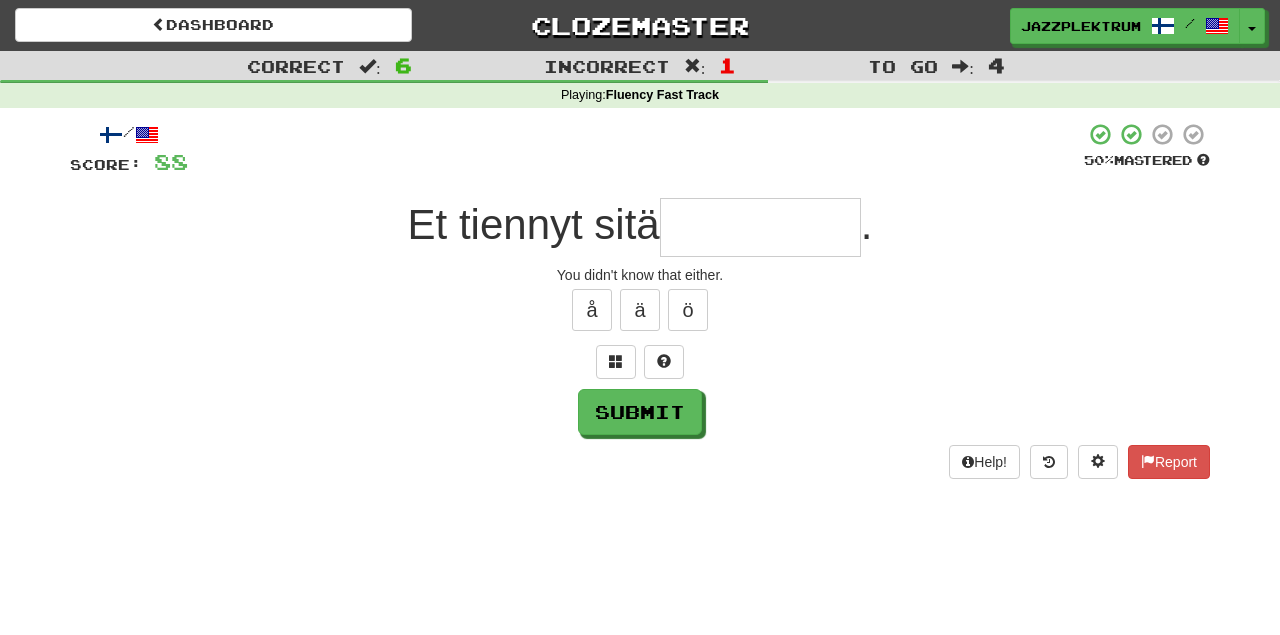 type on "*" 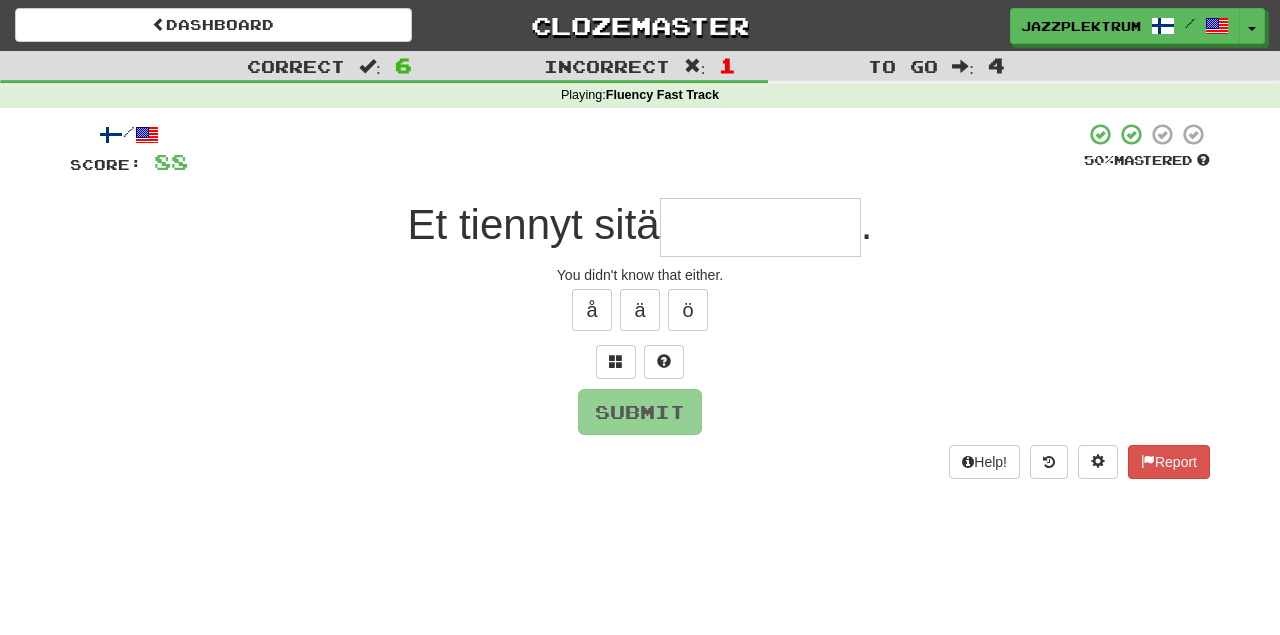 type on "*" 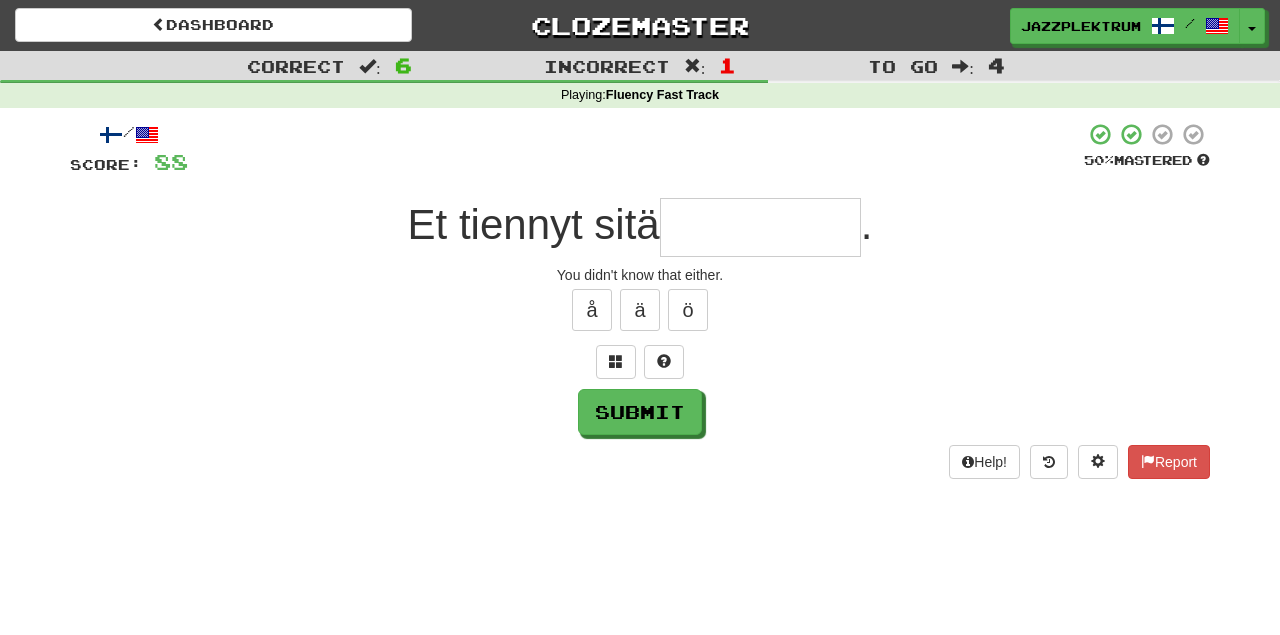 type on "*" 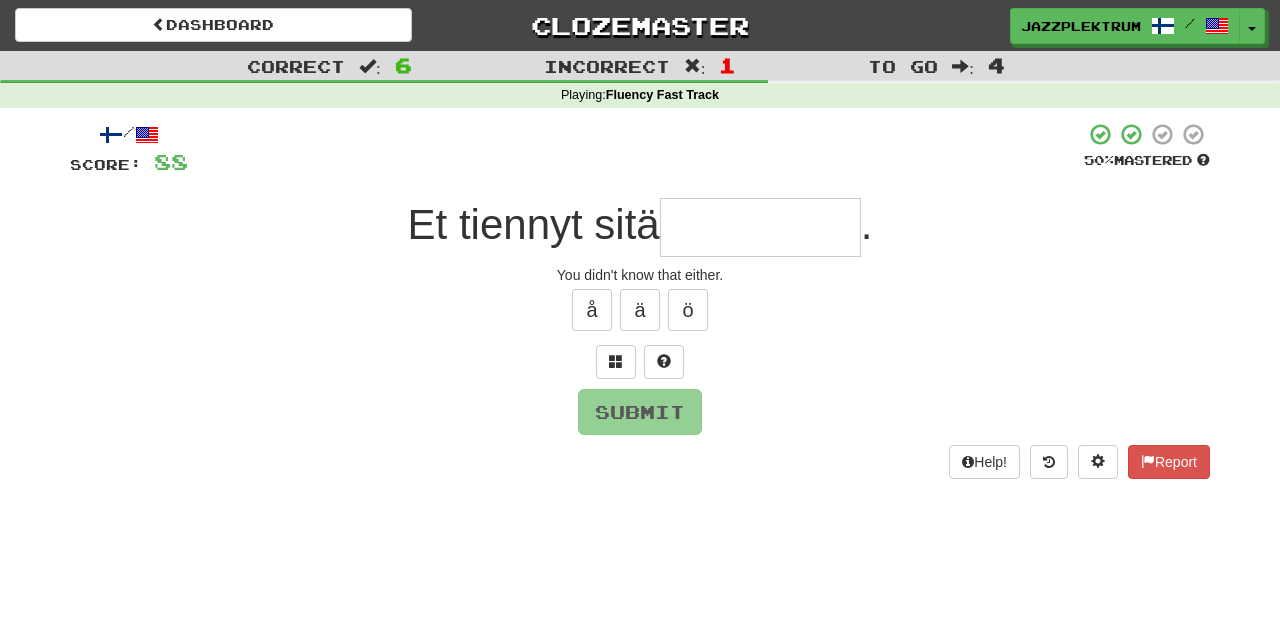type on "*" 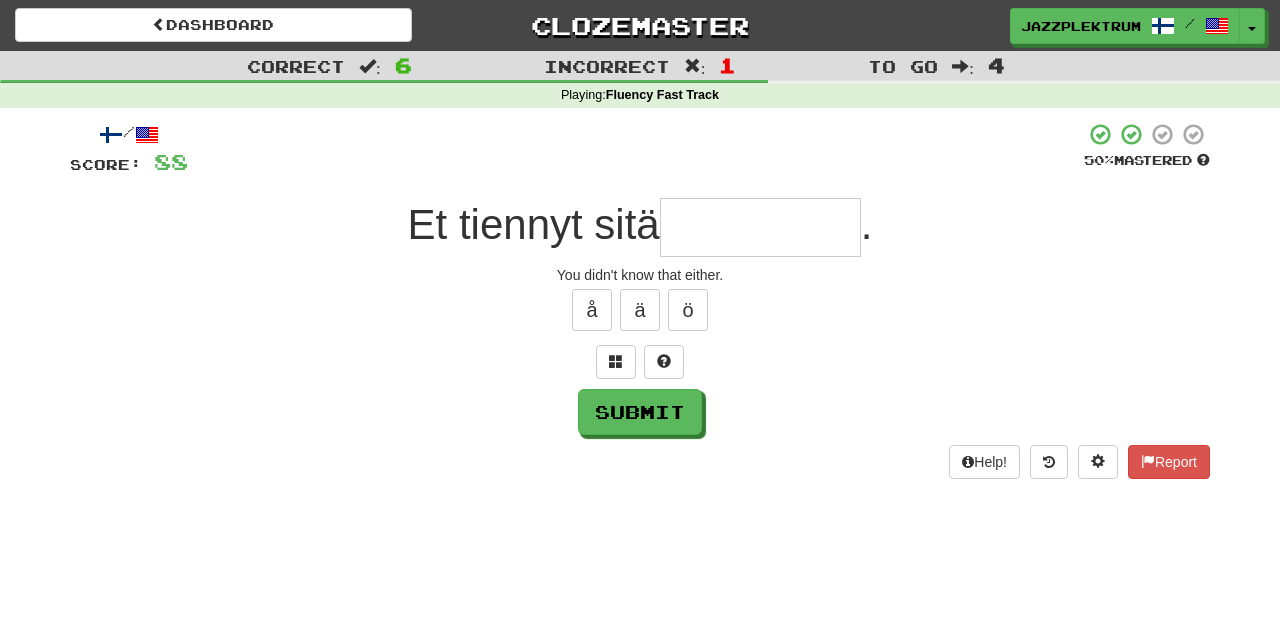 type on "*" 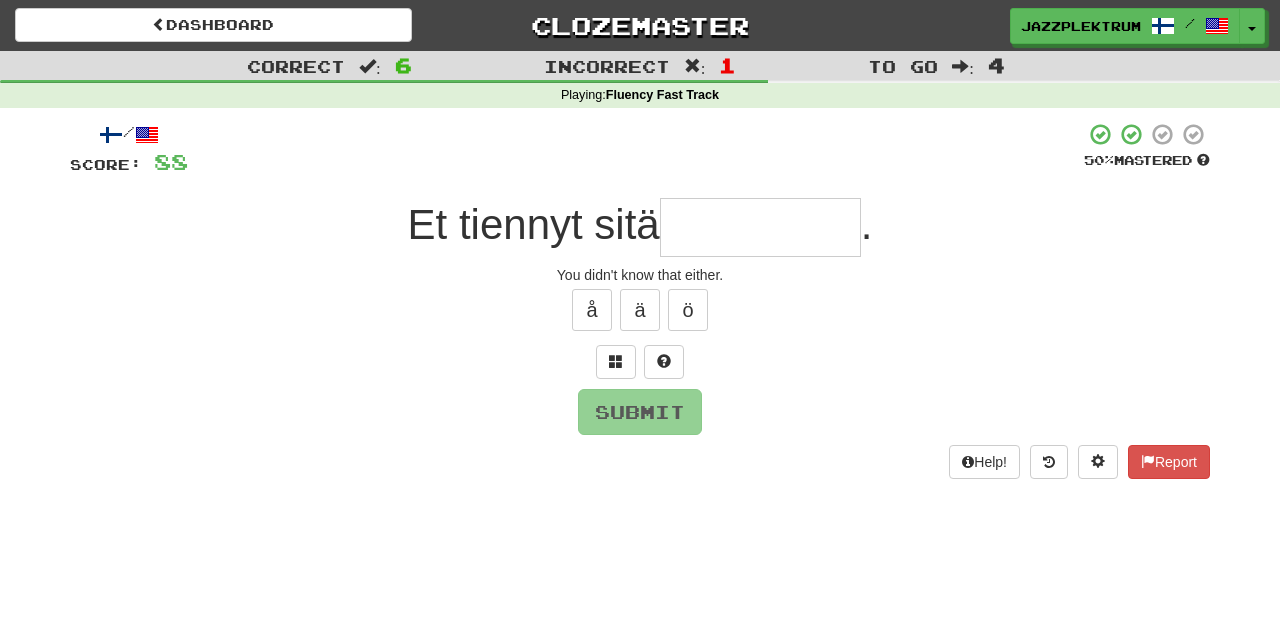 type on "*" 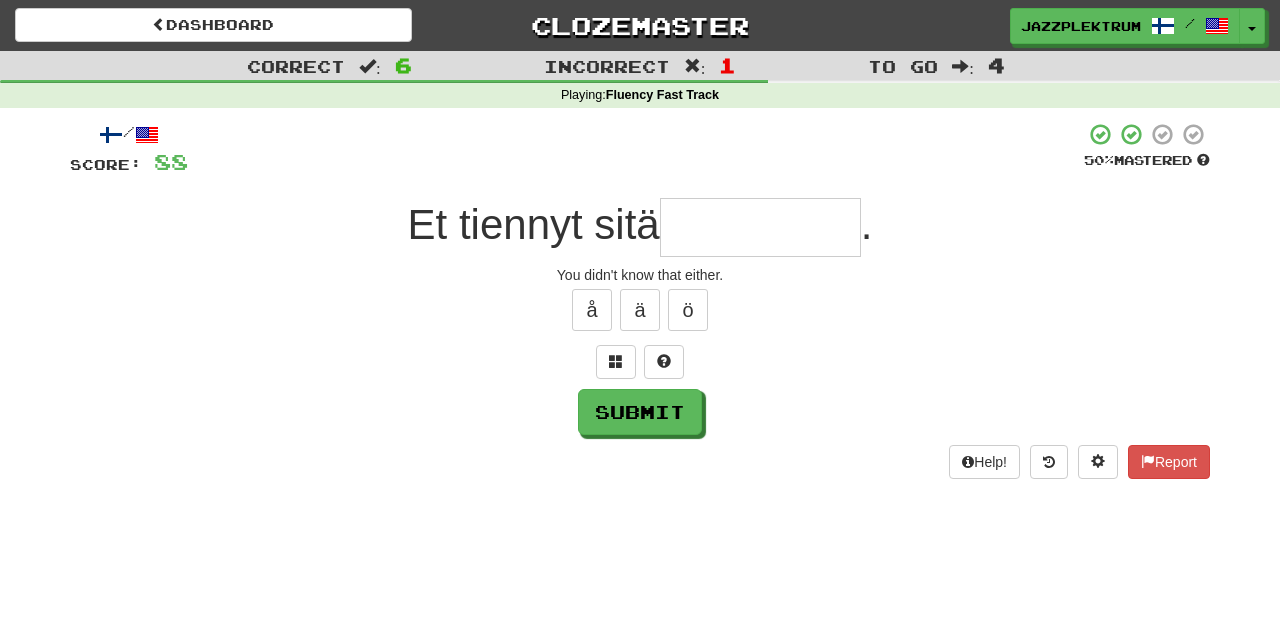 type on "*" 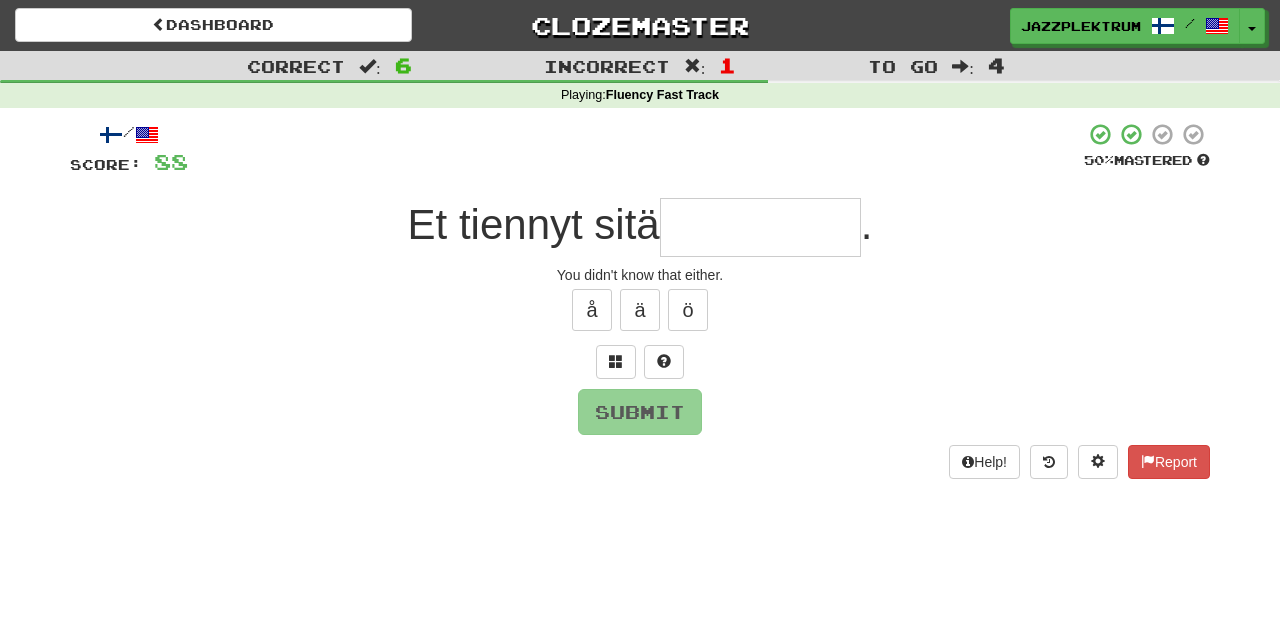 type on "*" 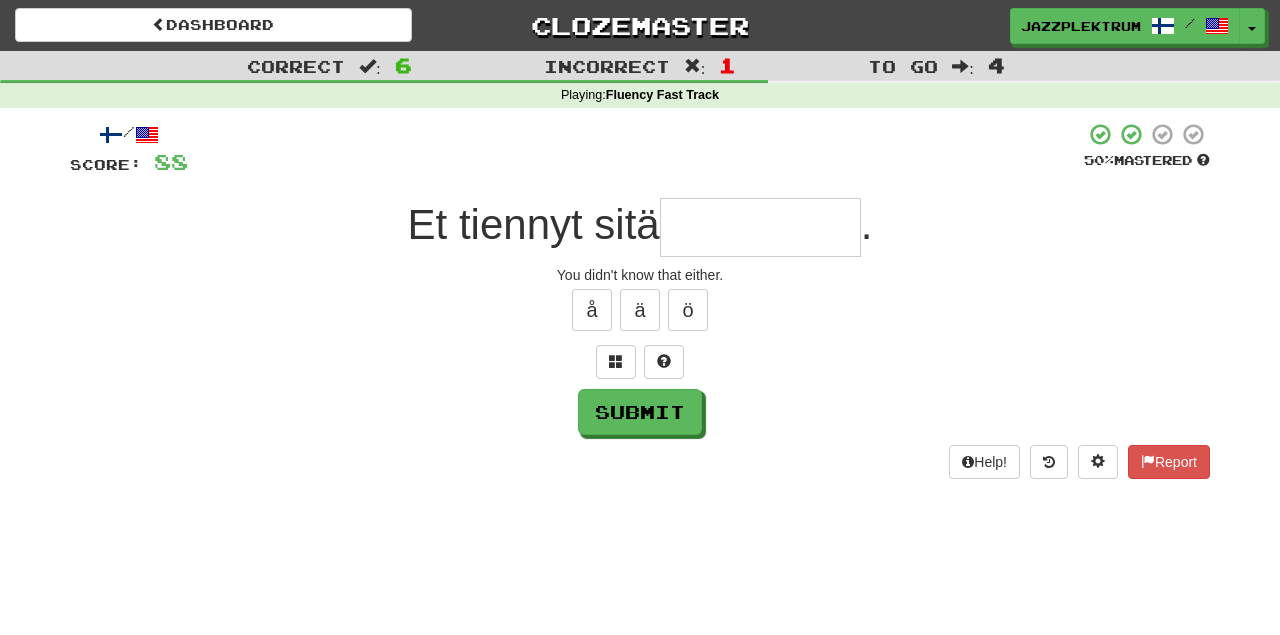 type on "*" 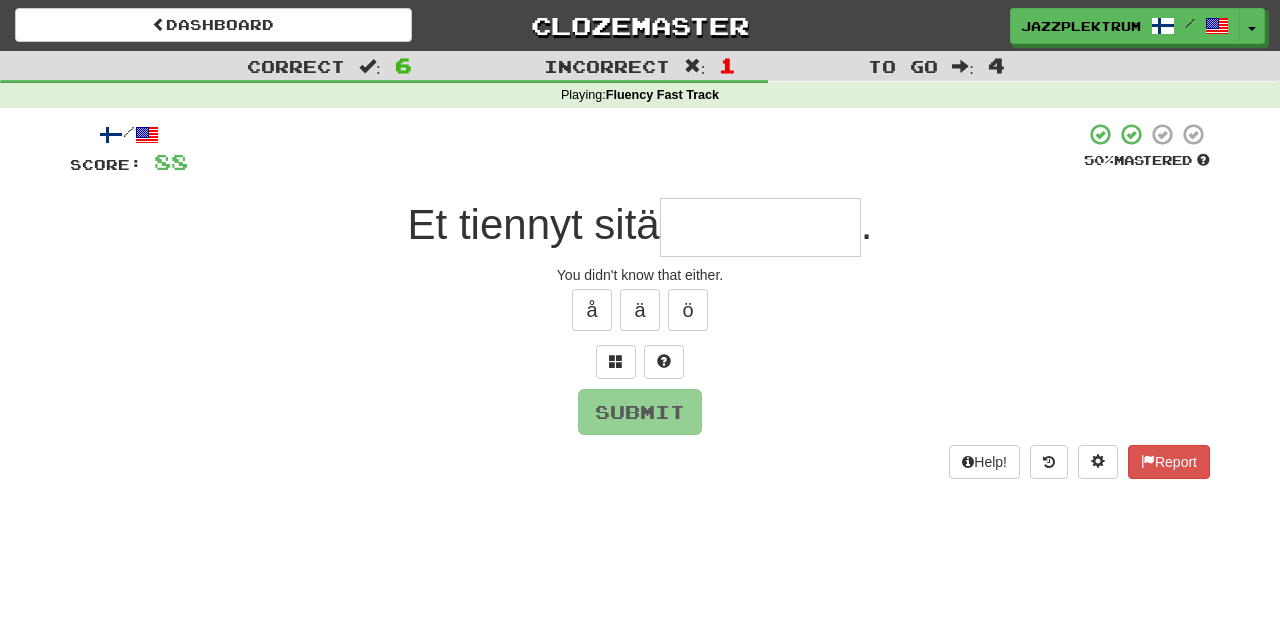 type on "*" 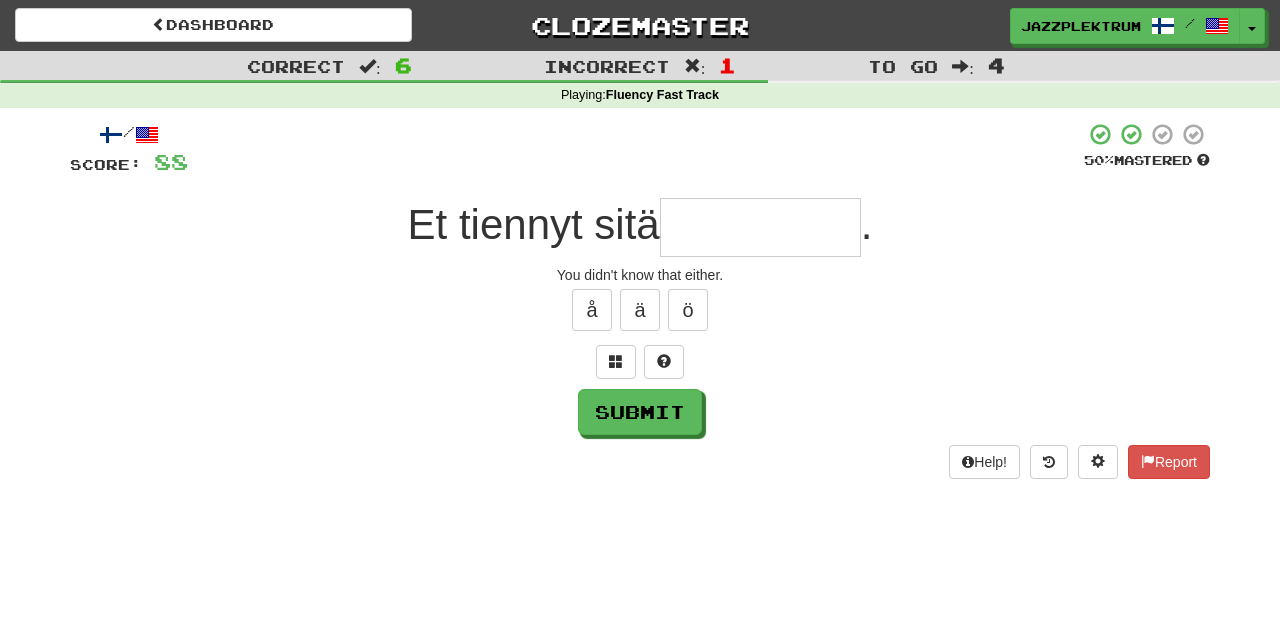 type on "*" 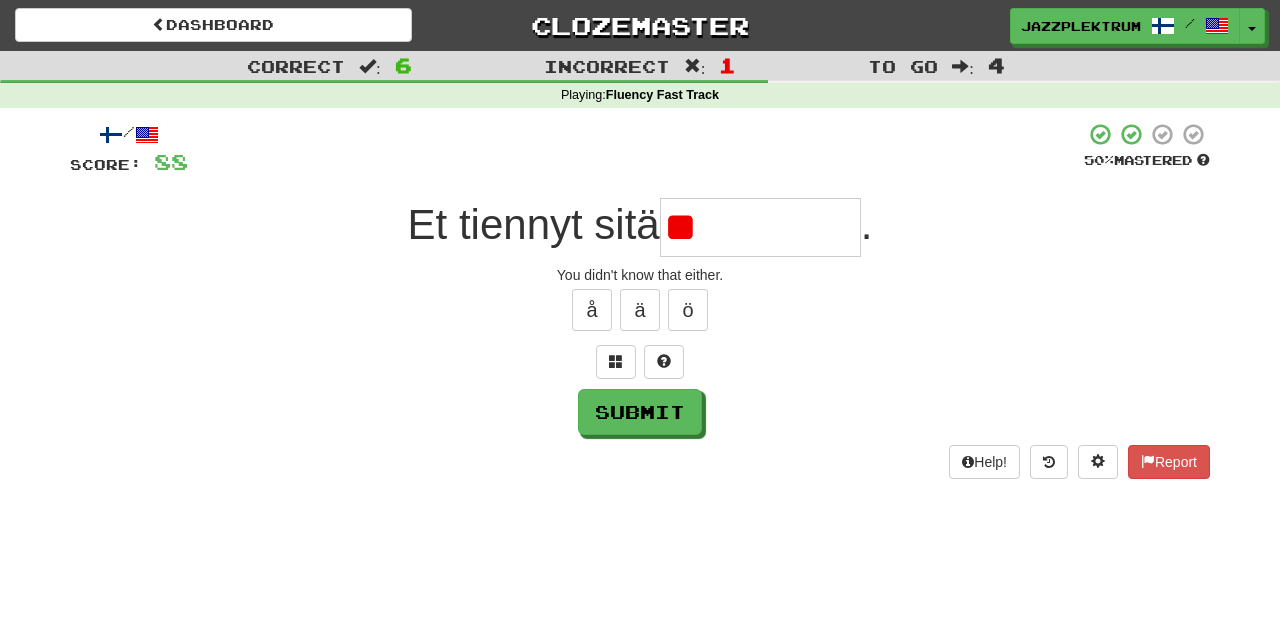 type on "*" 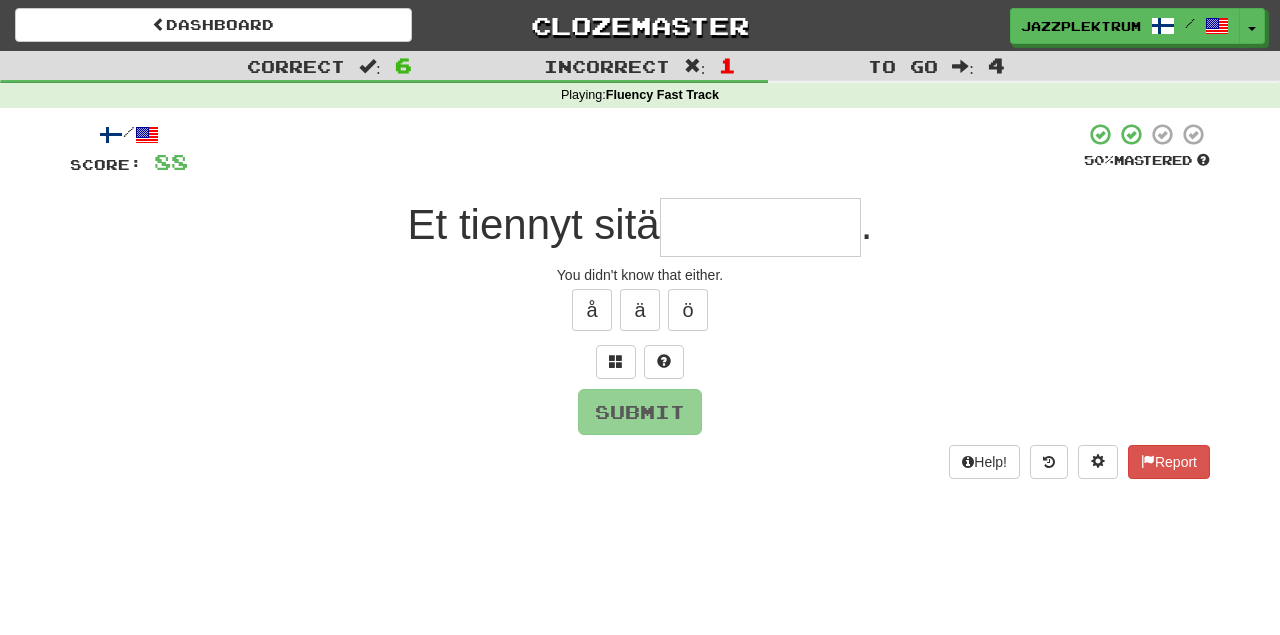 type on "*" 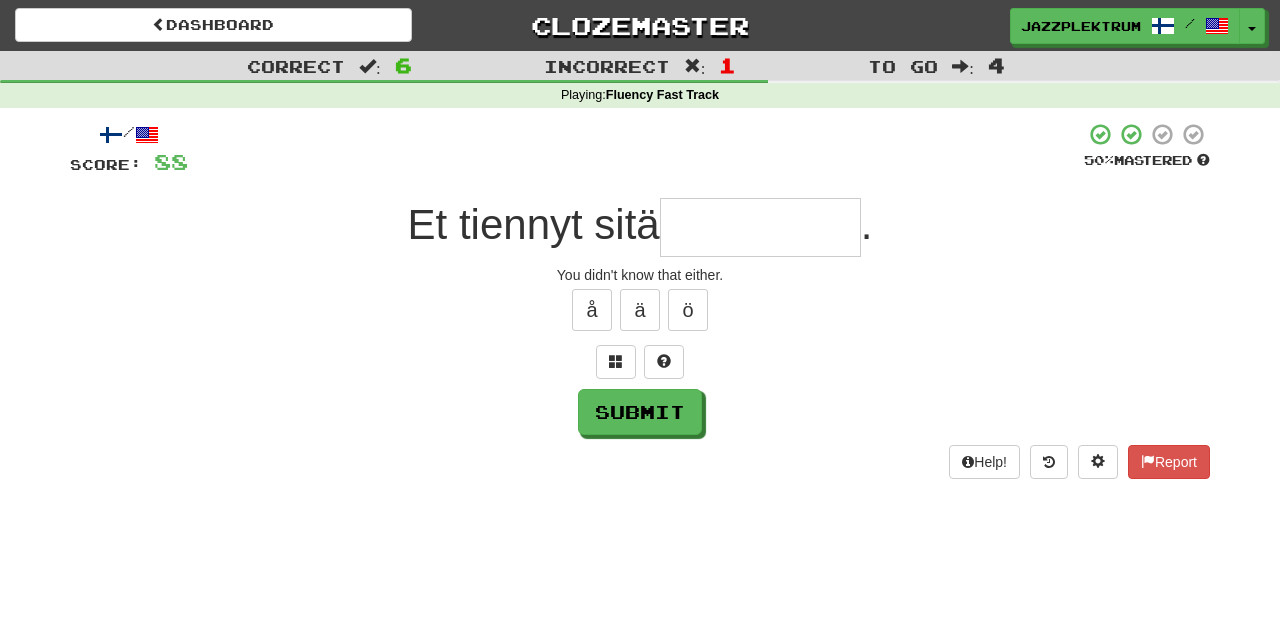 type on "*" 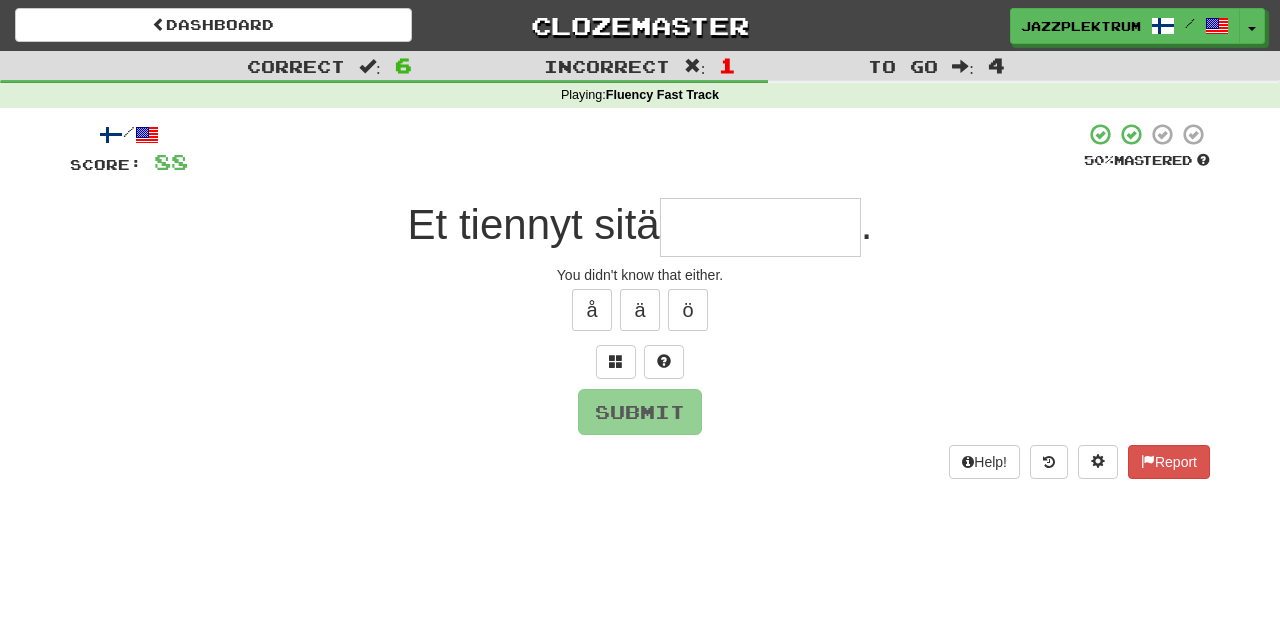 type on "*" 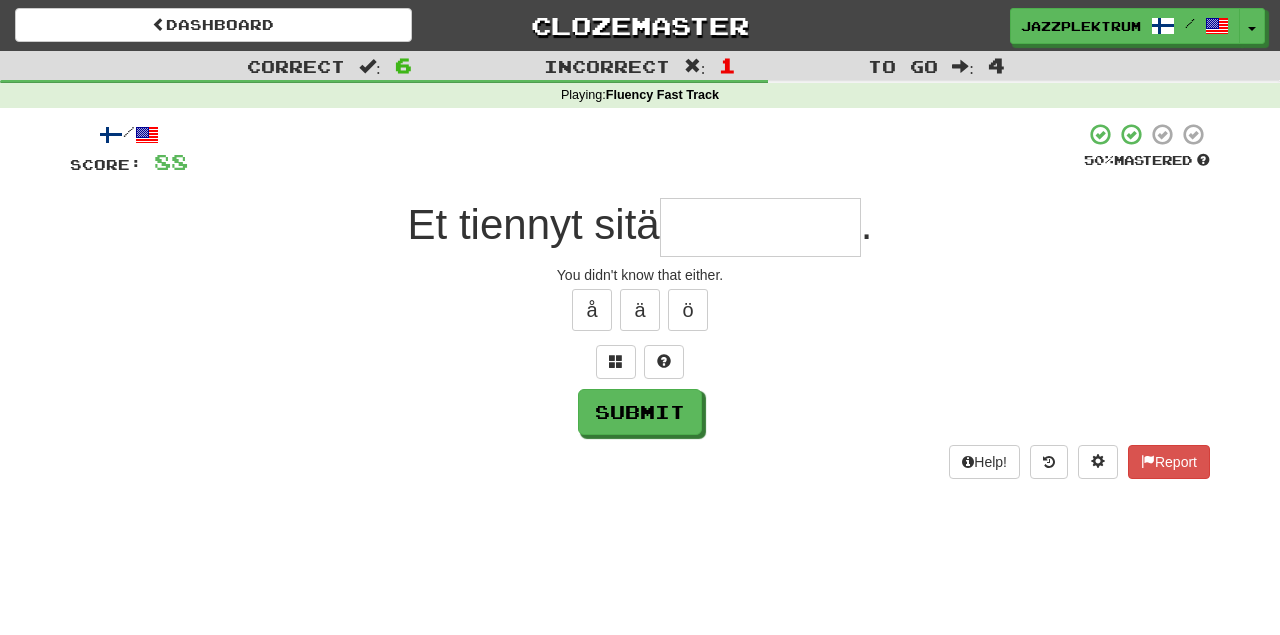 type on "*" 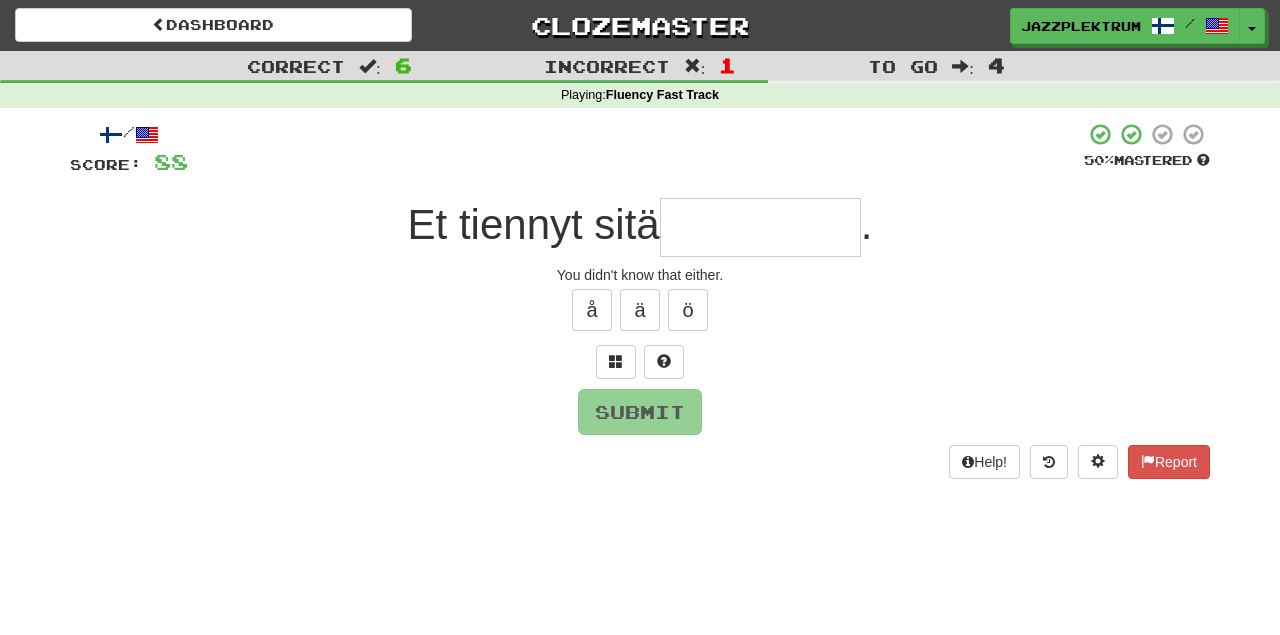 type on "*" 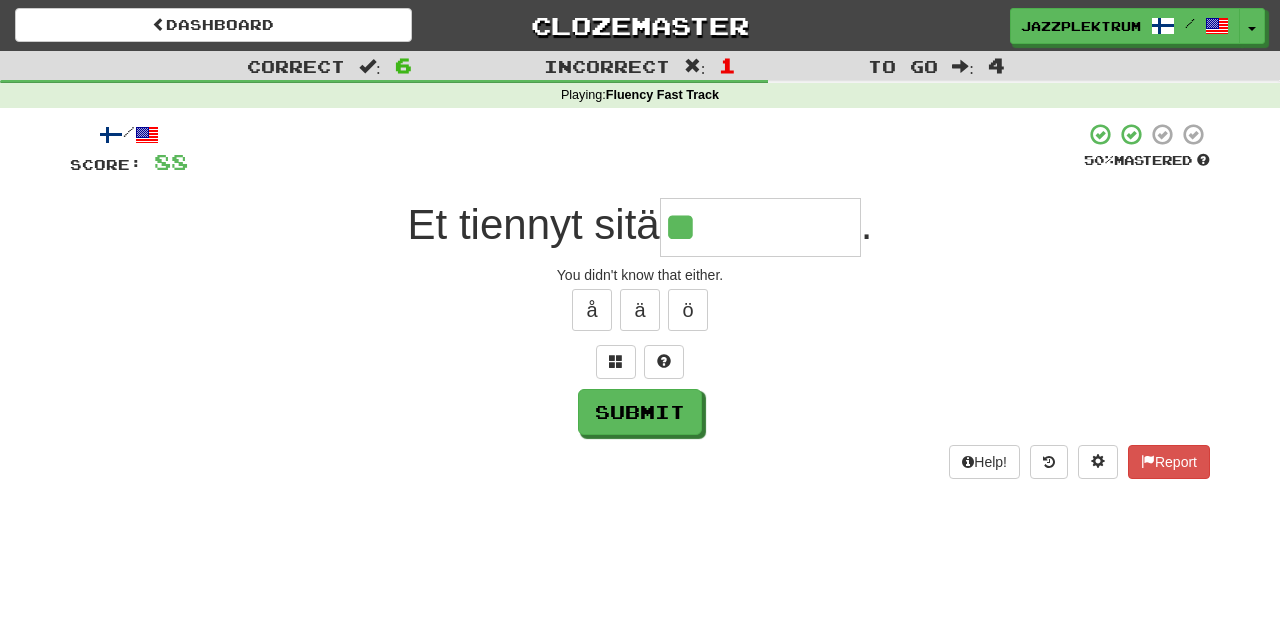 type on "********" 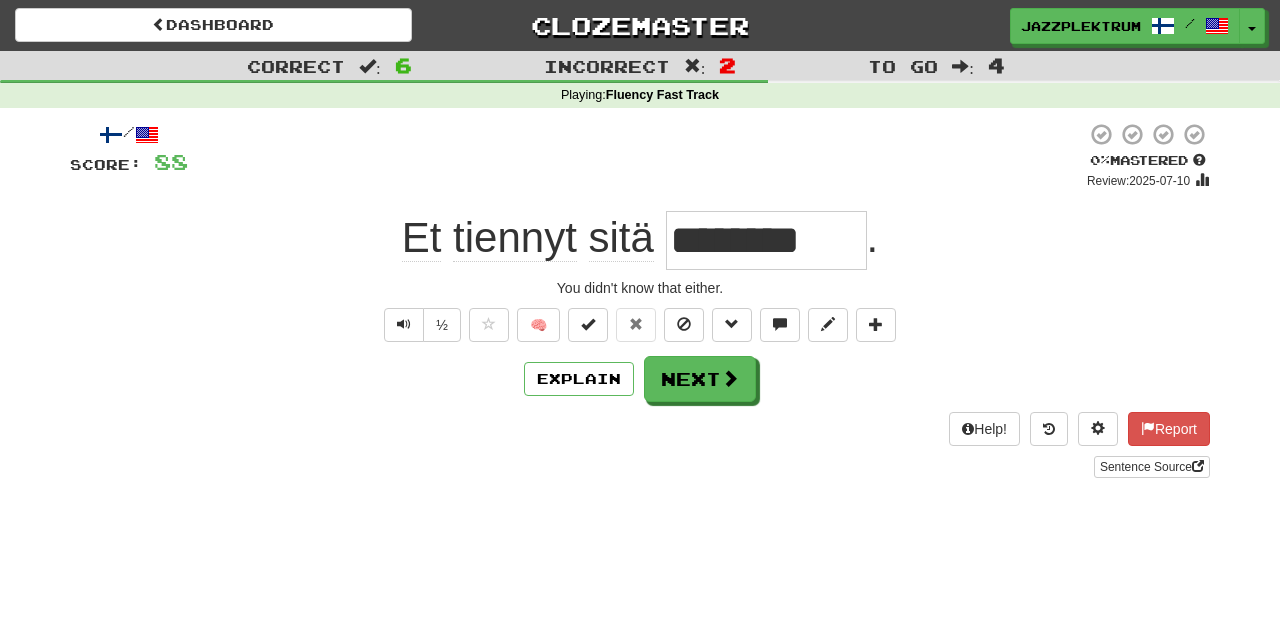 drag, startPoint x: 675, startPoint y: 237, endPoint x: 951, endPoint y: 255, distance: 276.58633 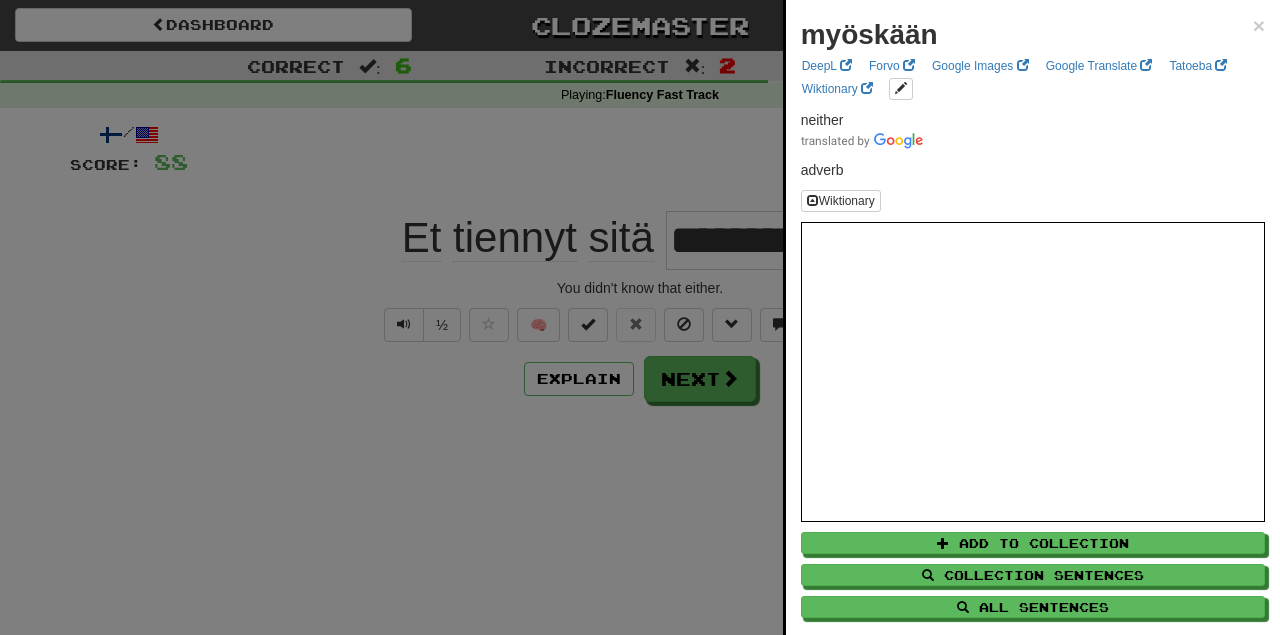 click at bounding box center (640, 317) 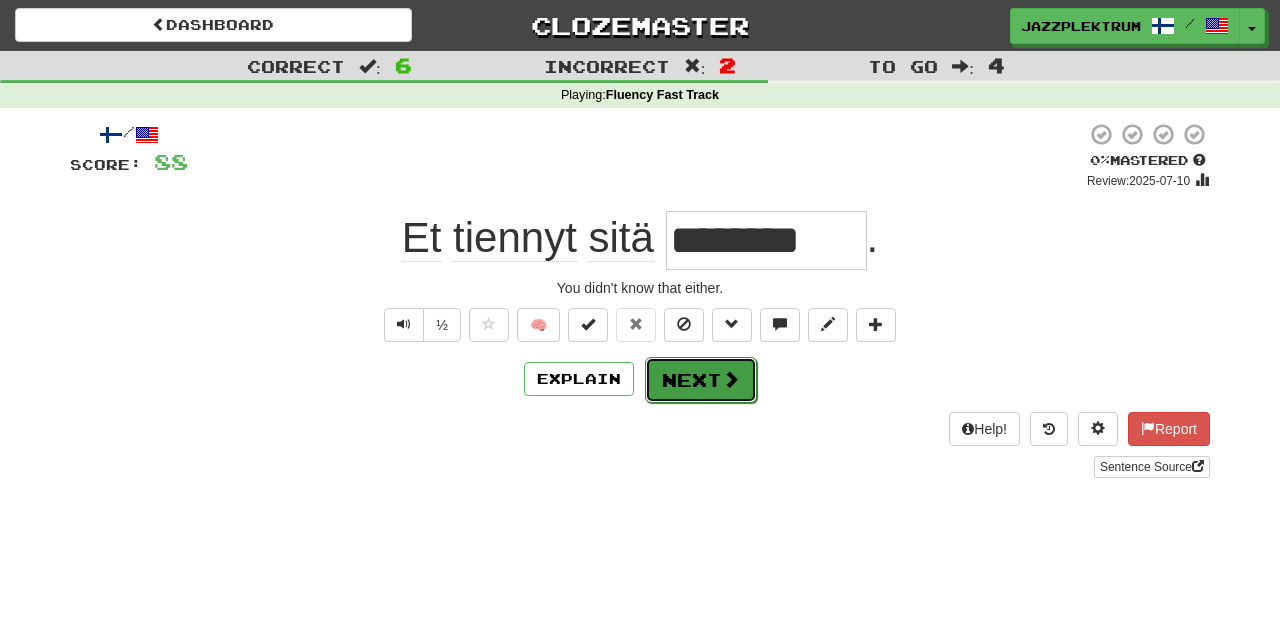 click on "Next" at bounding box center [701, 380] 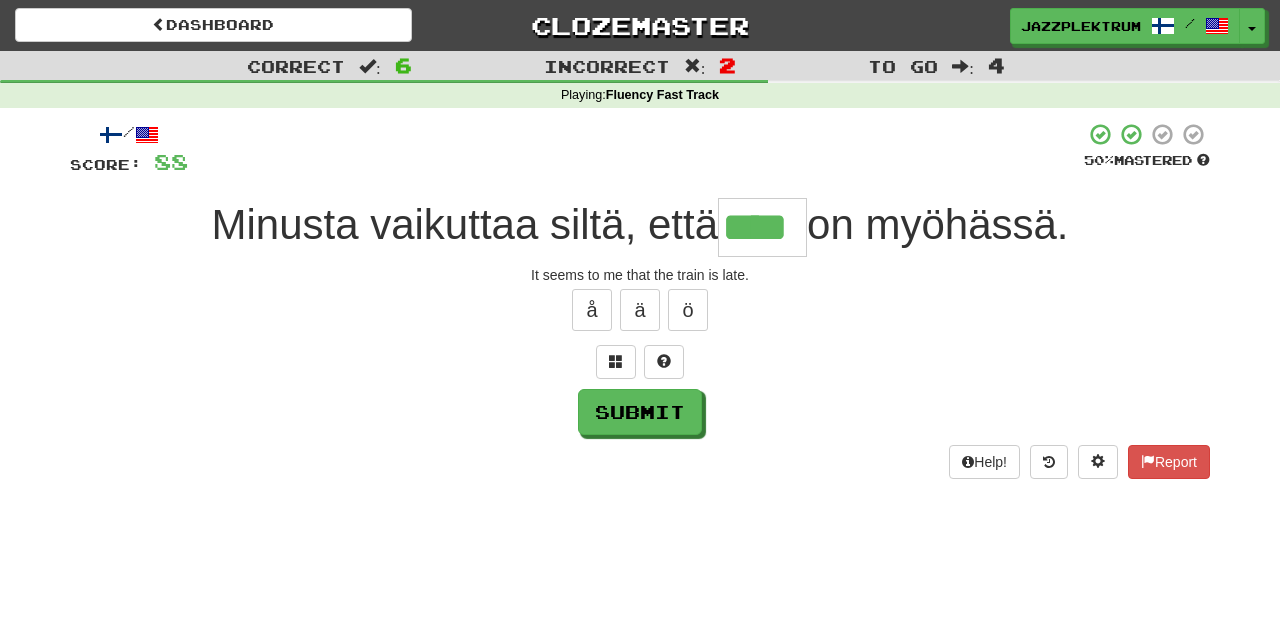 type on "****" 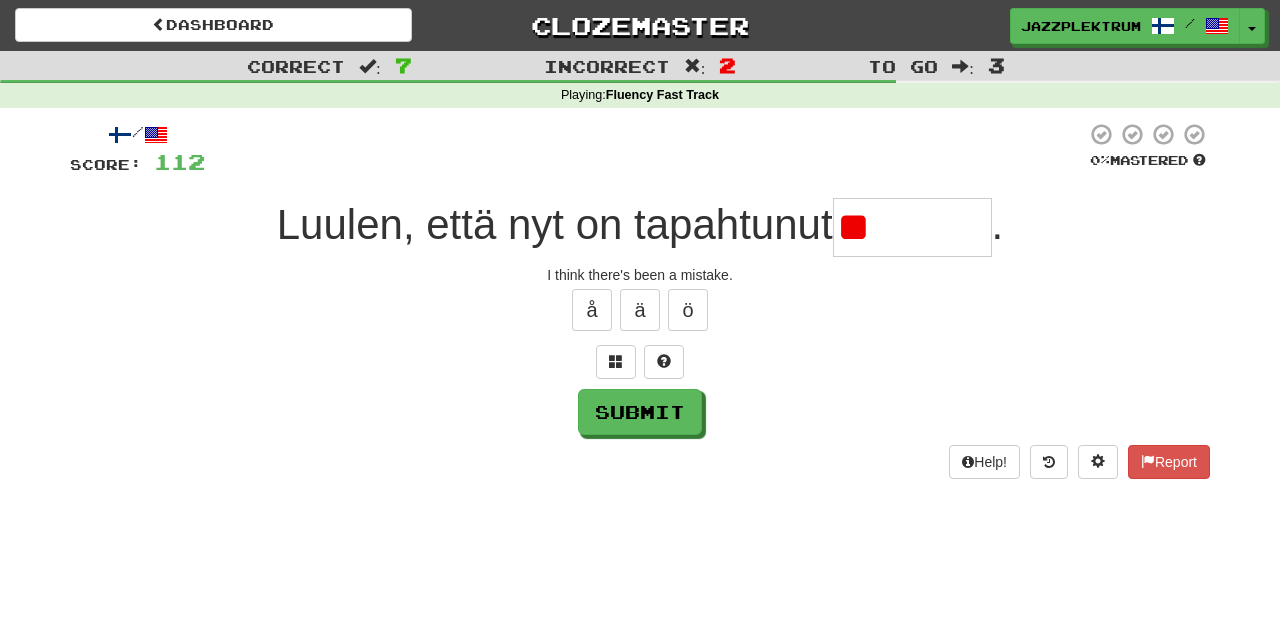 type on "*" 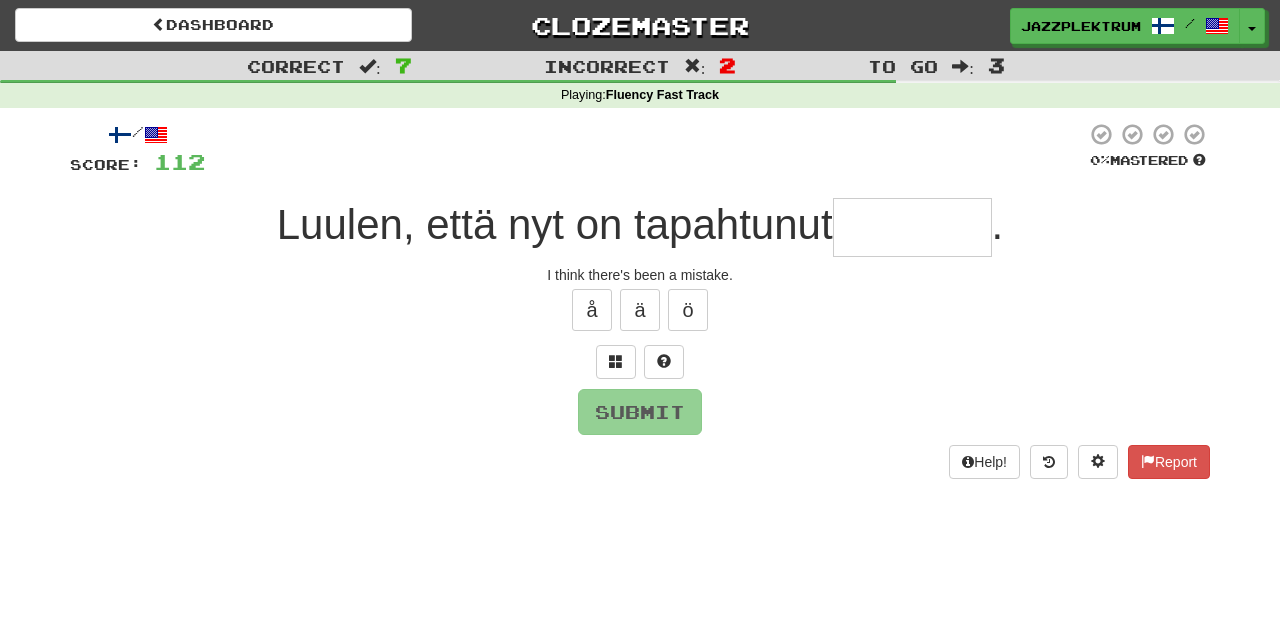 type on "*" 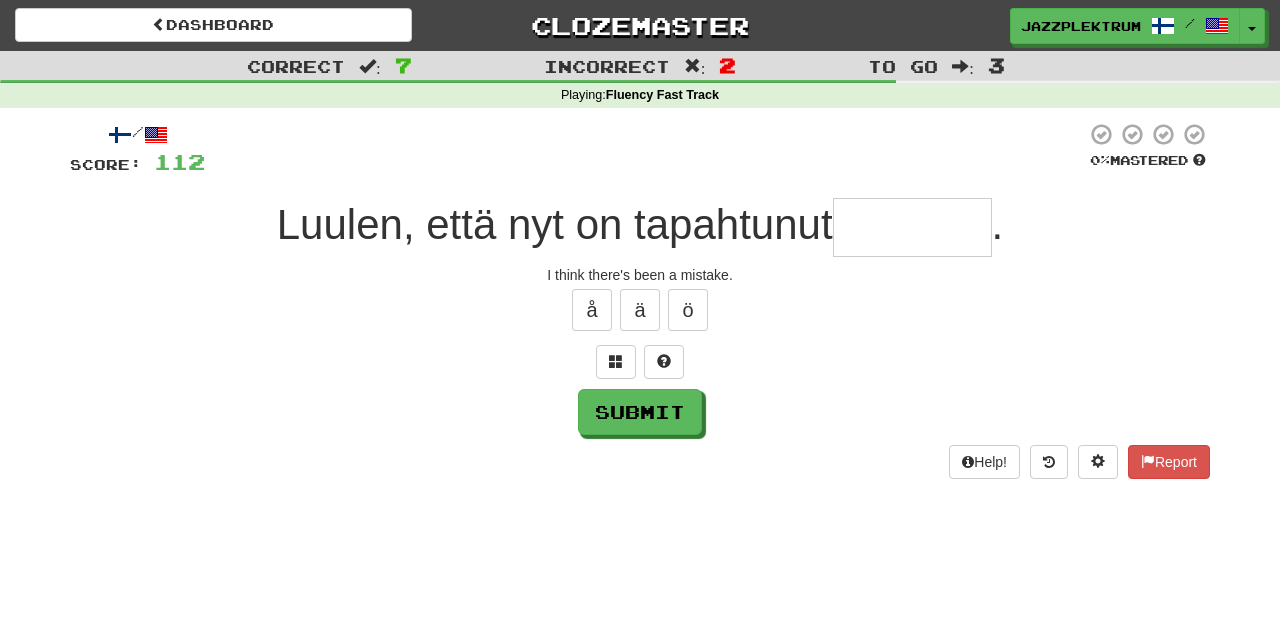 type on "*" 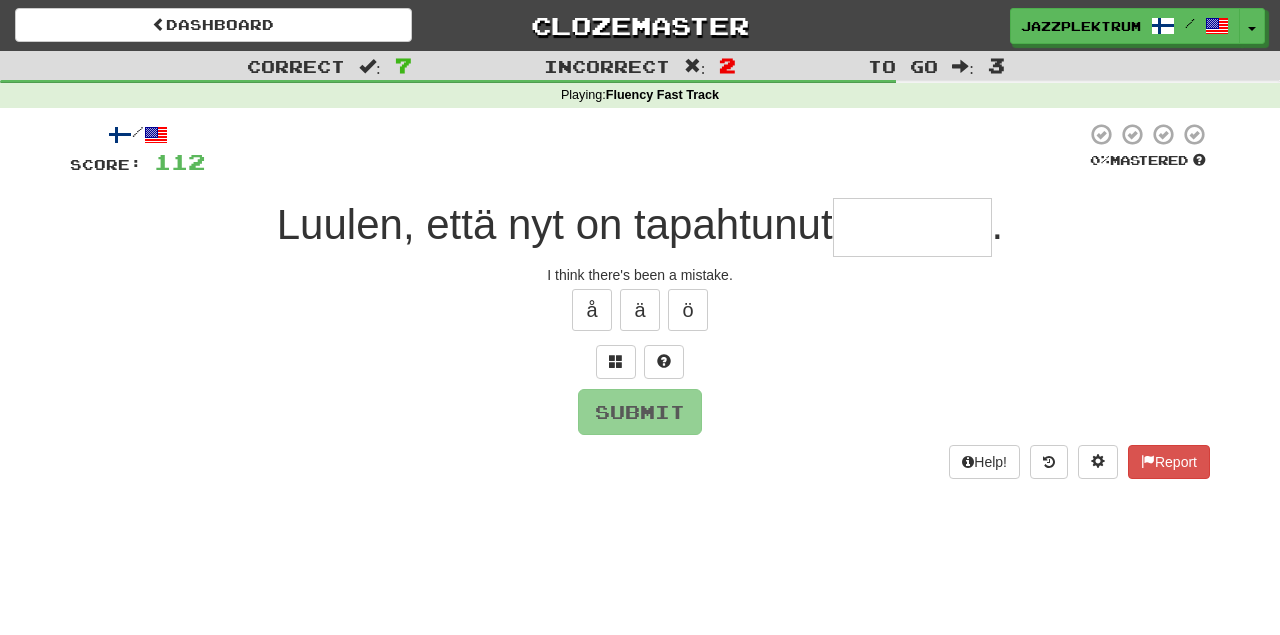 type on "*" 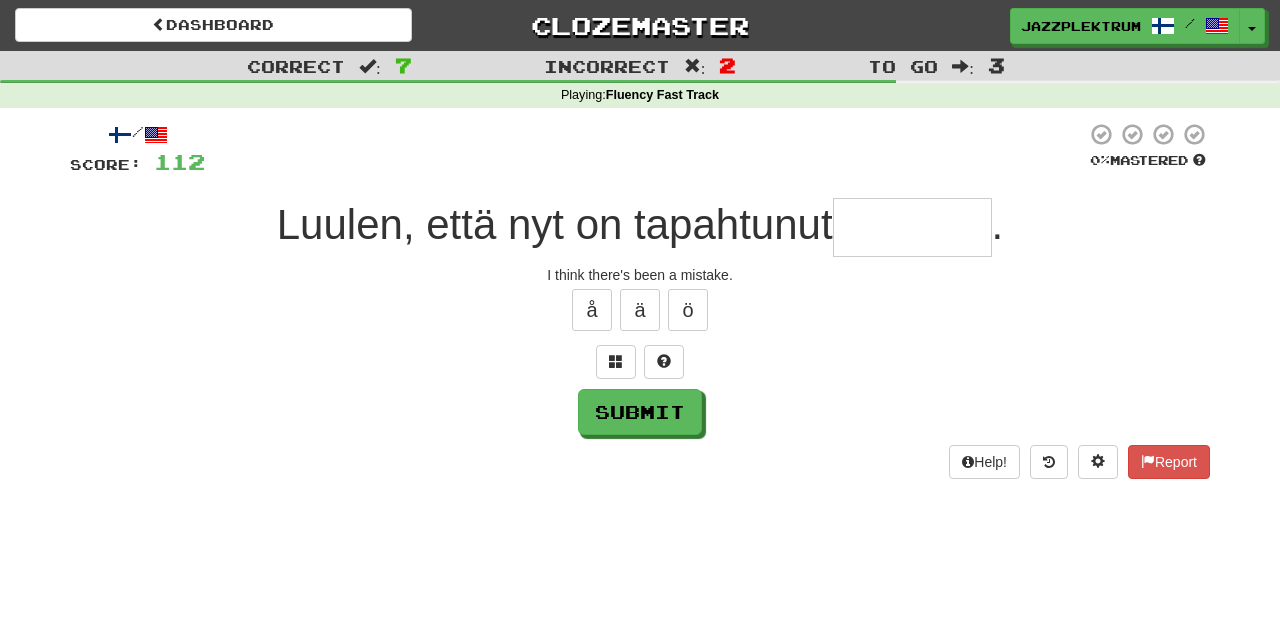 type on "*" 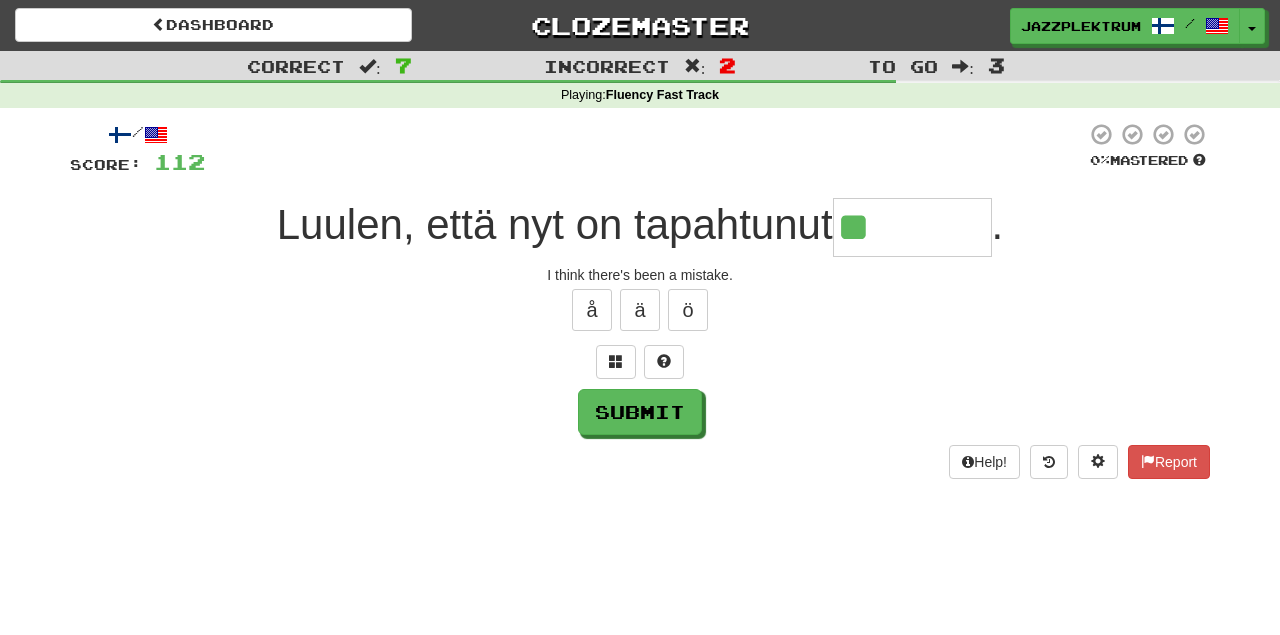 type on "*" 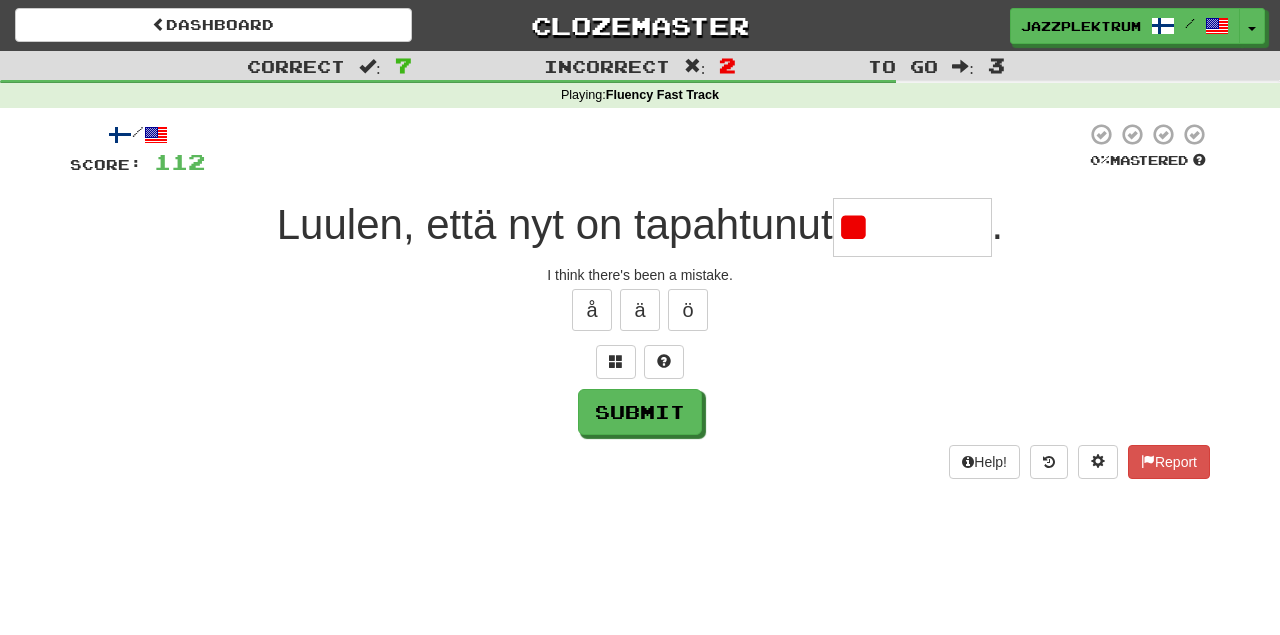 type on "*******" 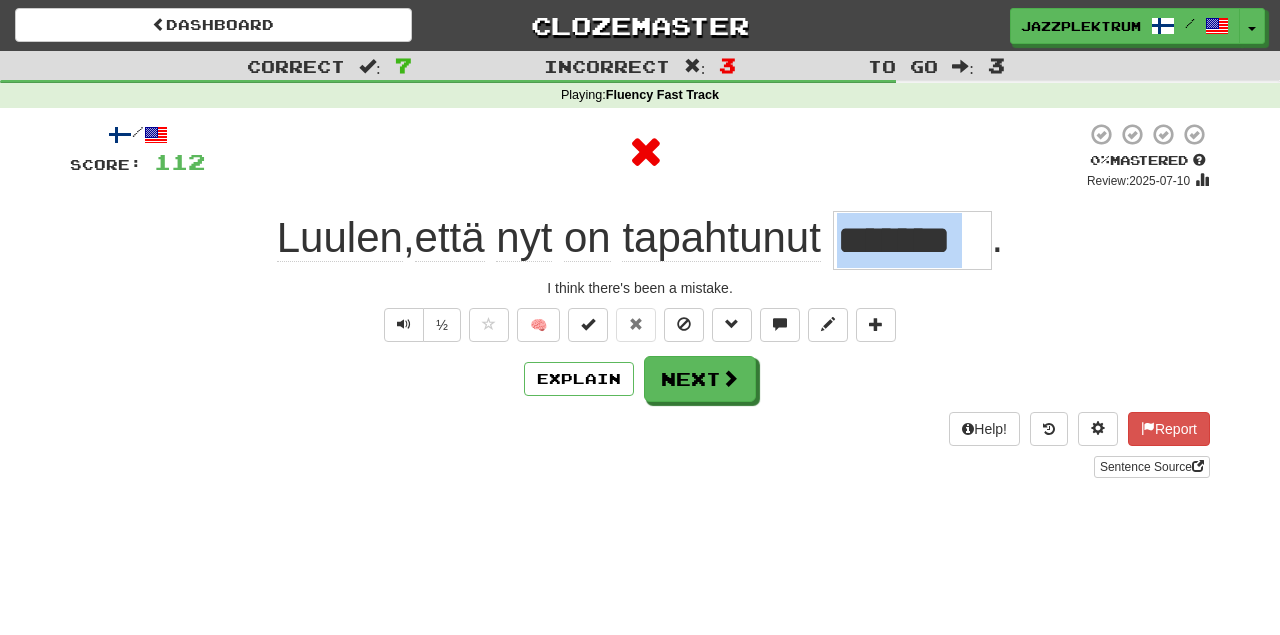 drag, startPoint x: 836, startPoint y: 249, endPoint x: 1003, endPoint y: 242, distance: 167.14664 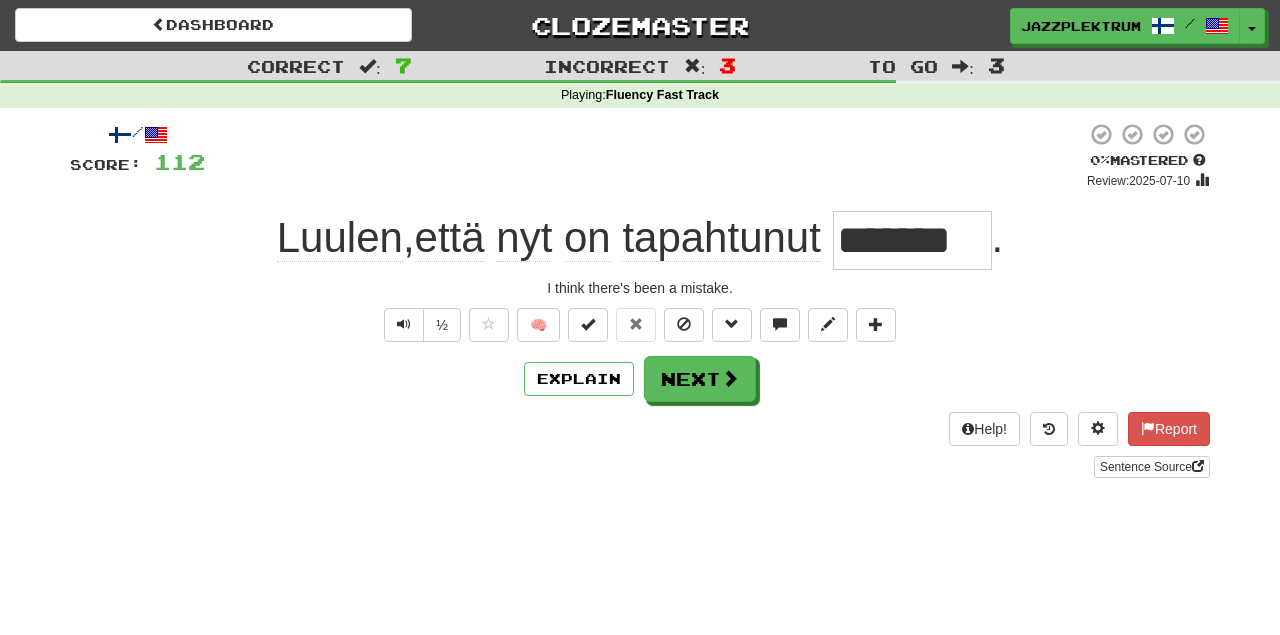 drag, startPoint x: 988, startPoint y: 241, endPoint x: 783, endPoint y: 239, distance: 205.00975 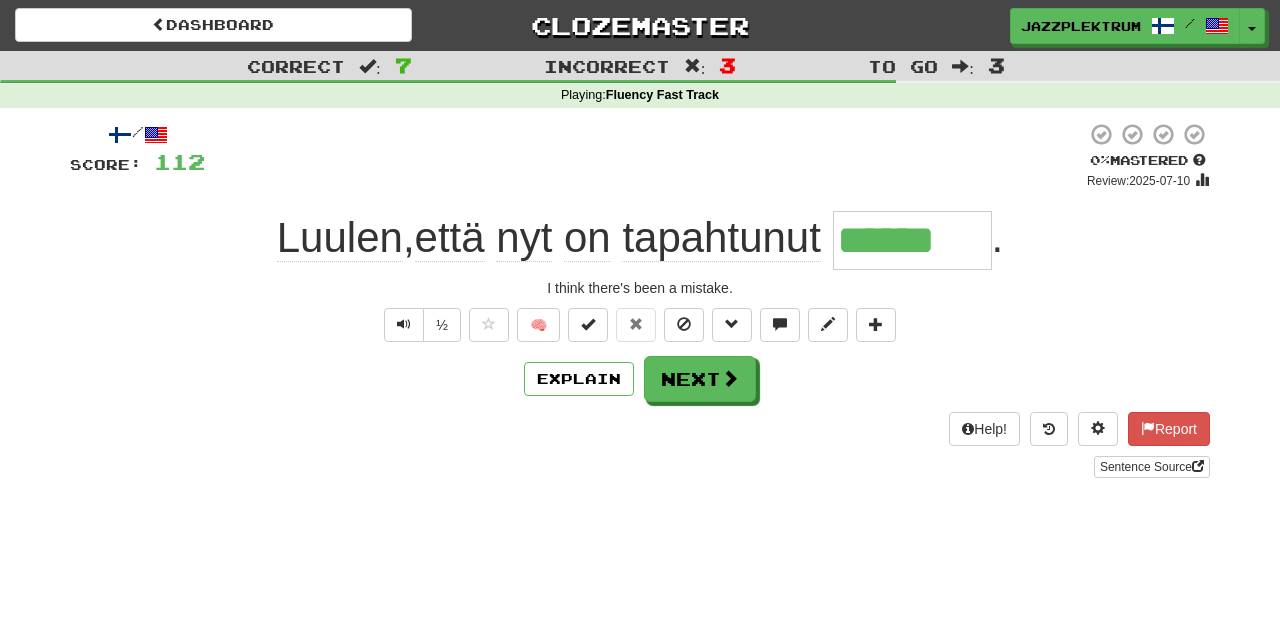 type on "*******" 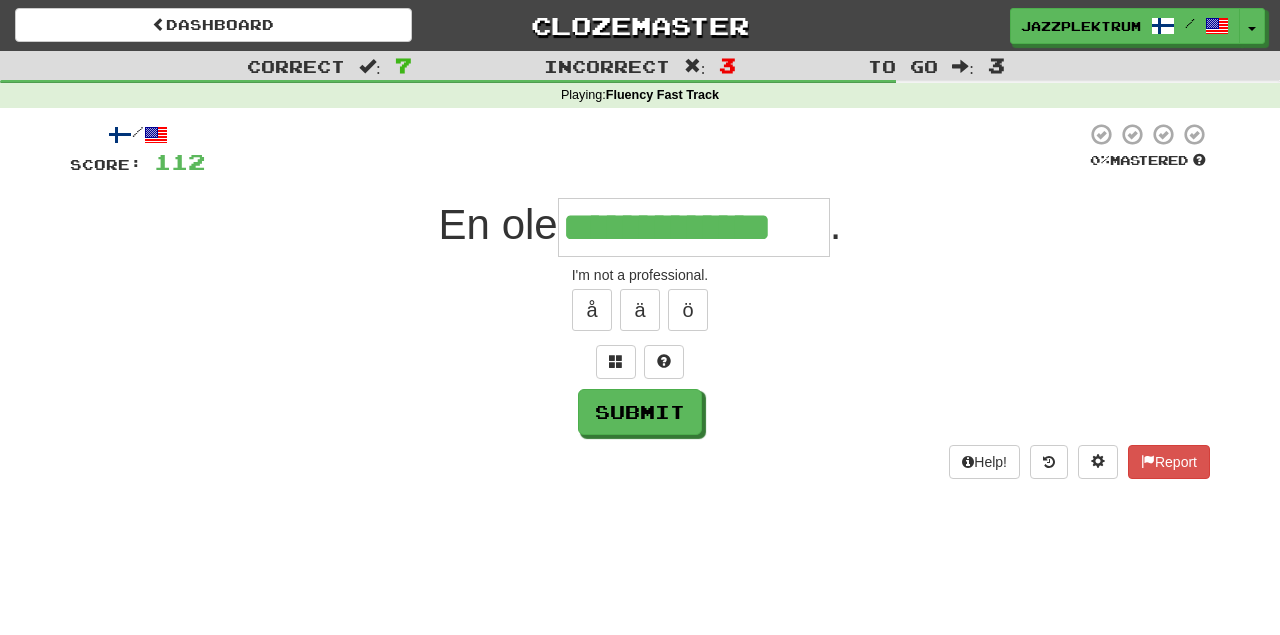 type on "**********" 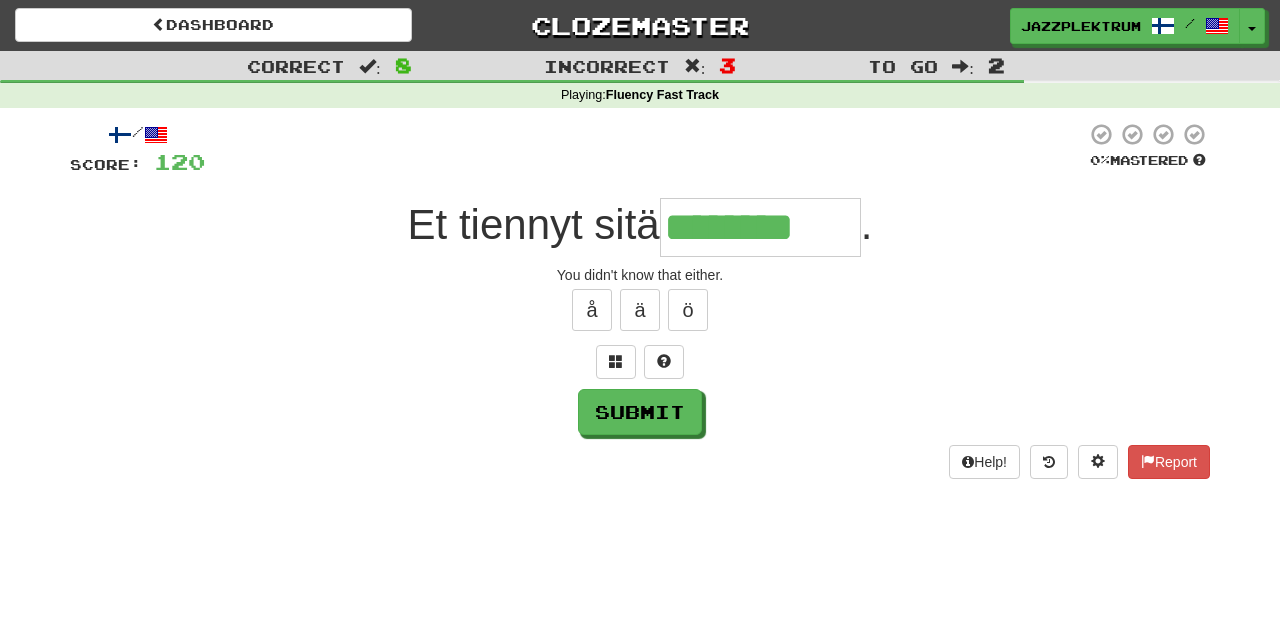 type on "********" 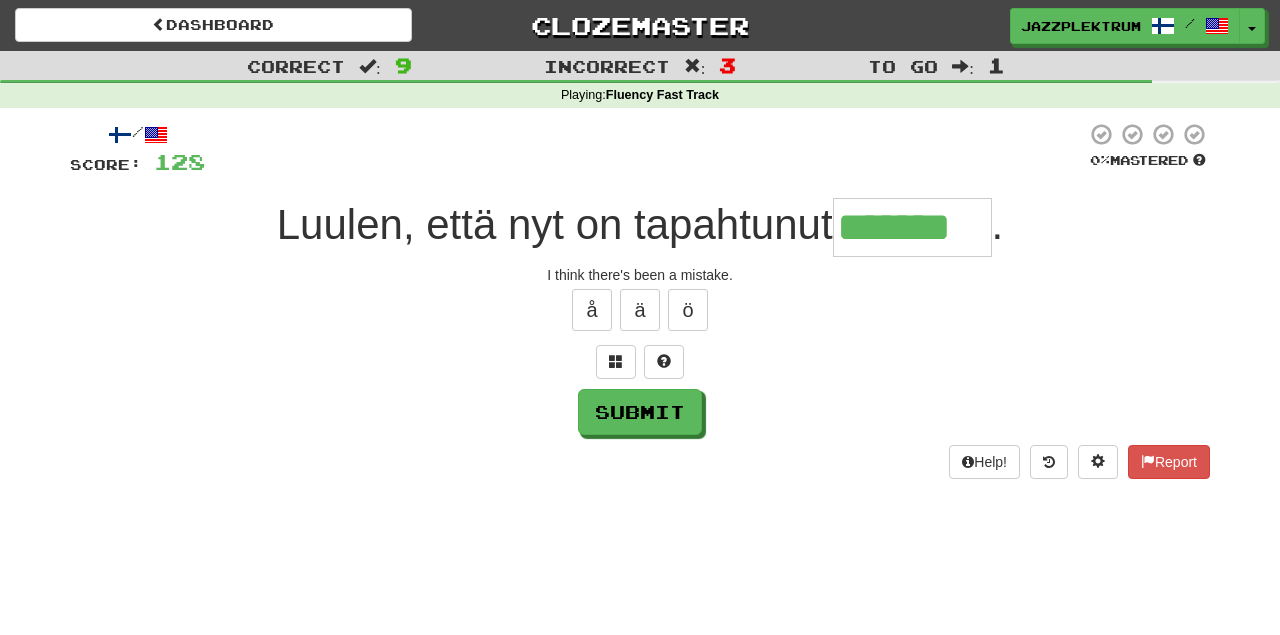 type on "*******" 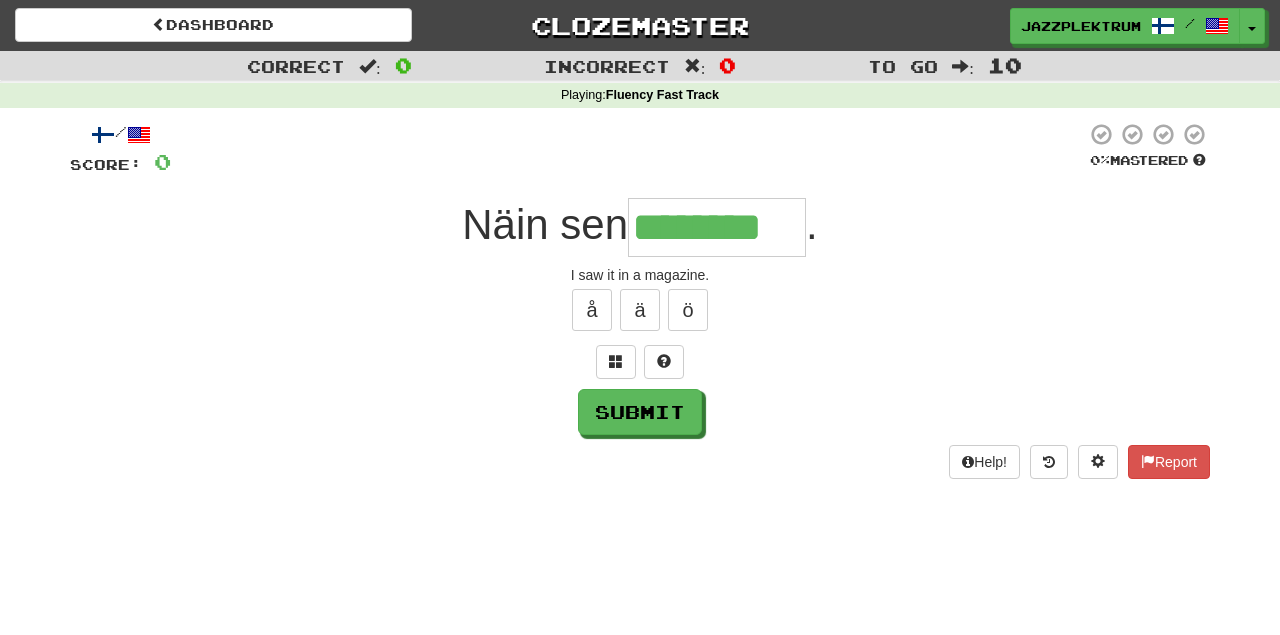 type on "********" 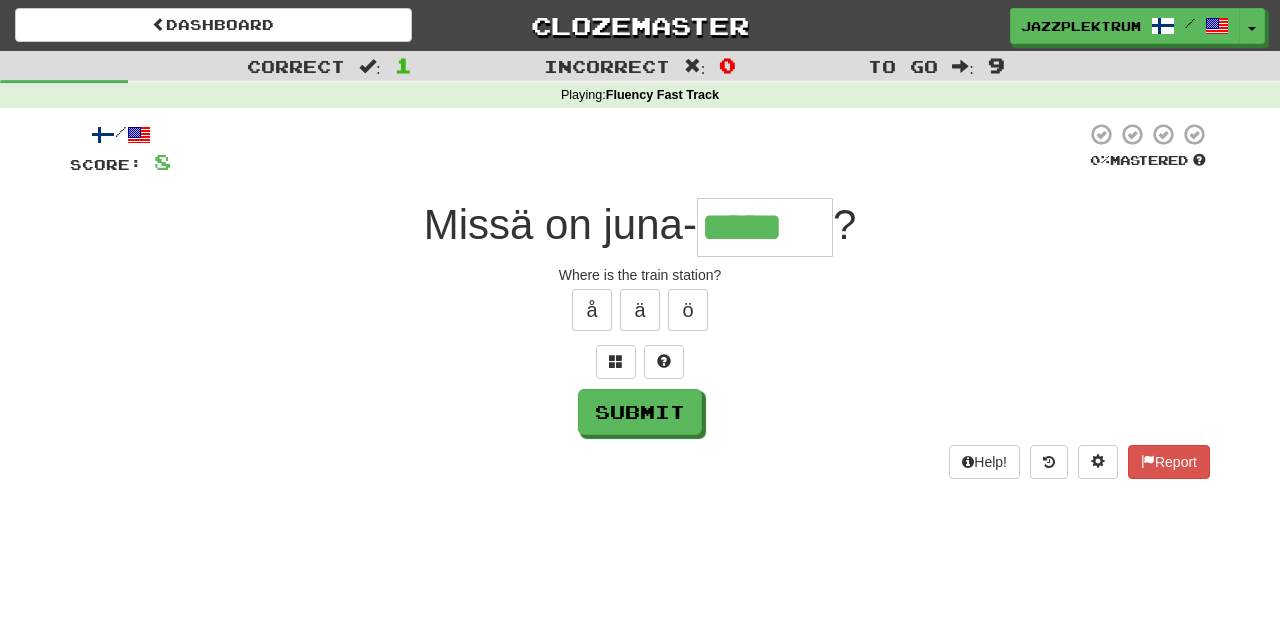 type on "*****" 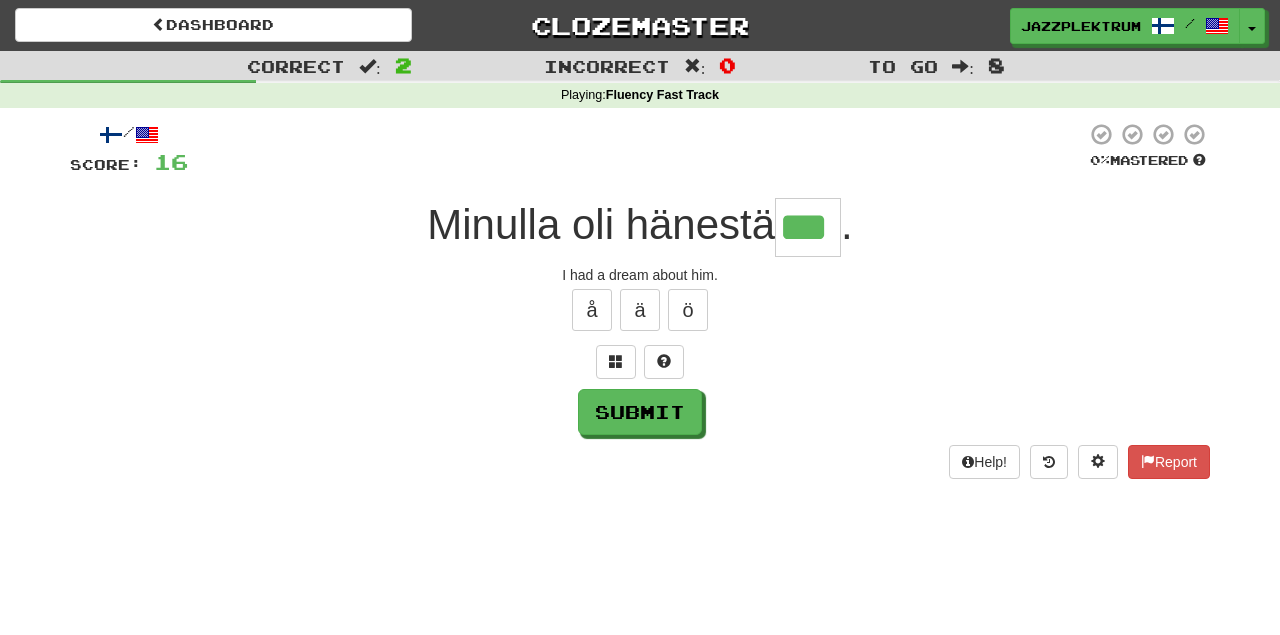 type on "***" 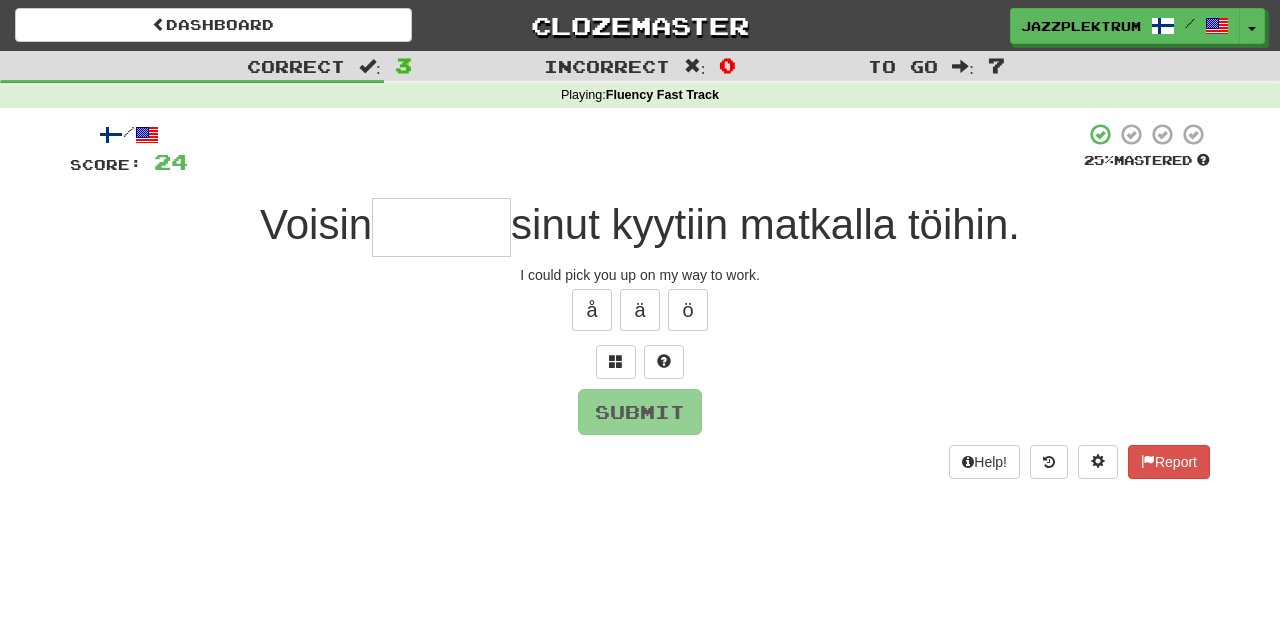 type on "*" 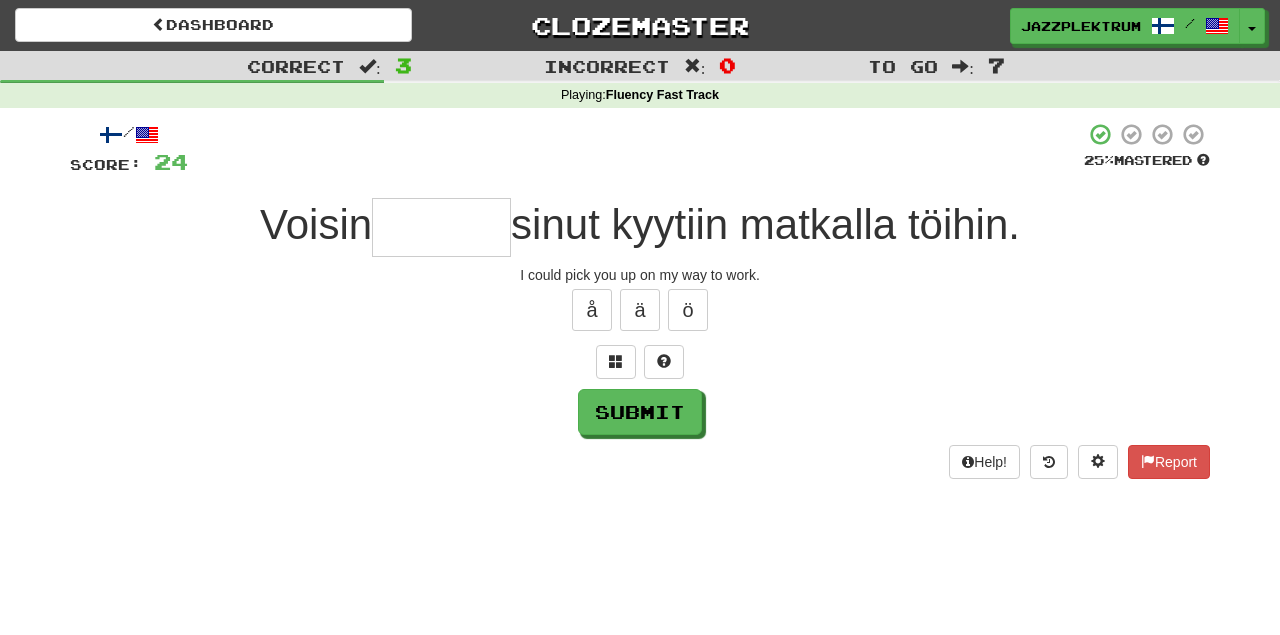 type on "*" 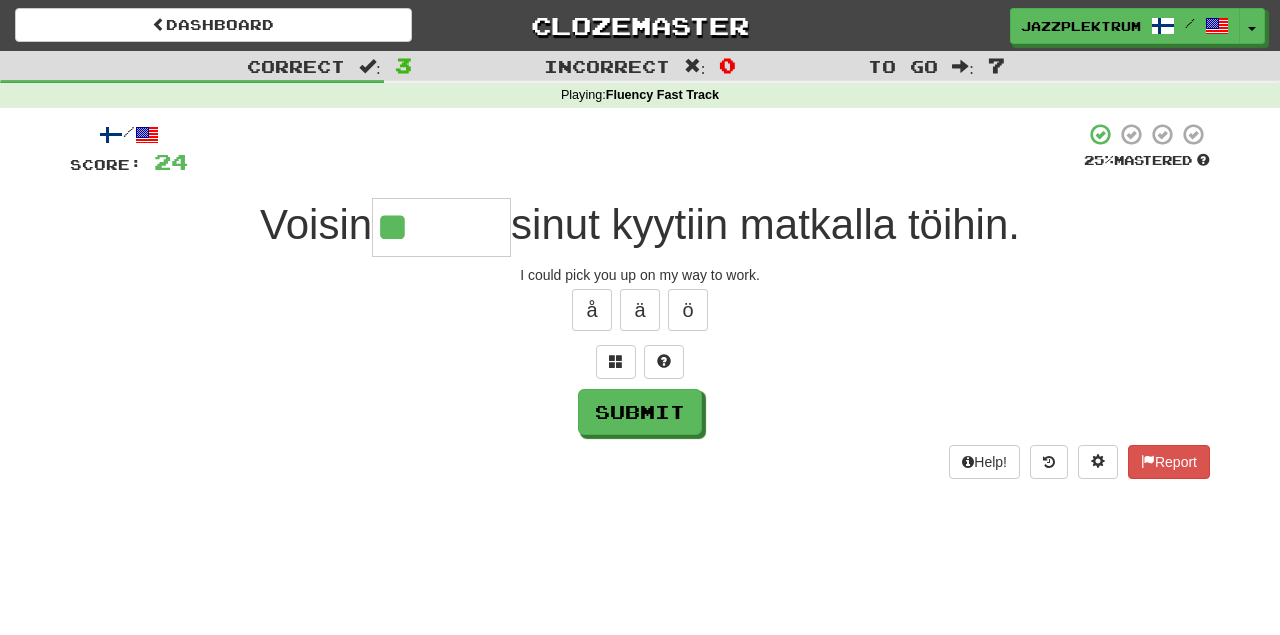type on "******" 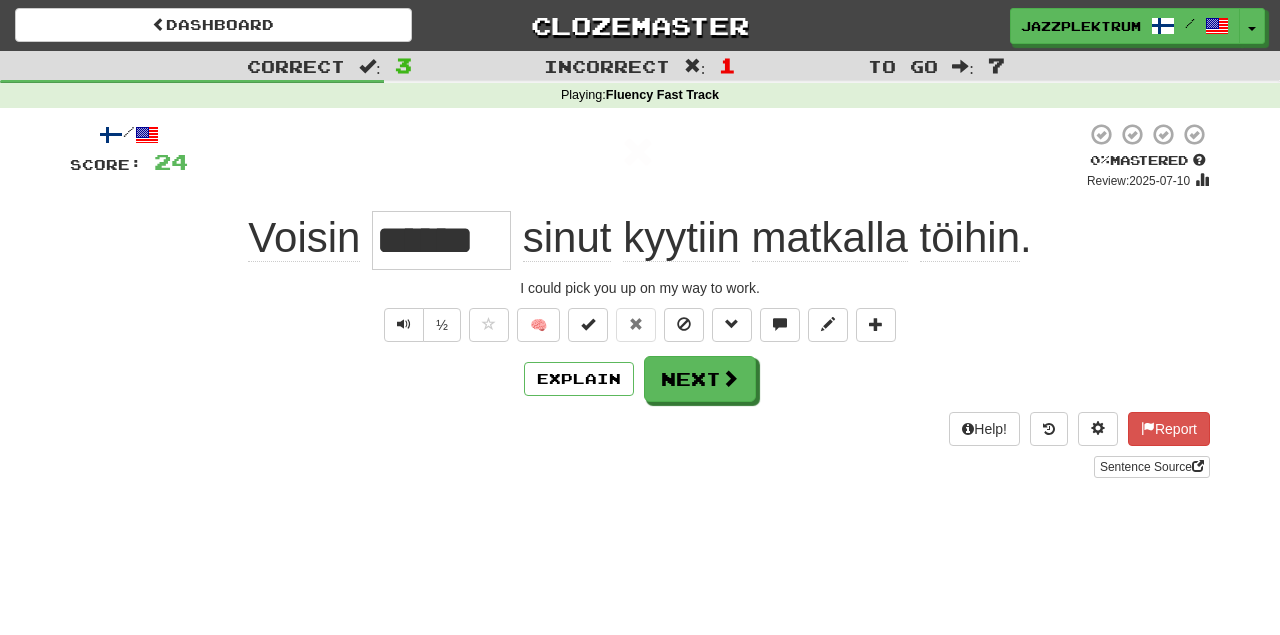 drag, startPoint x: 501, startPoint y: 237, endPoint x: 375, endPoint y: 238, distance: 126.00397 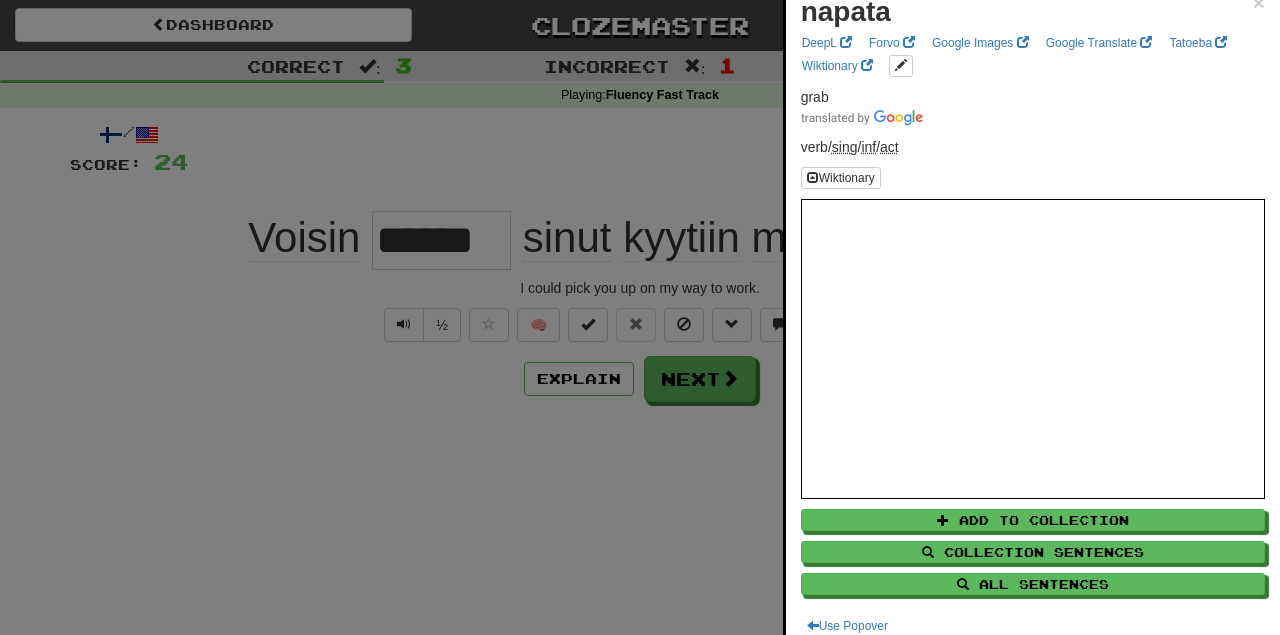 scroll, scrollTop: 36, scrollLeft: 0, axis: vertical 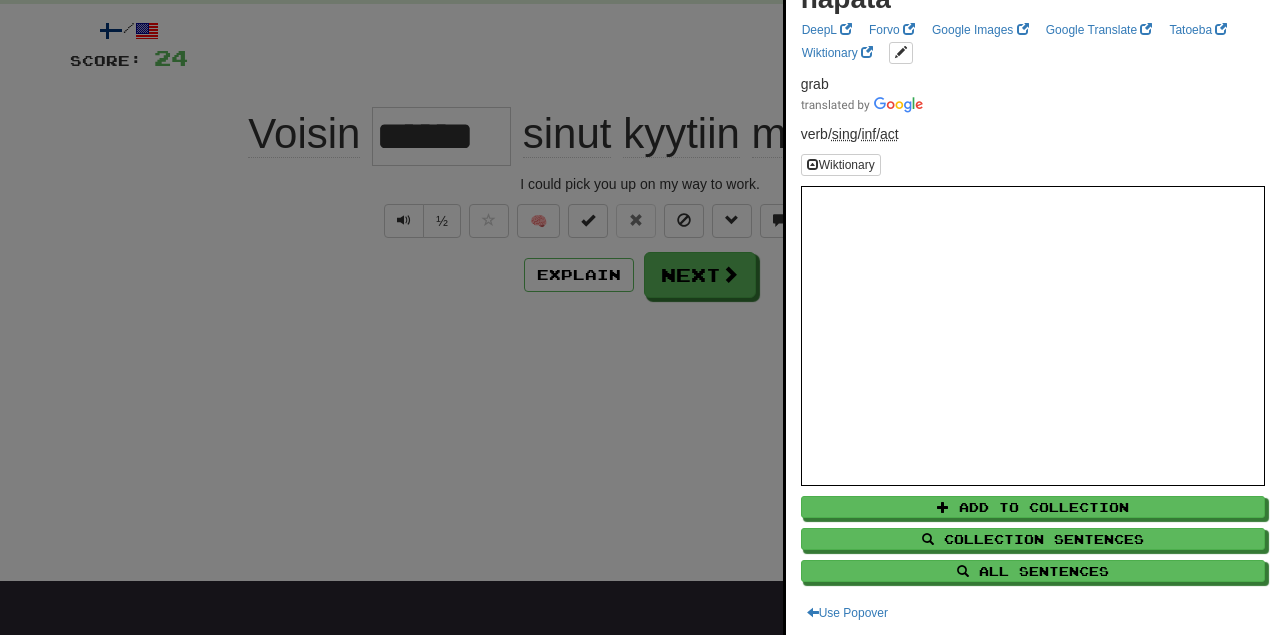 click at bounding box center [640, 317] 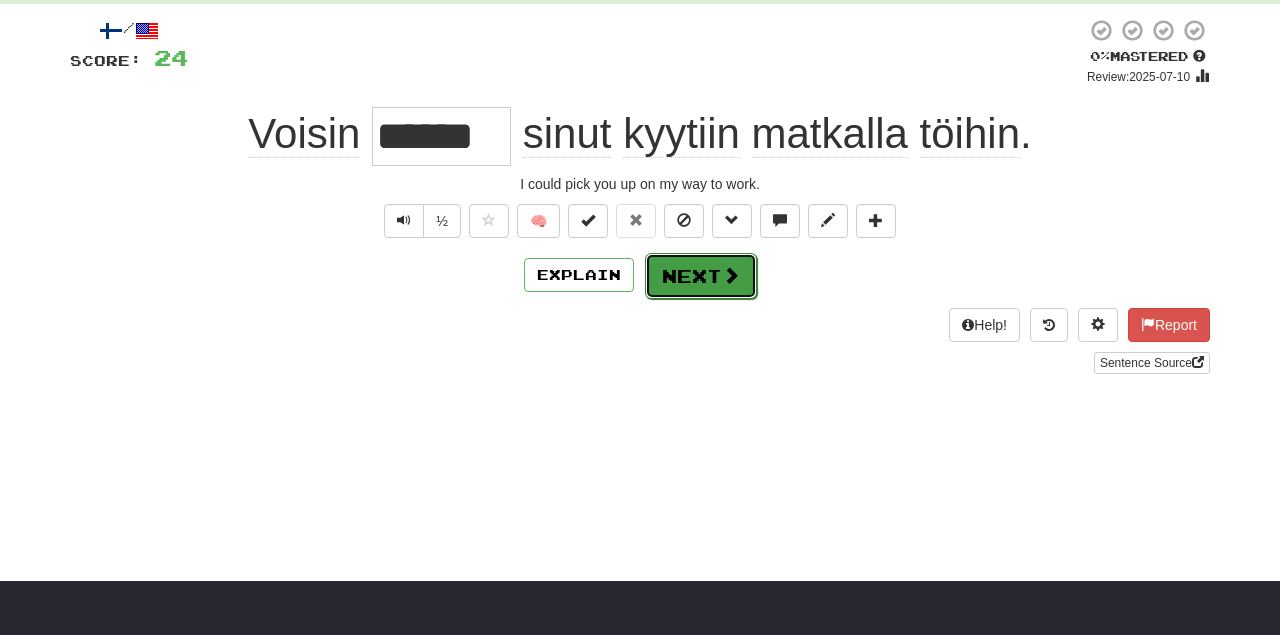 click on "Next" at bounding box center (701, 276) 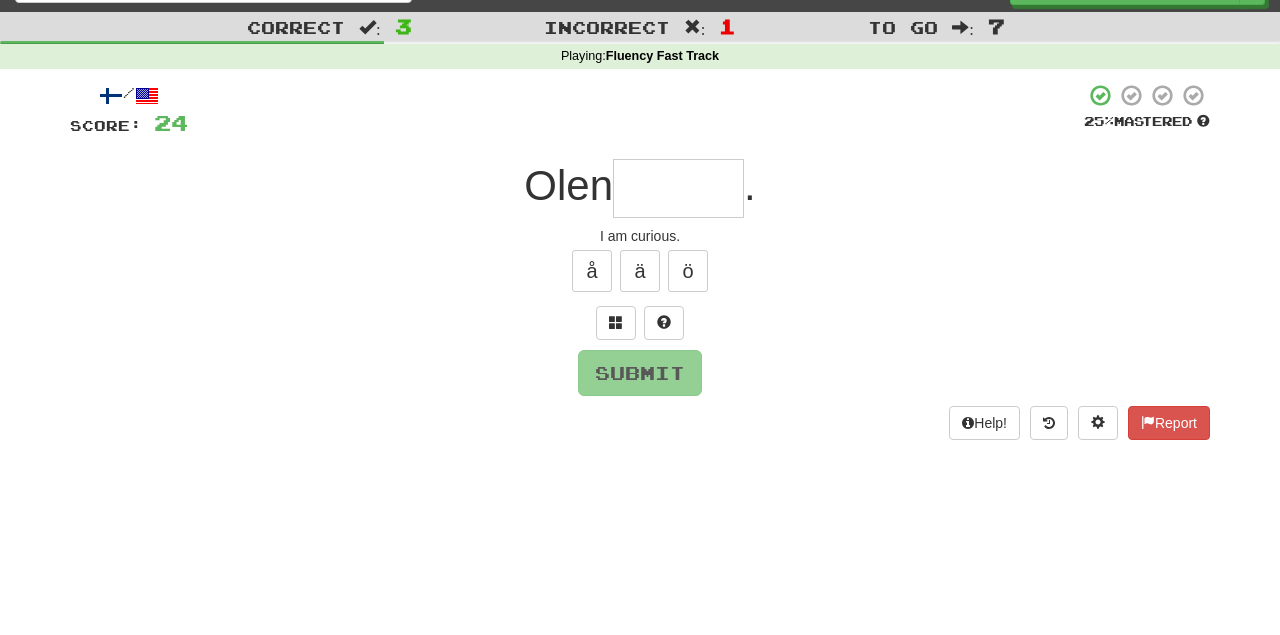scroll, scrollTop: 0, scrollLeft: 0, axis: both 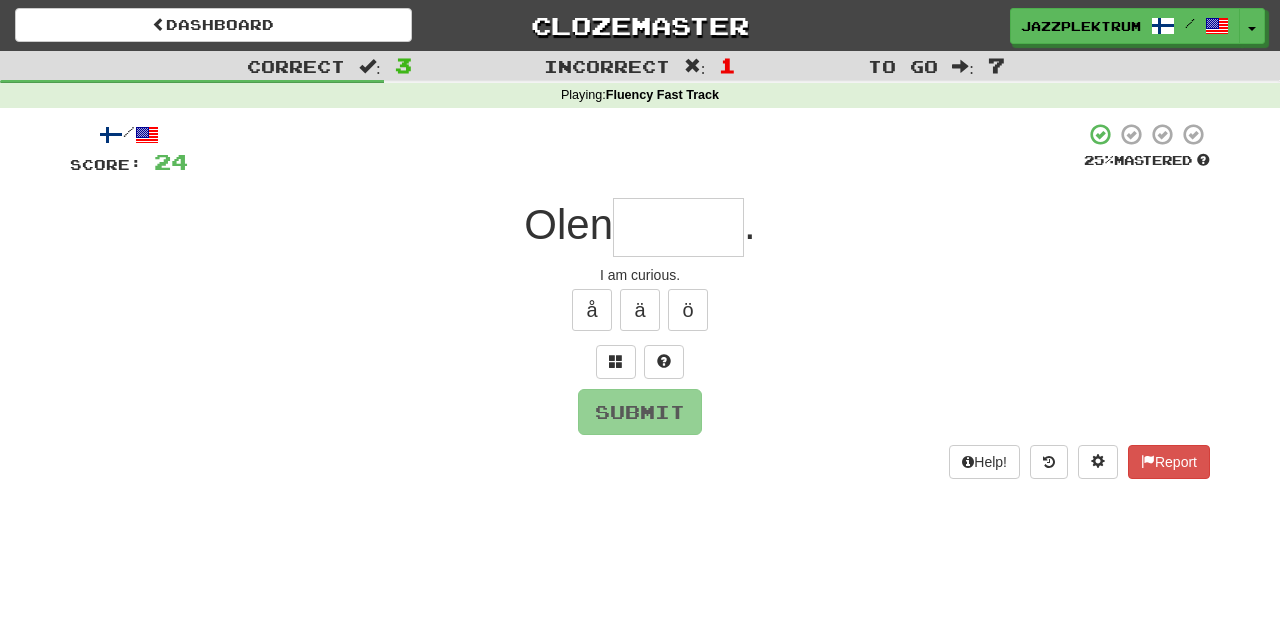 type on "*" 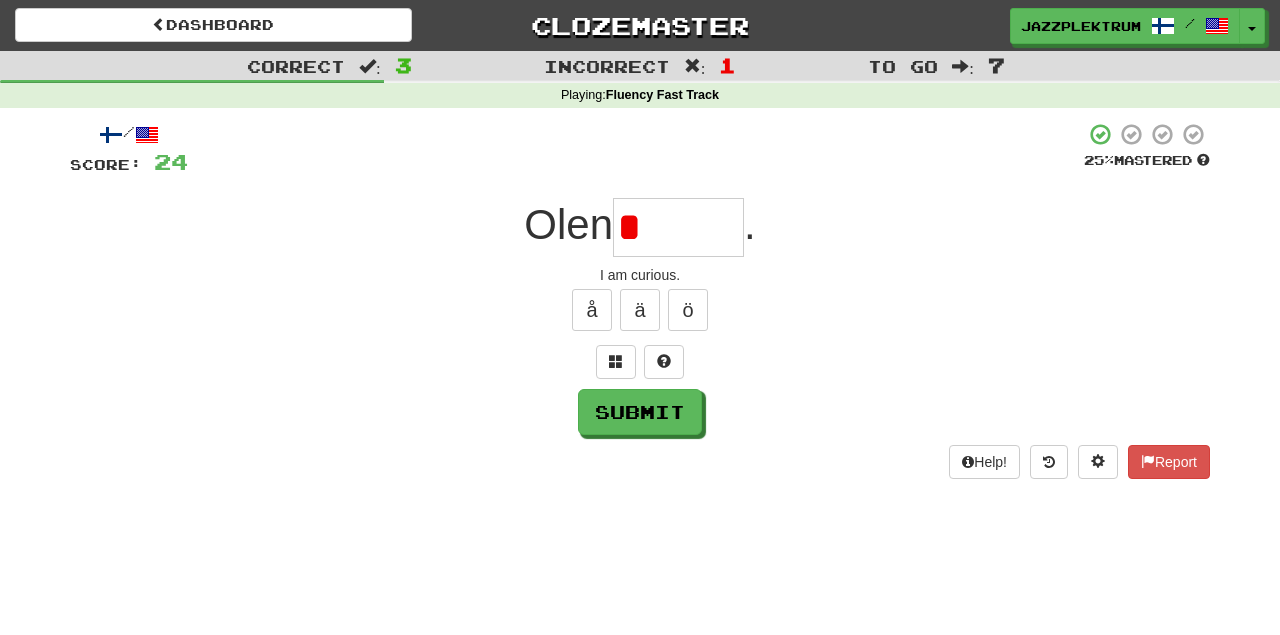 type on "*******" 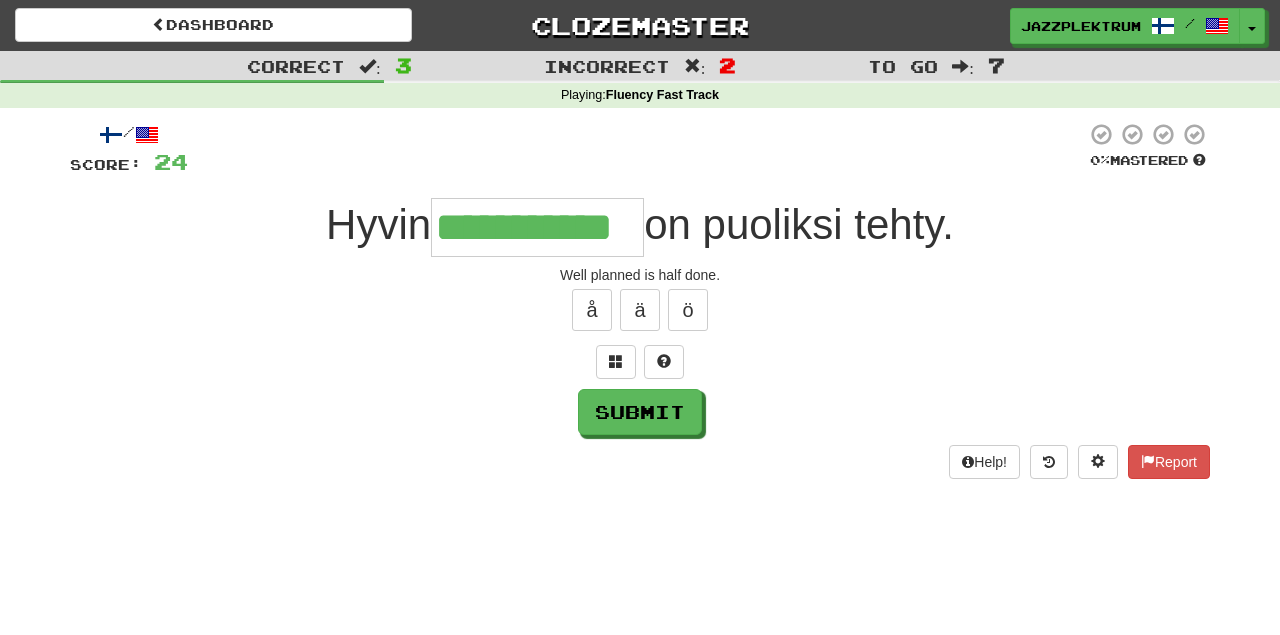 type on "**********" 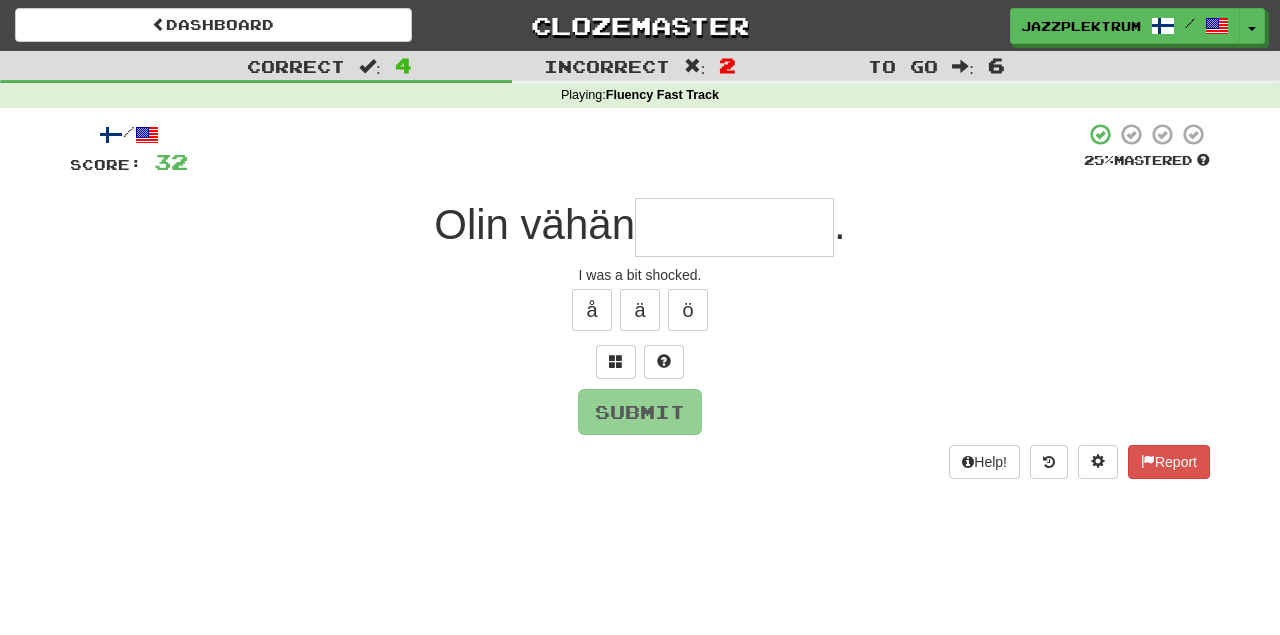 type on "*" 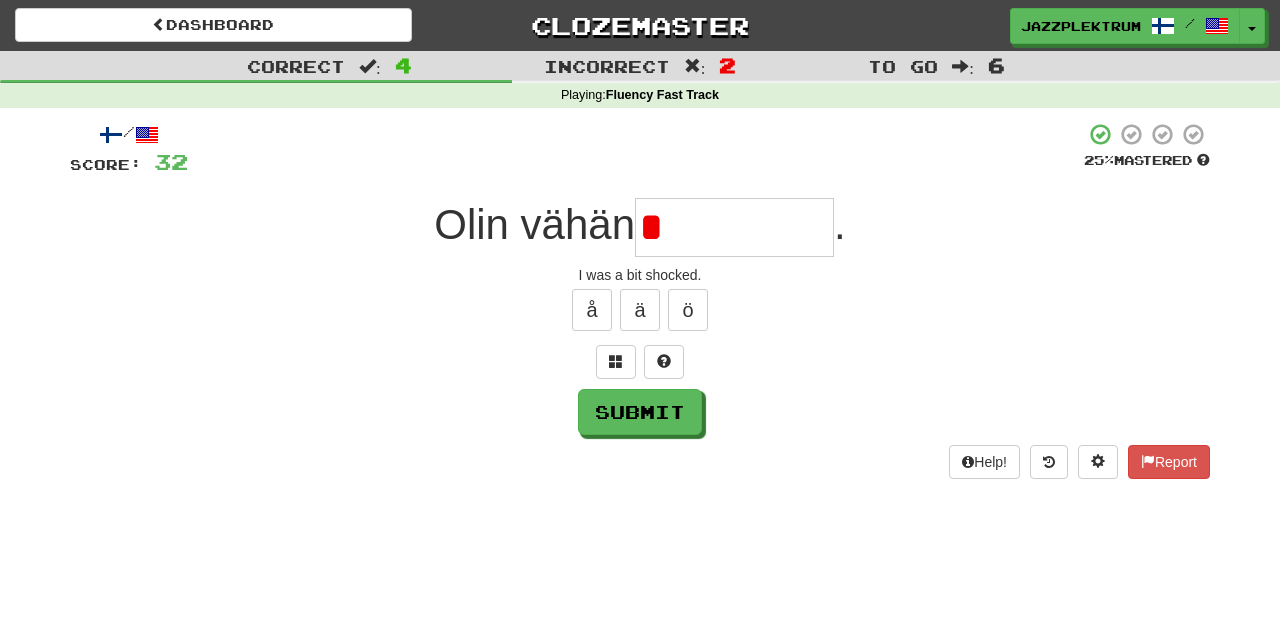 type on "**********" 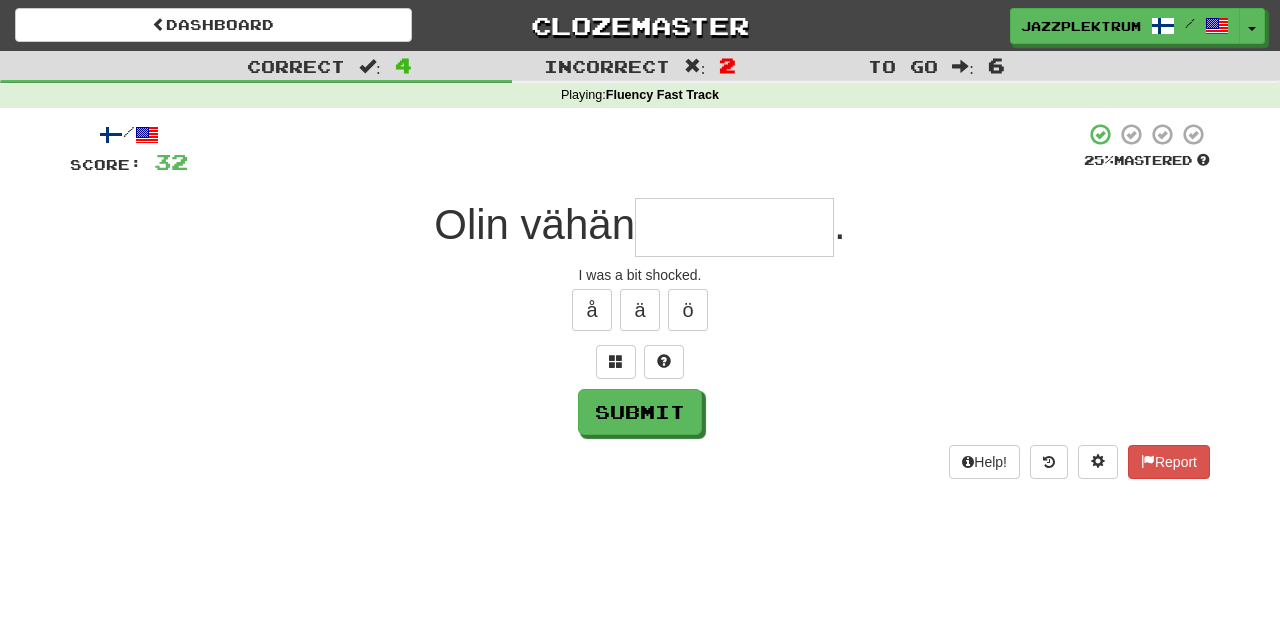 type on "*" 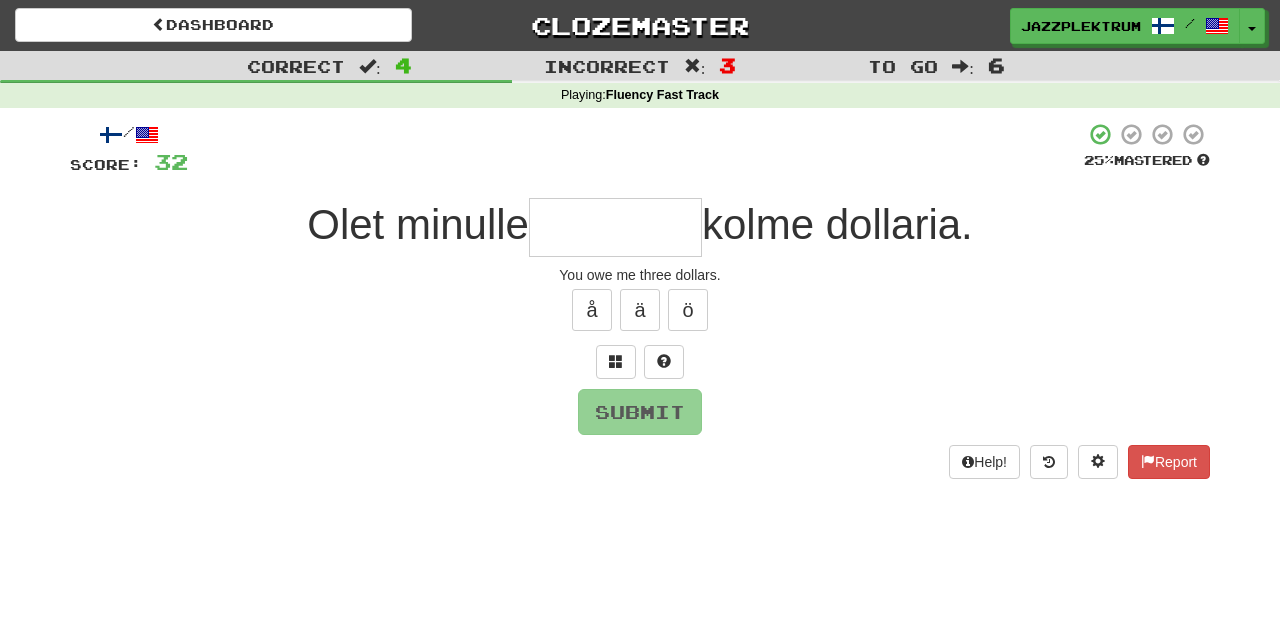 type on "*" 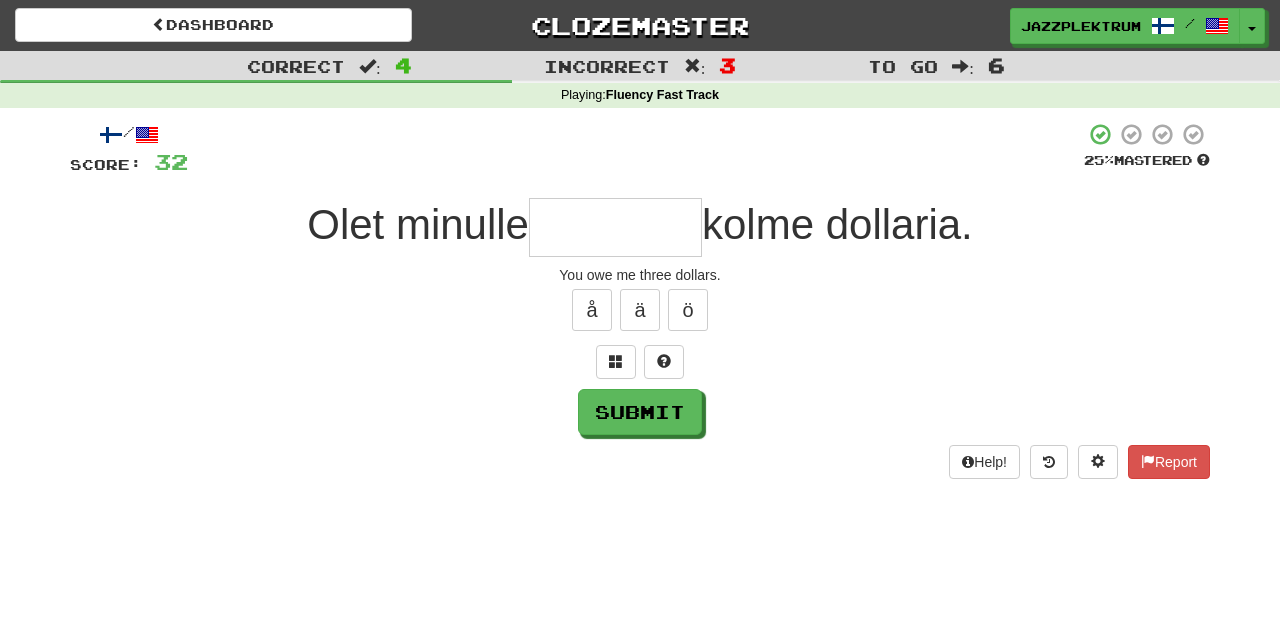 type on "*" 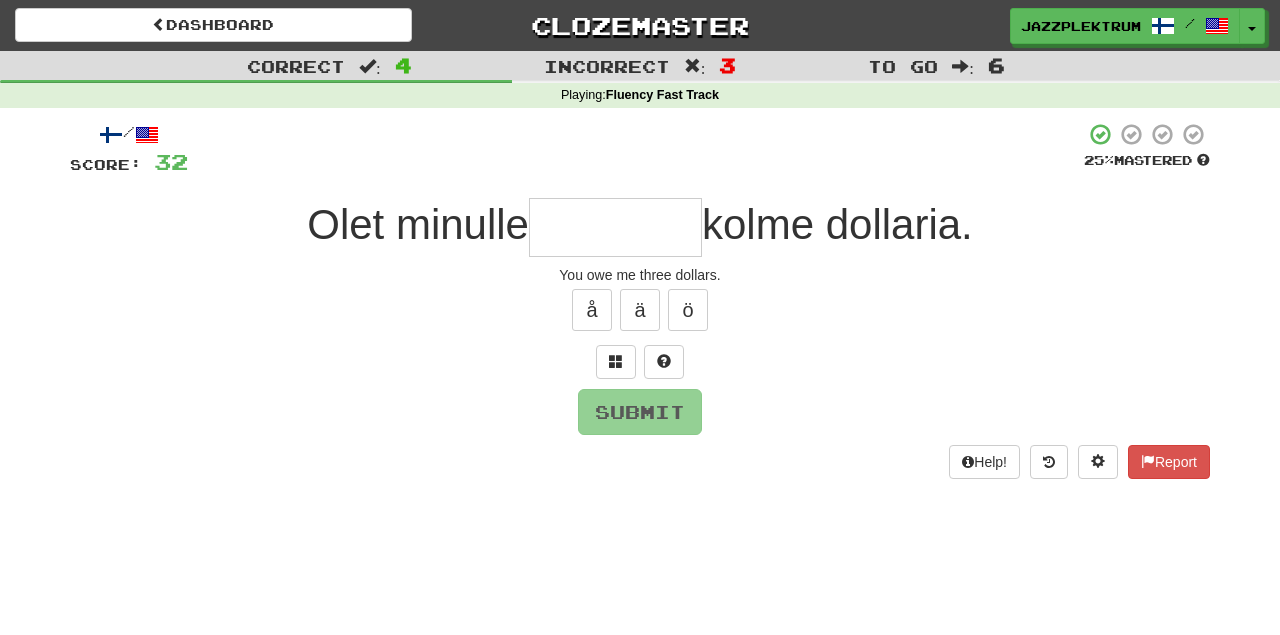 type on "*" 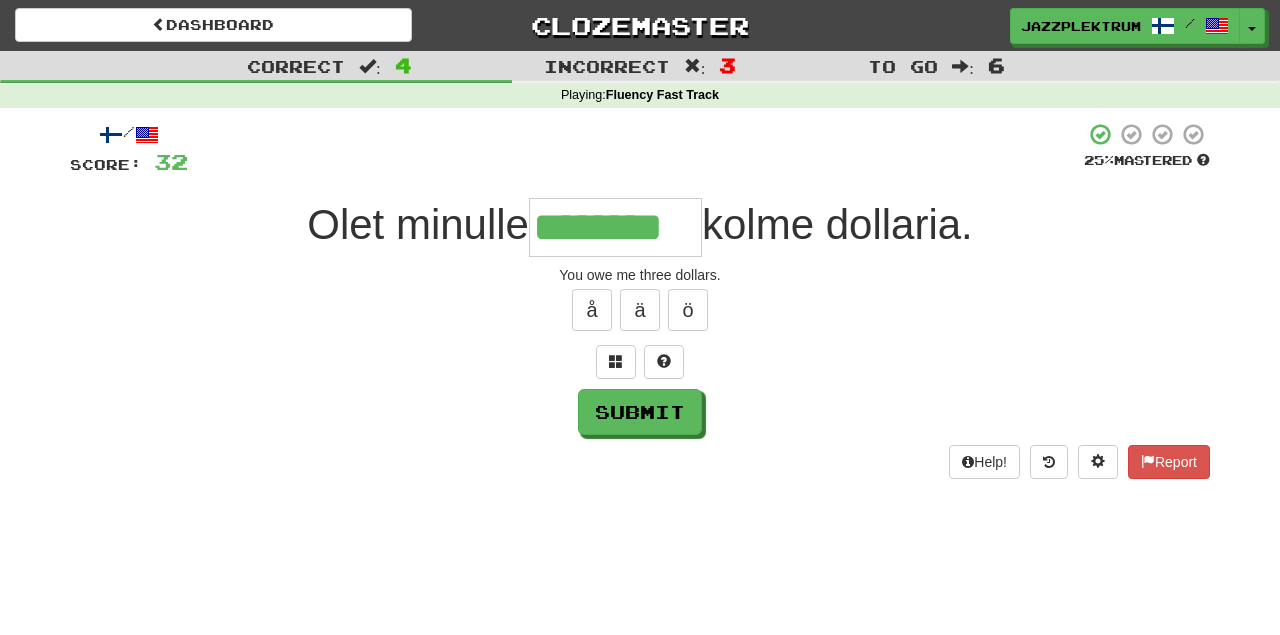 type on "********" 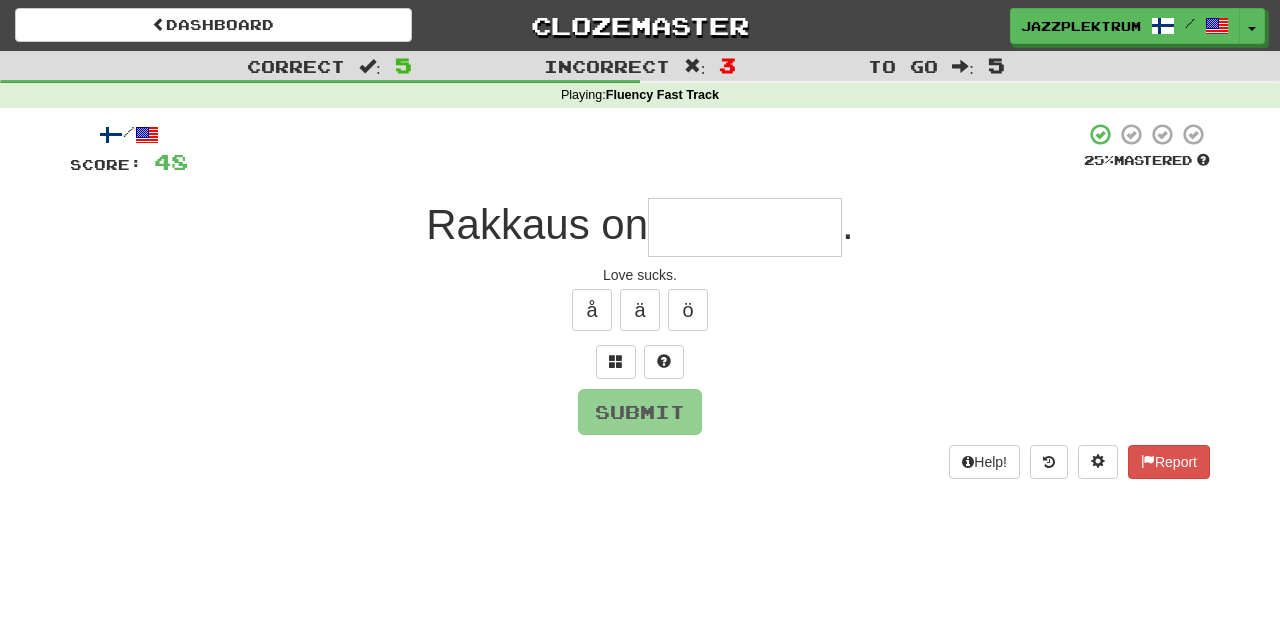 type on "*" 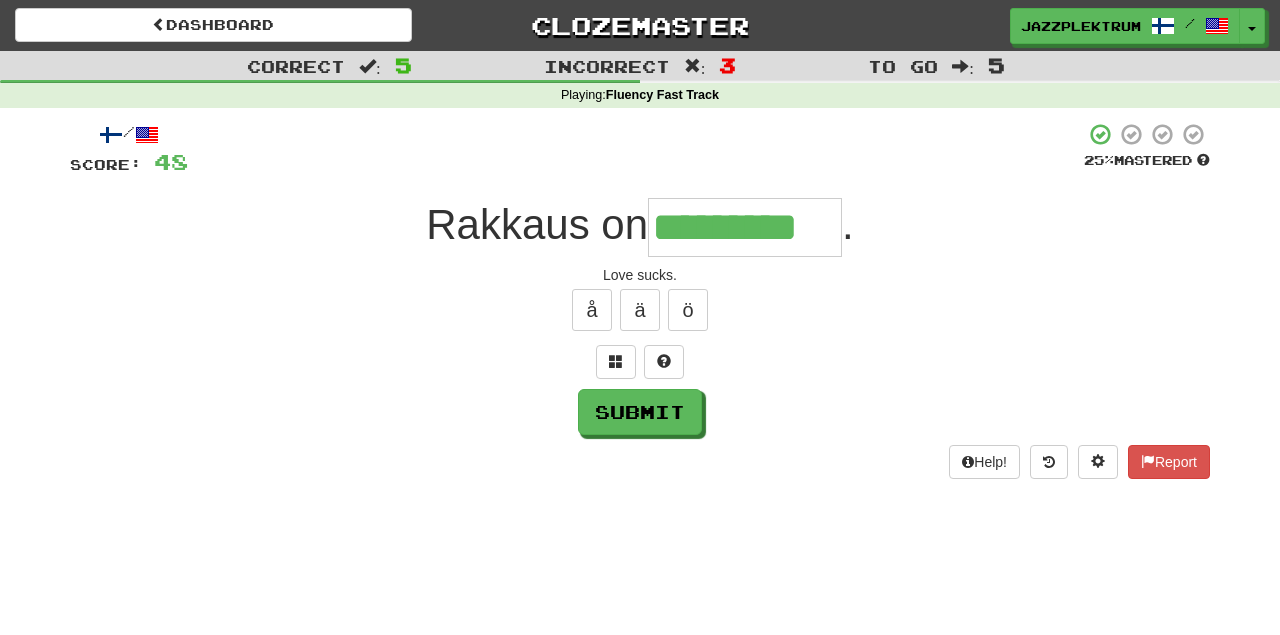type on "*********" 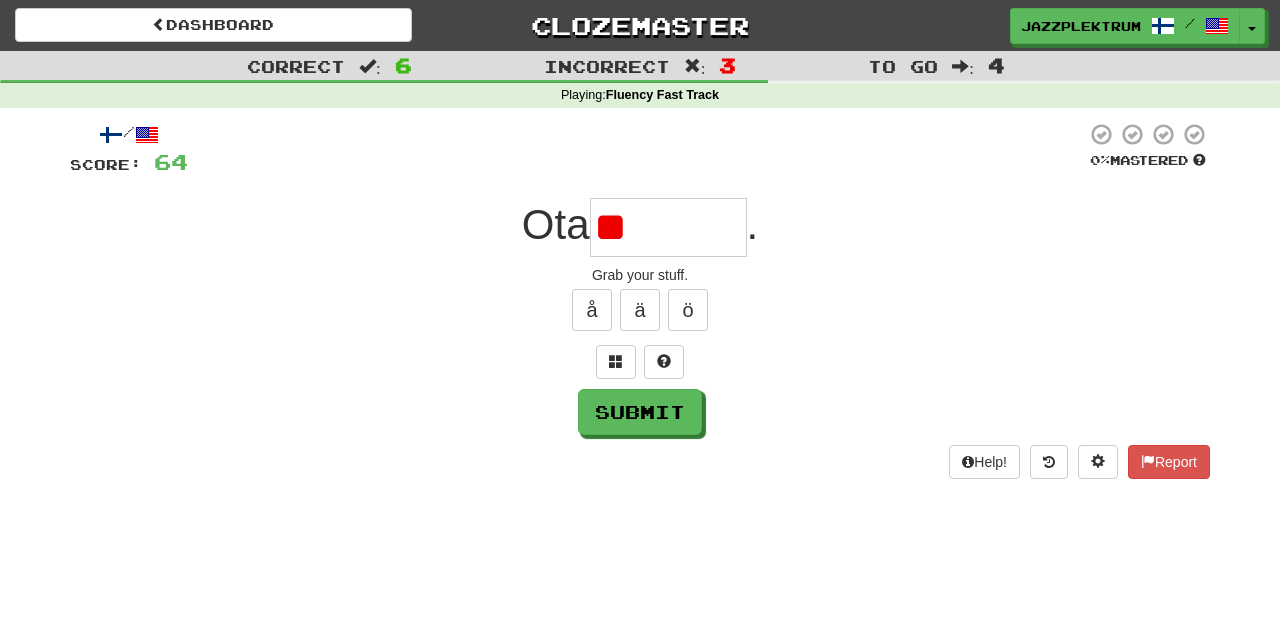 type on "*" 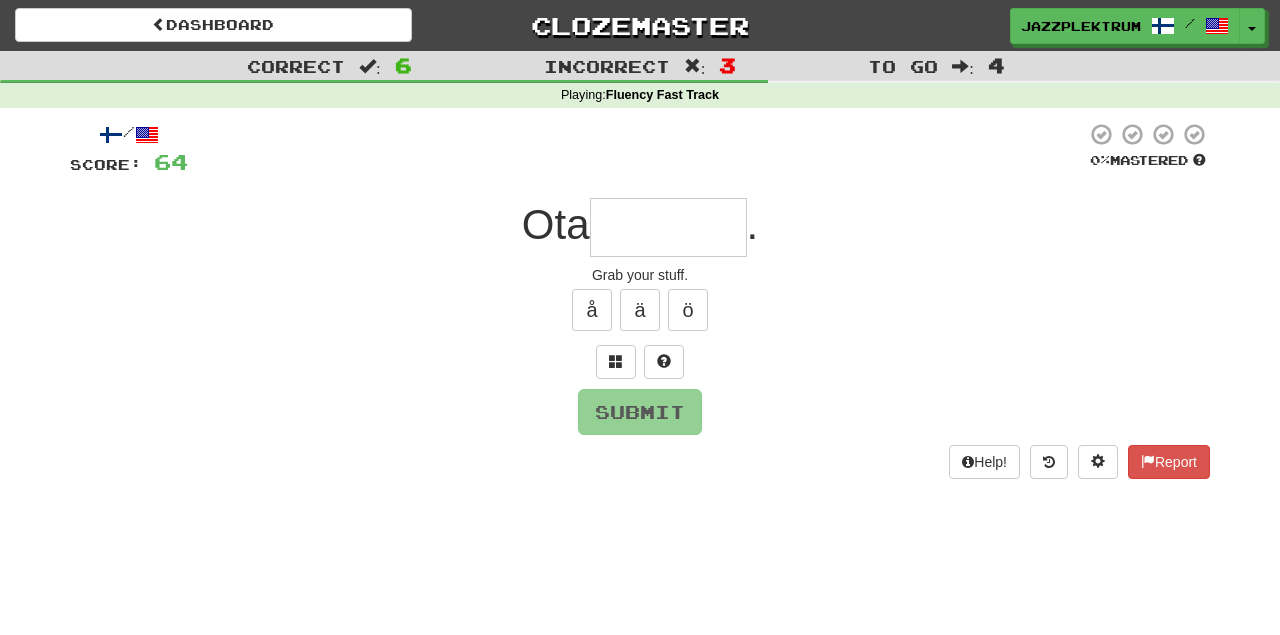 type on "*" 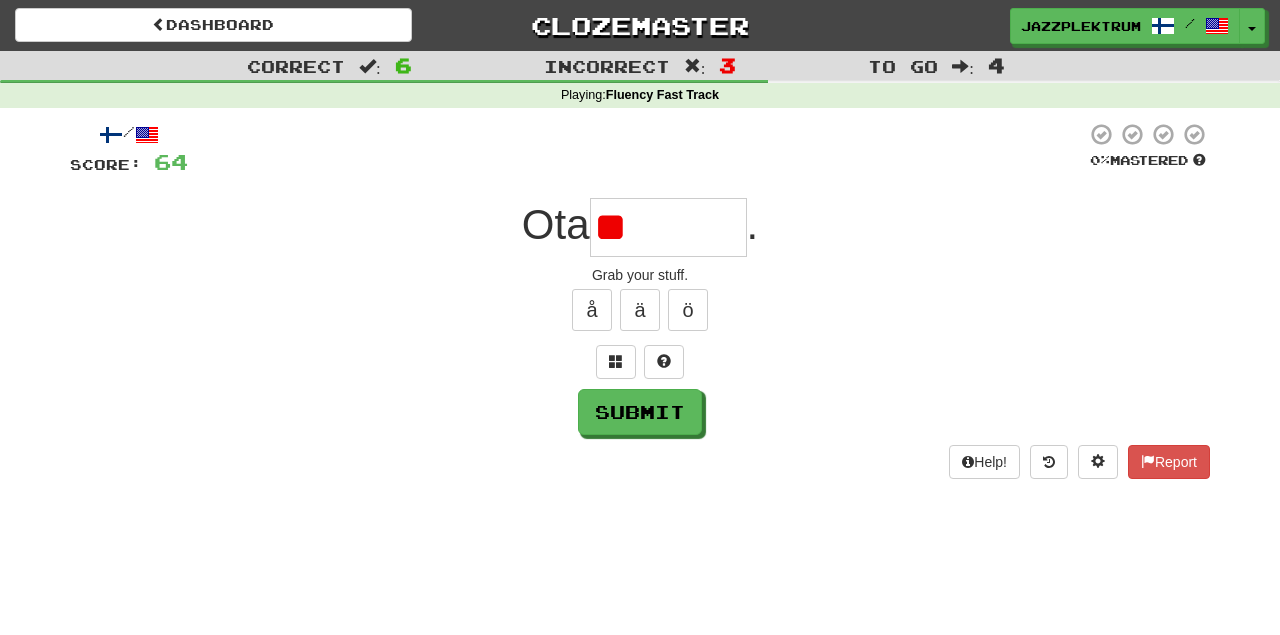 type on "*" 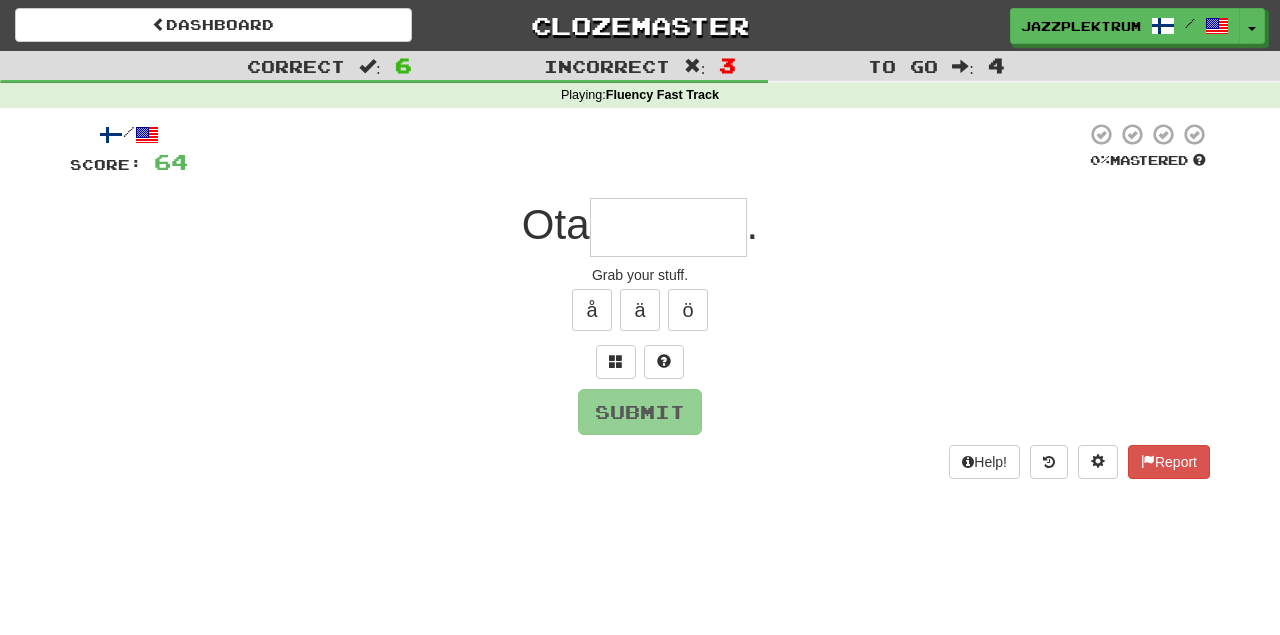 type on "*" 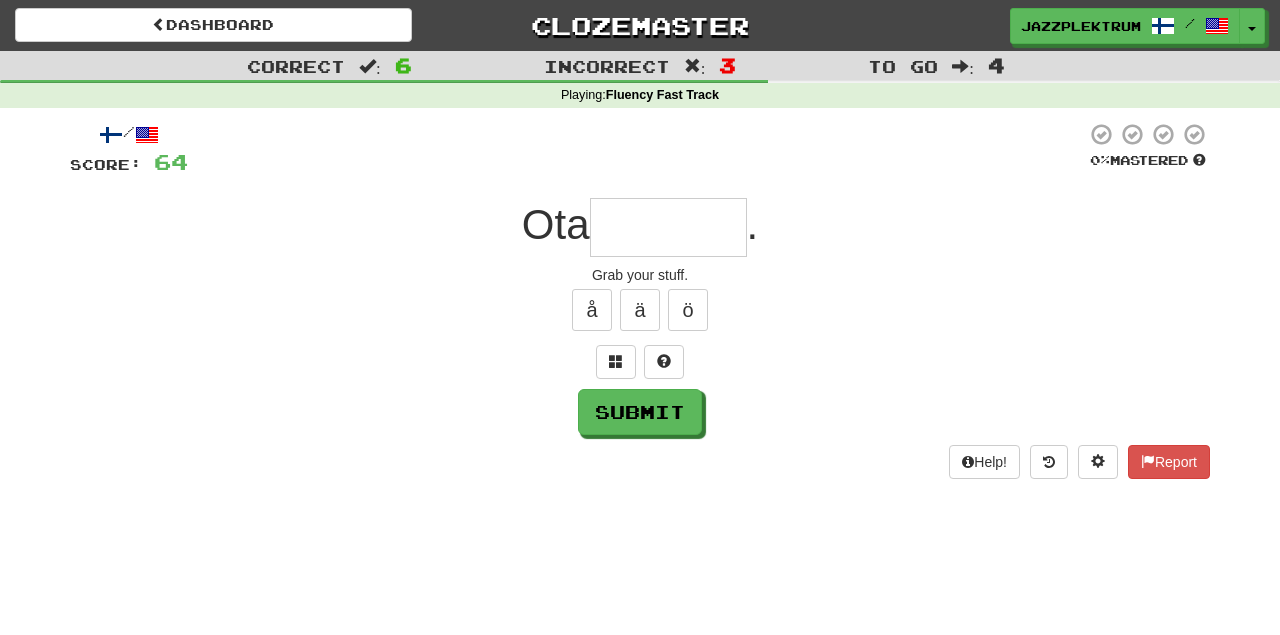 type on "*" 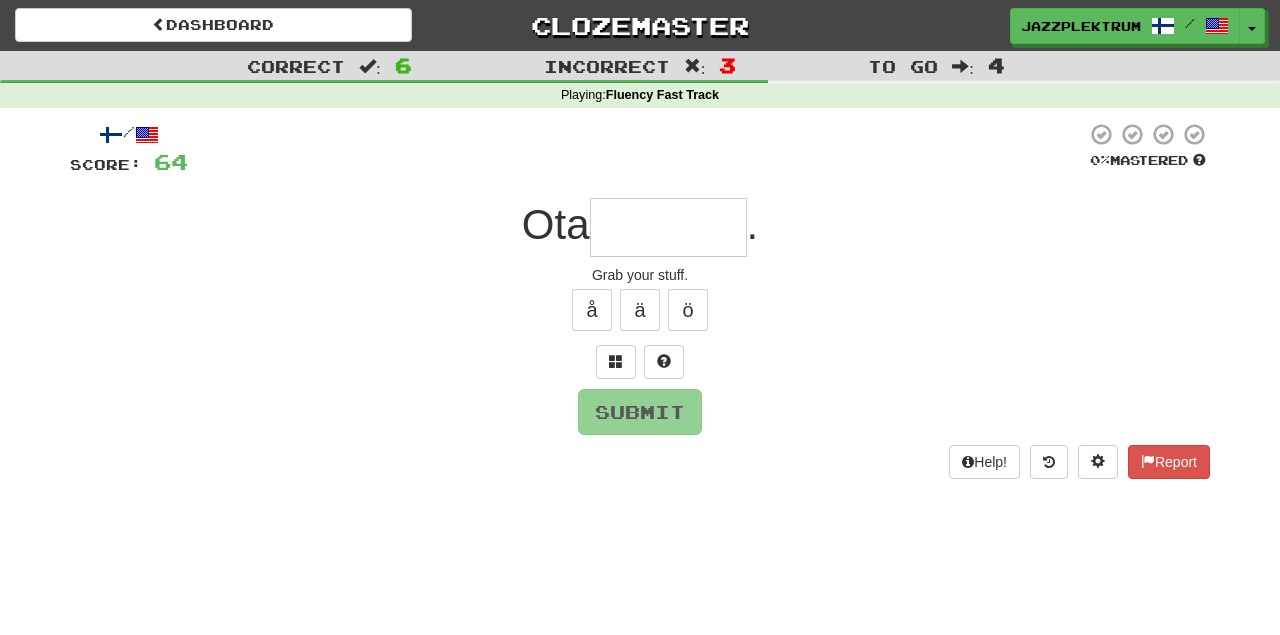type on "*" 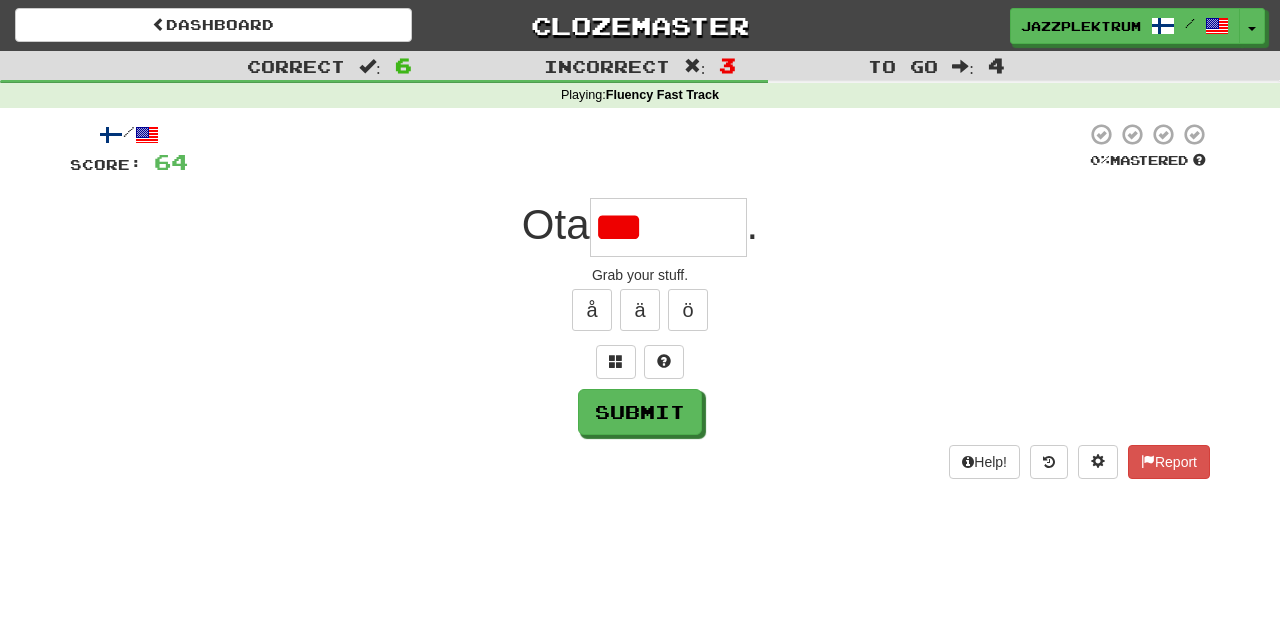 type on "********" 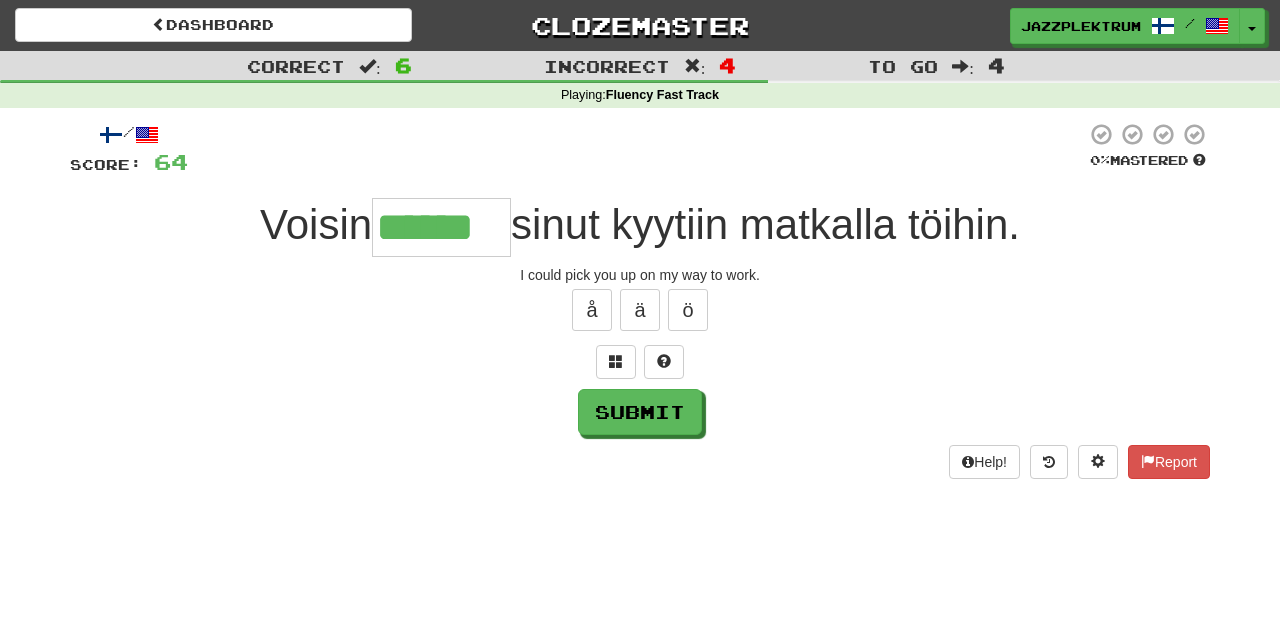 type on "******" 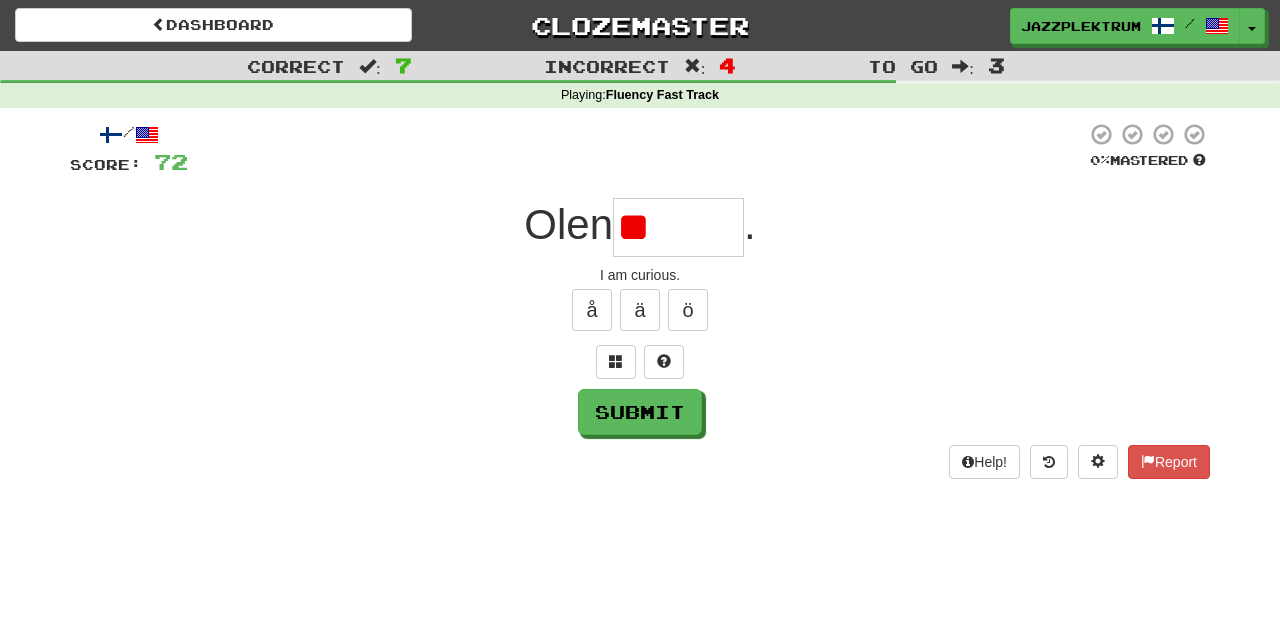type on "*" 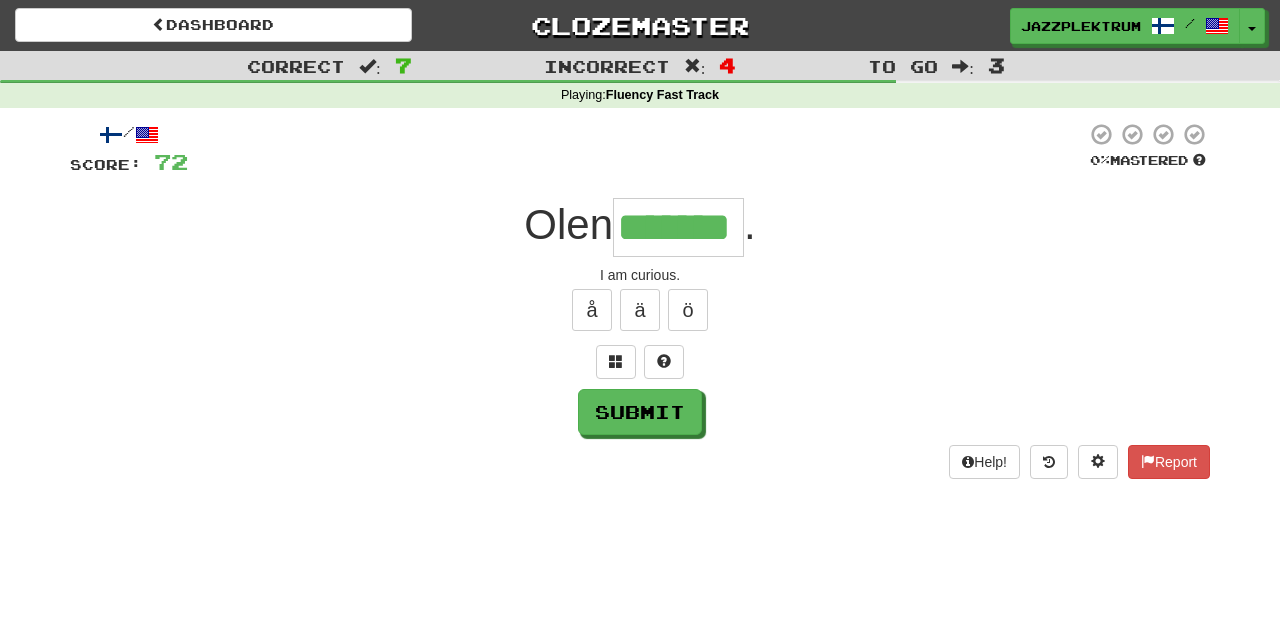 type on "*******" 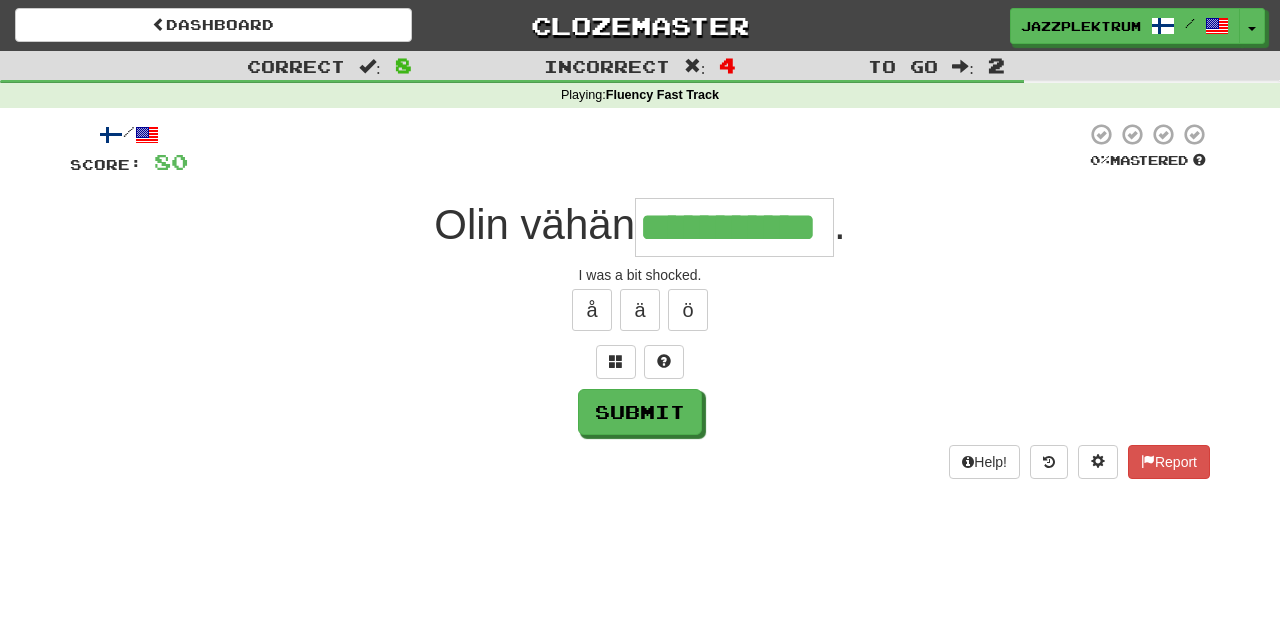 type on "**********" 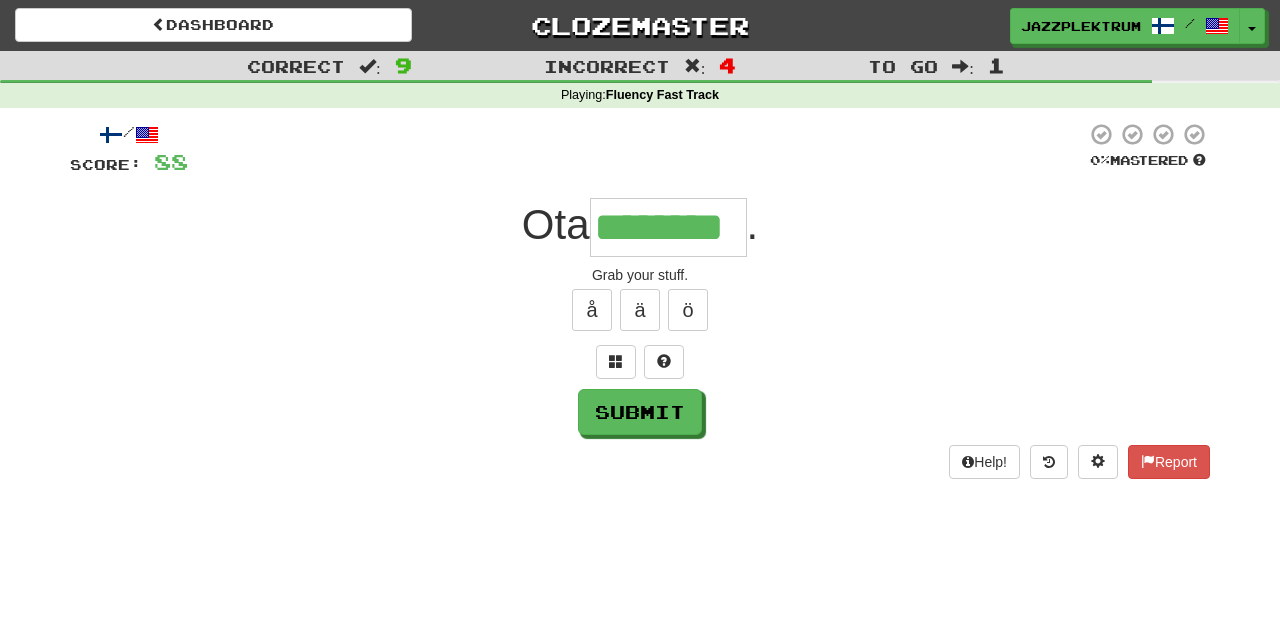 type on "********" 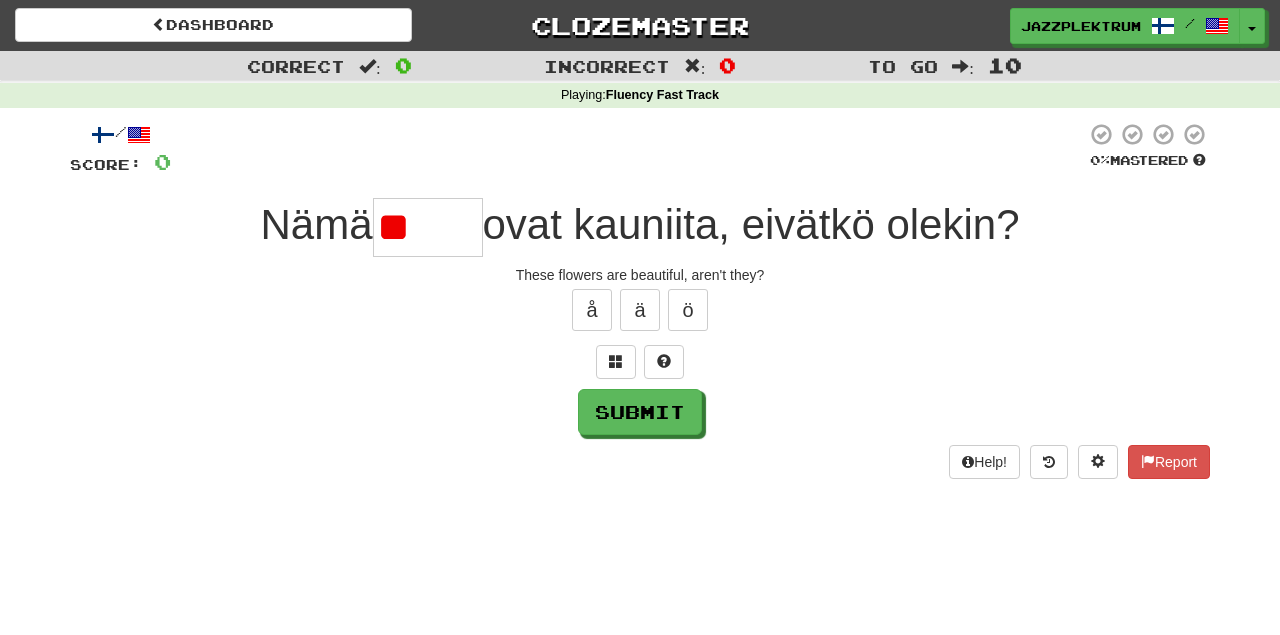 type on "*" 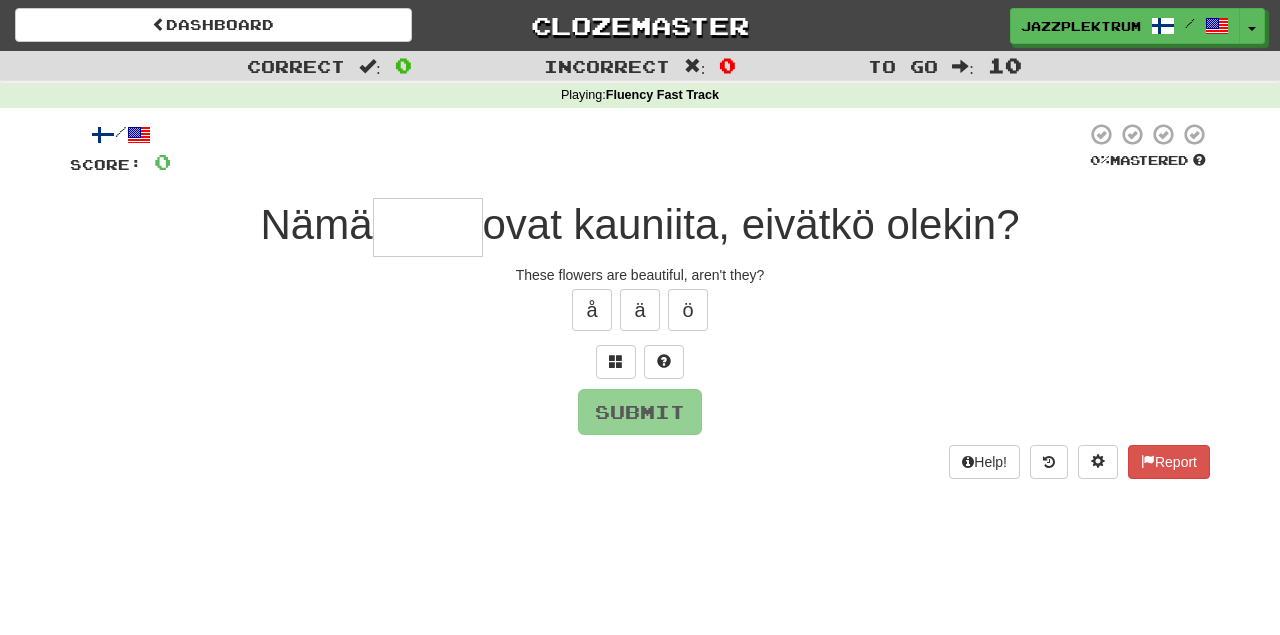 type on "*" 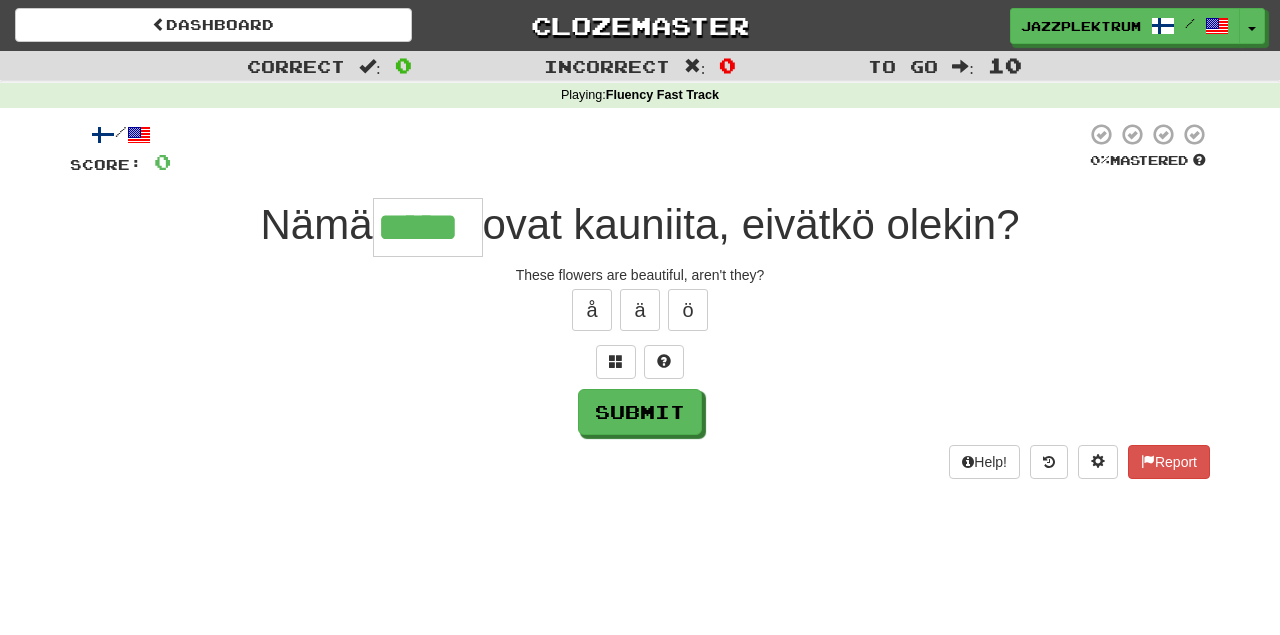type on "*****" 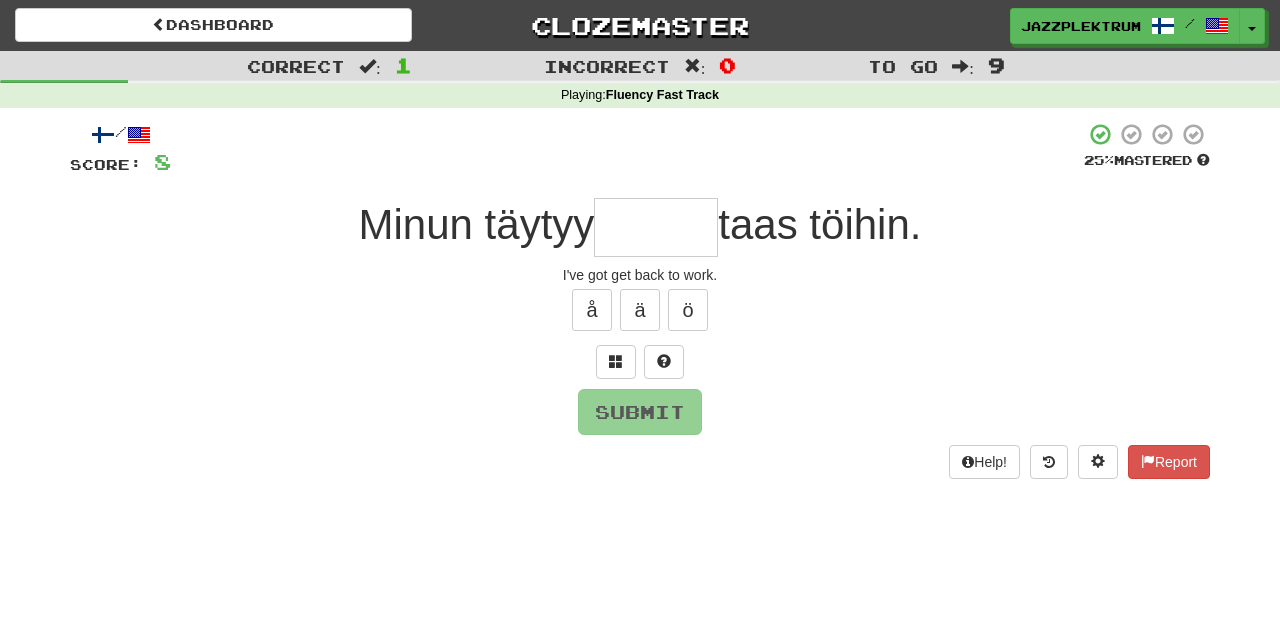 type on "*" 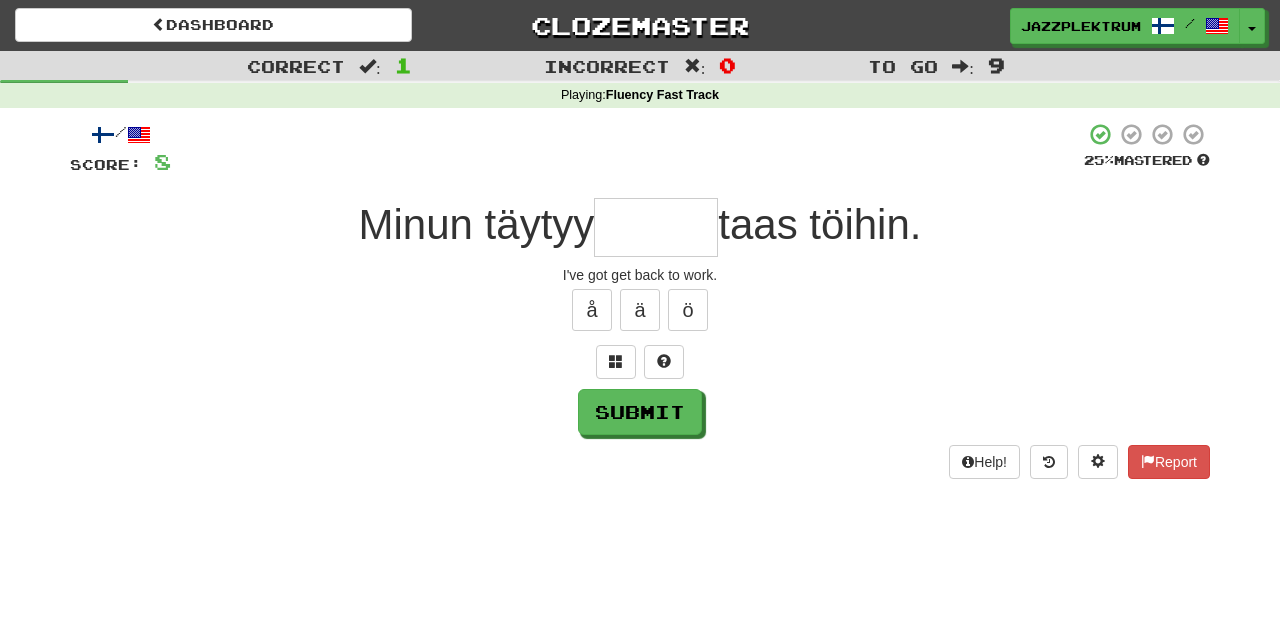 type on "*" 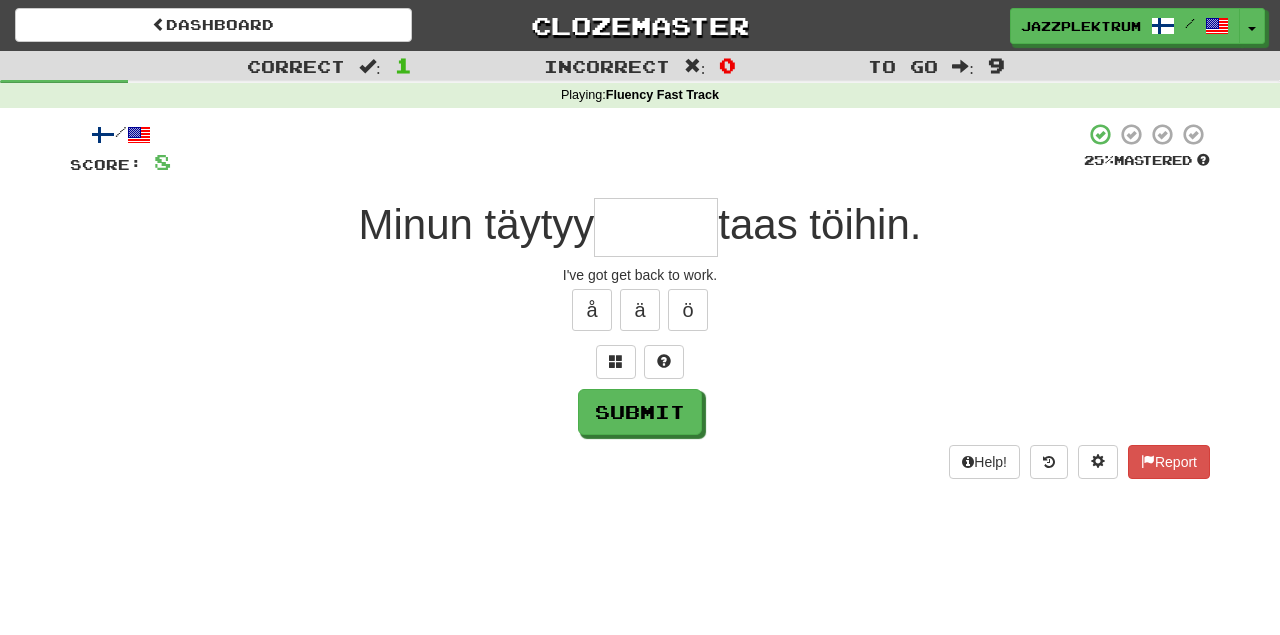 type on "*" 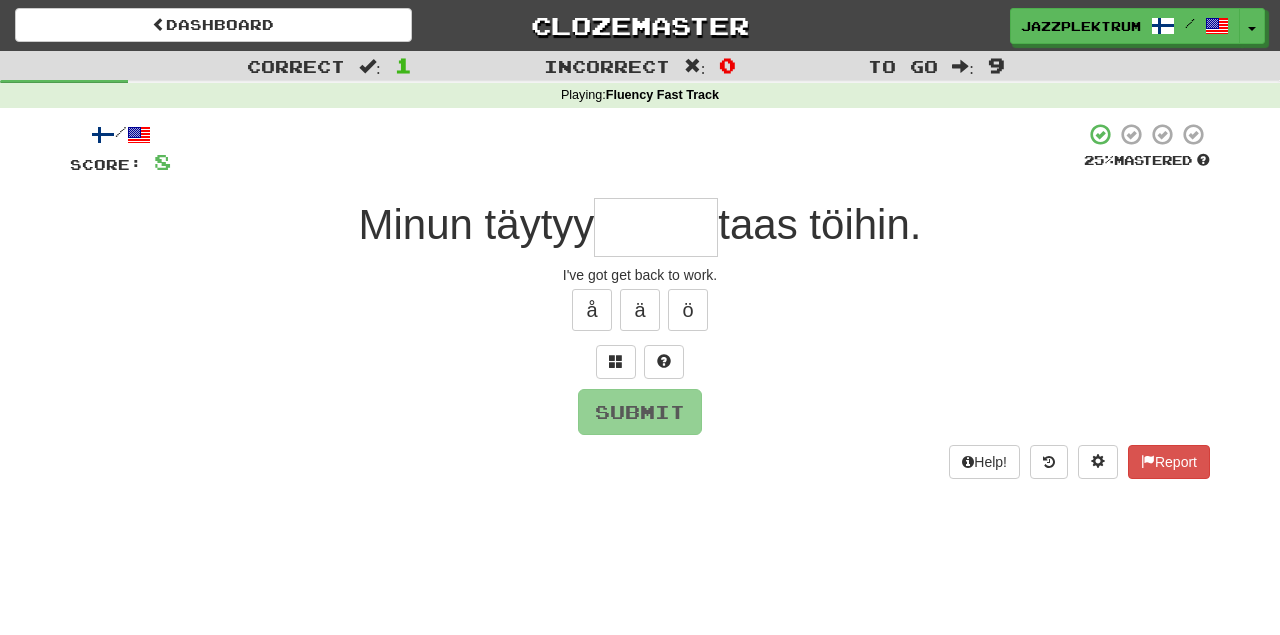 type on "*" 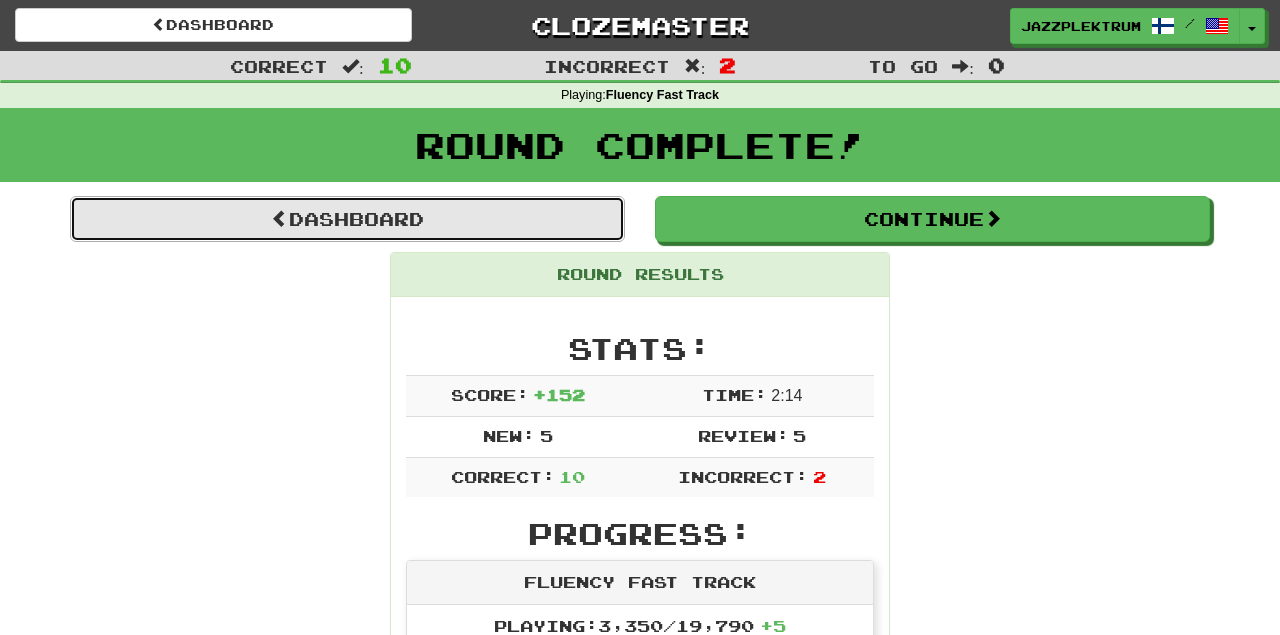 click on "Dashboard" at bounding box center [347, 219] 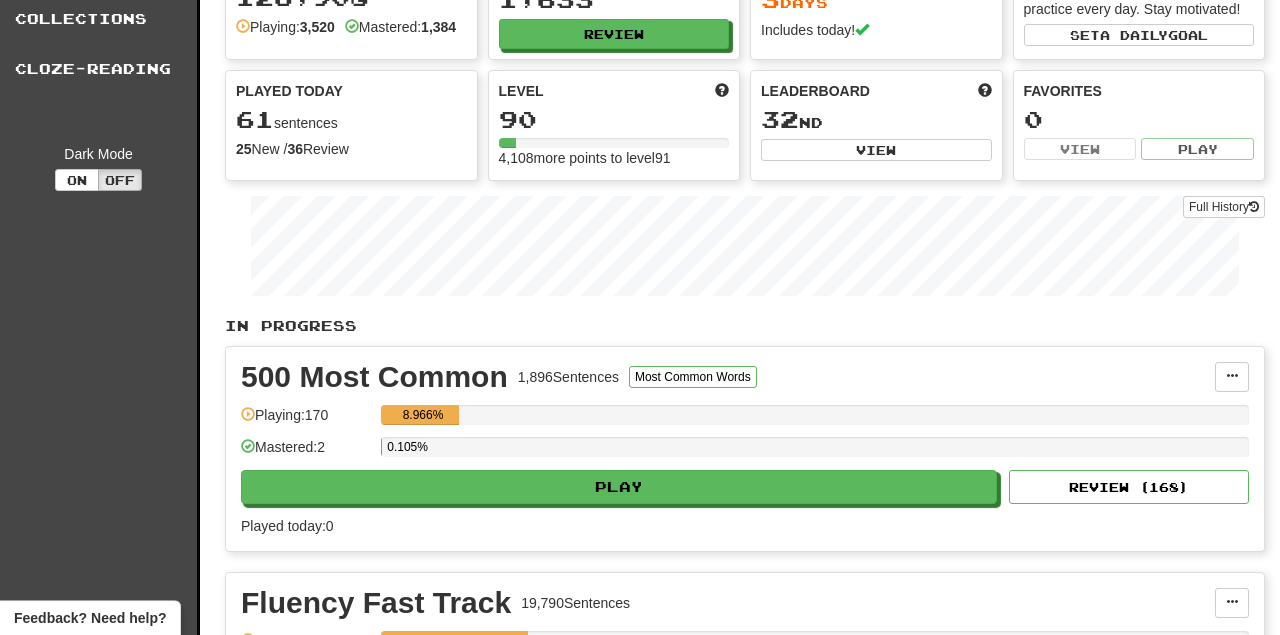 scroll, scrollTop: 208, scrollLeft: 0, axis: vertical 